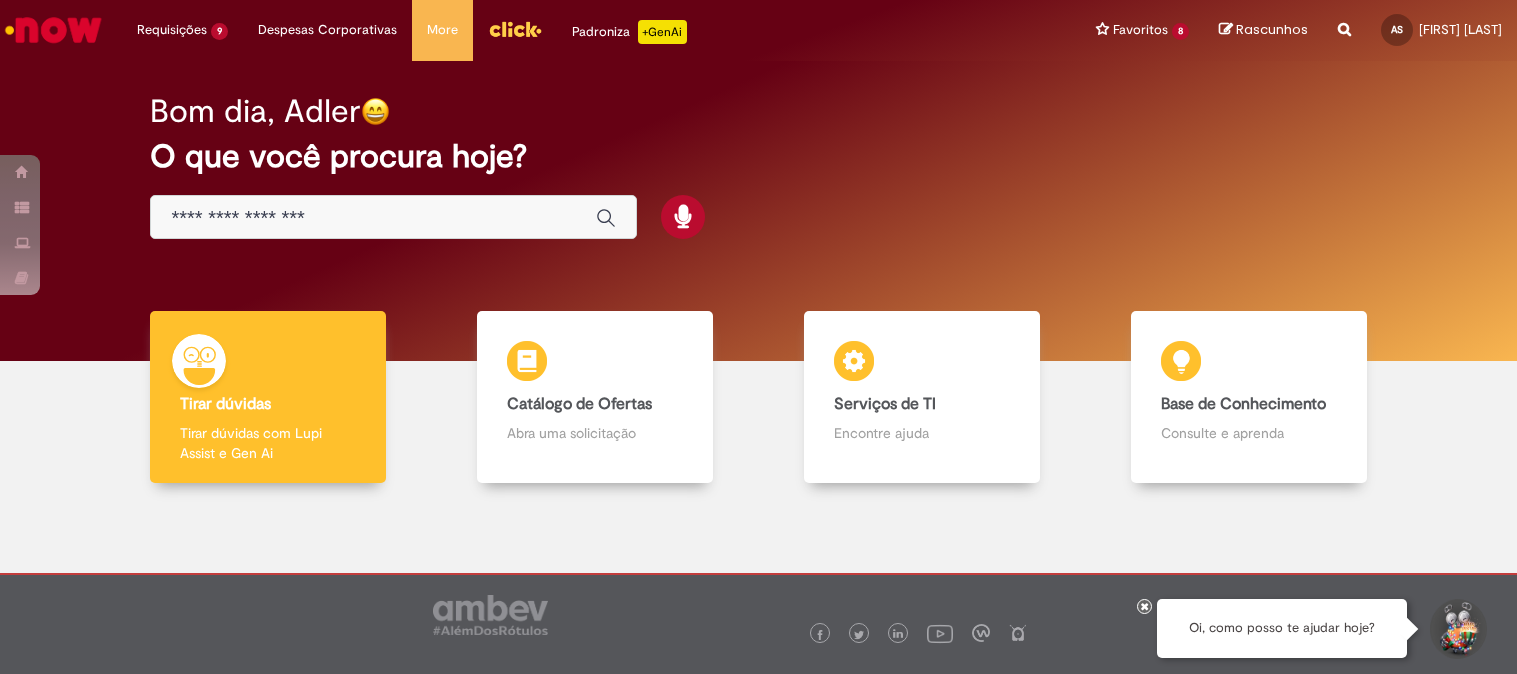 scroll, scrollTop: 0, scrollLeft: 0, axis: both 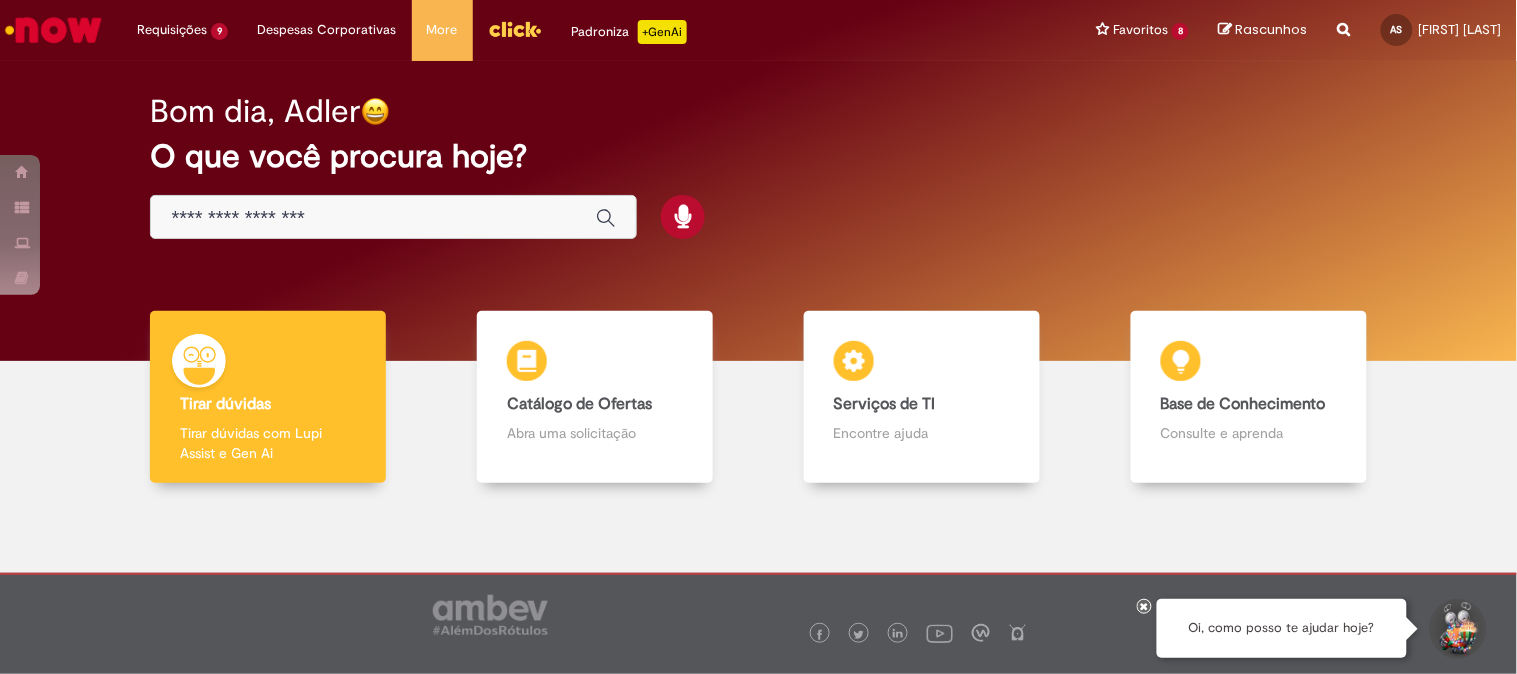 click at bounding box center (373, 218) 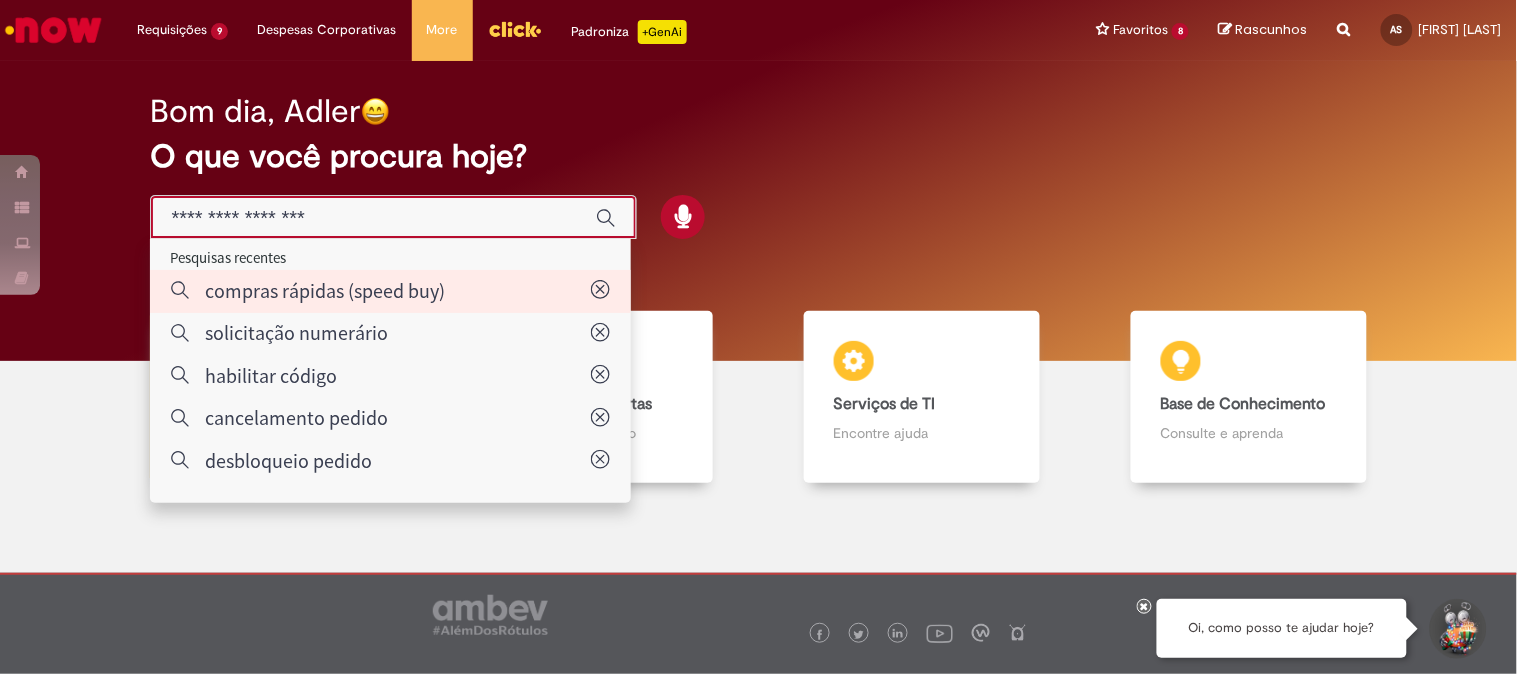 type on "**********" 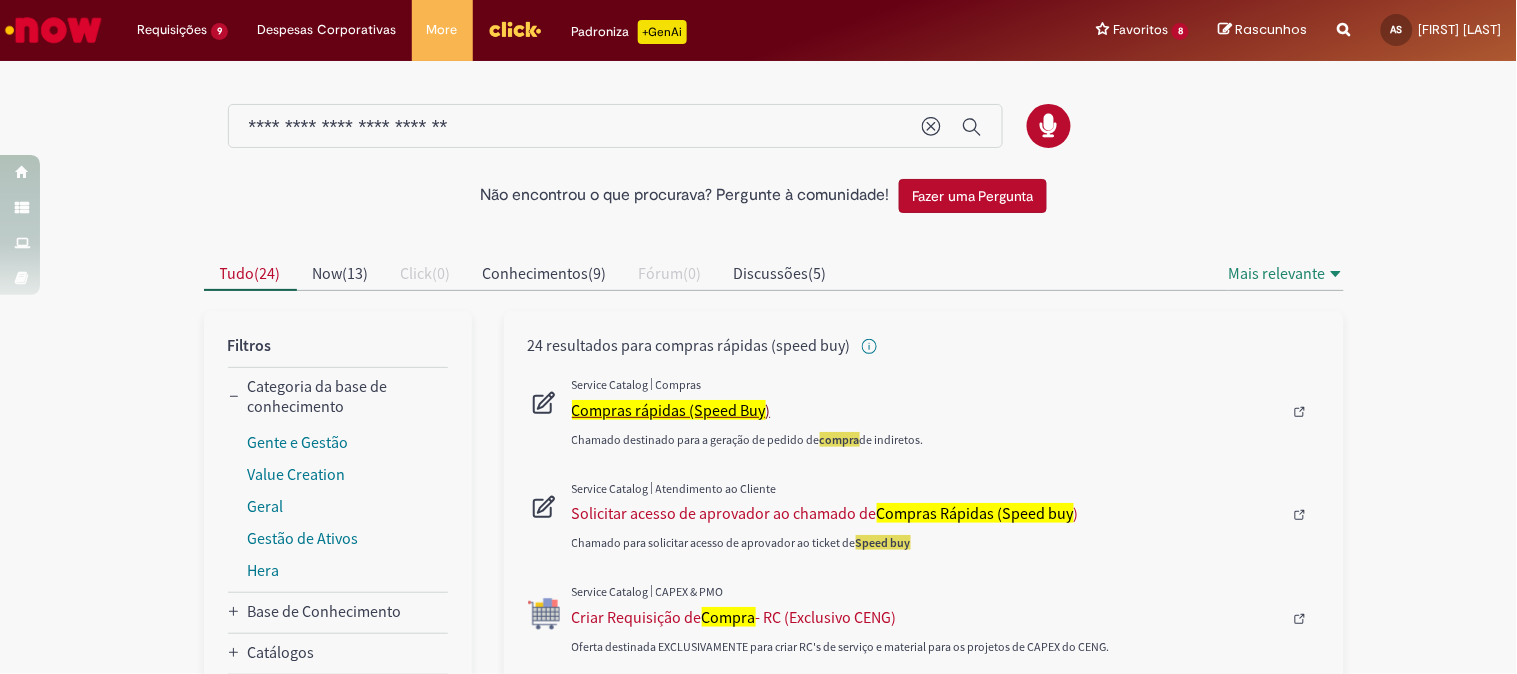 click on "Compras rápidas (Speed Buy" at bounding box center [669, 410] 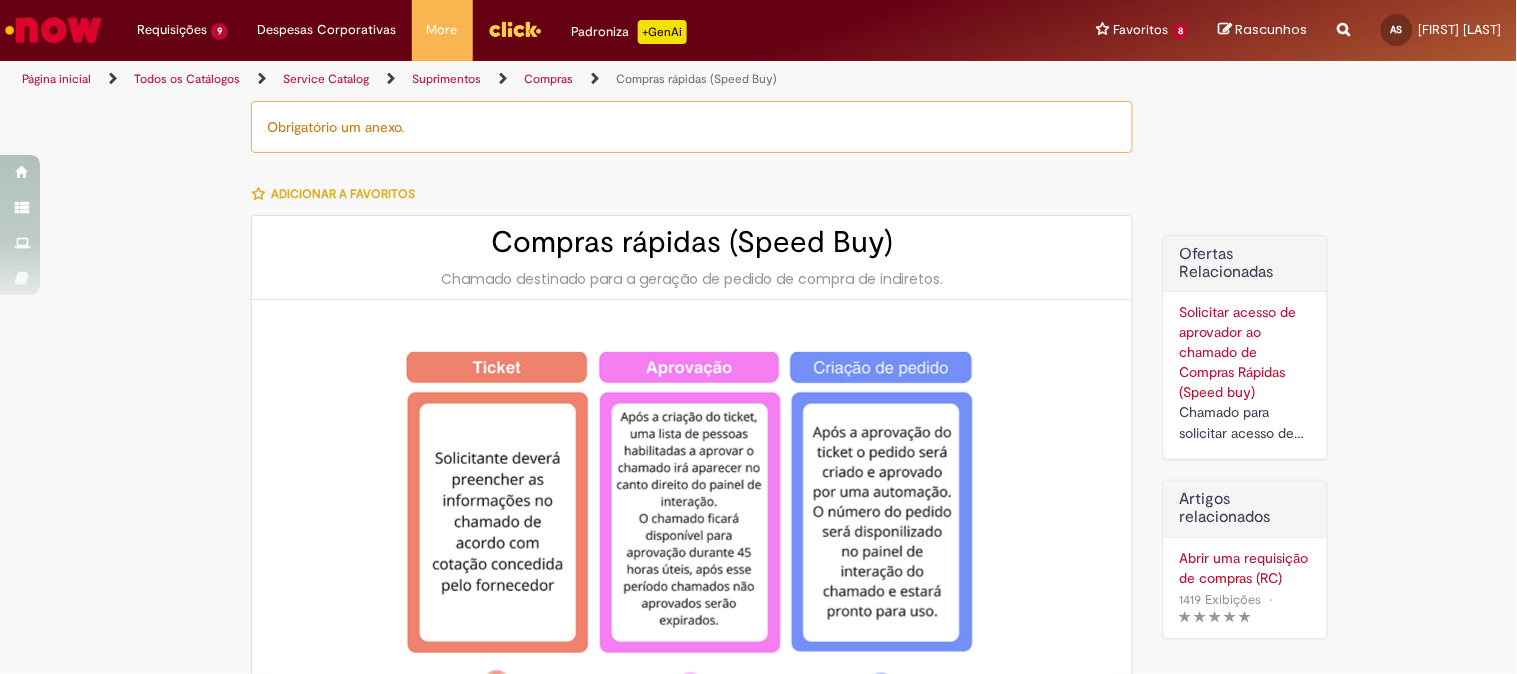 type on "********" 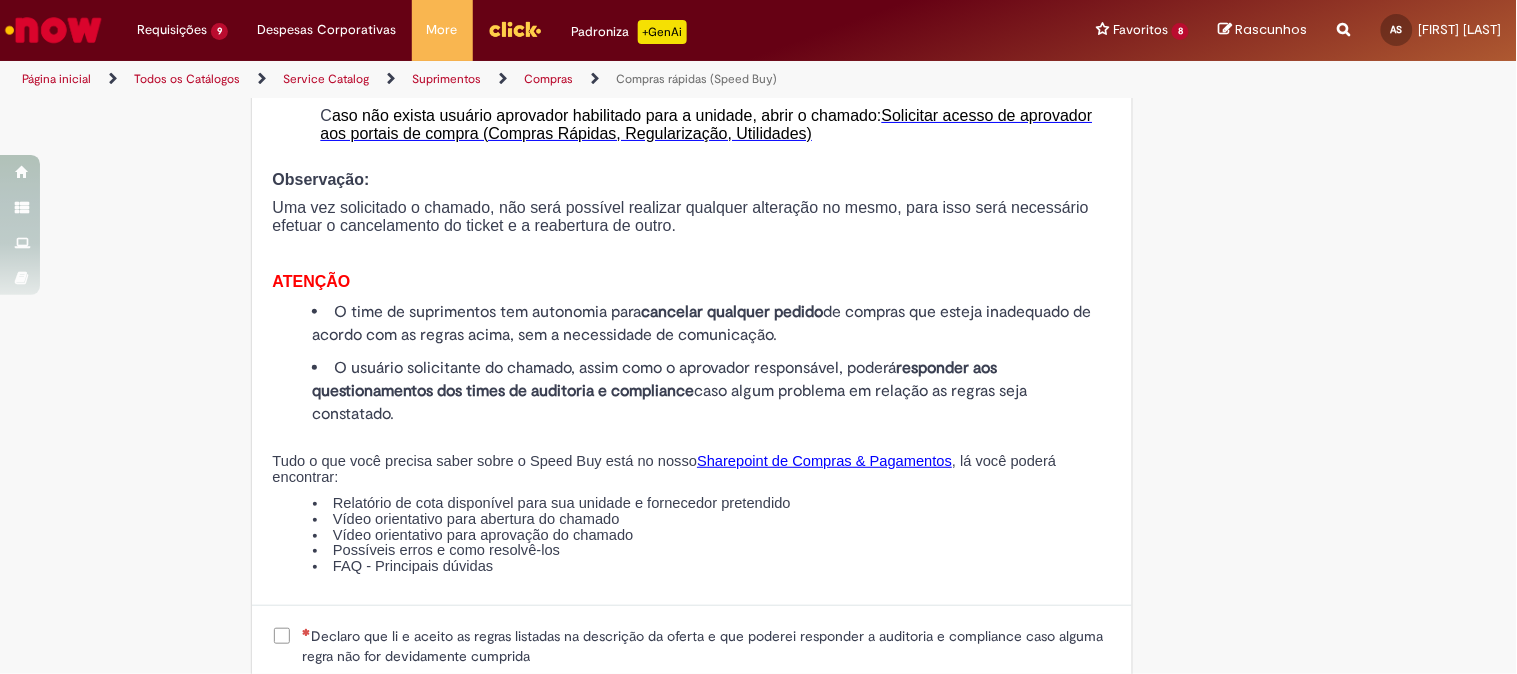 scroll, scrollTop: 2444, scrollLeft: 0, axis: vertical 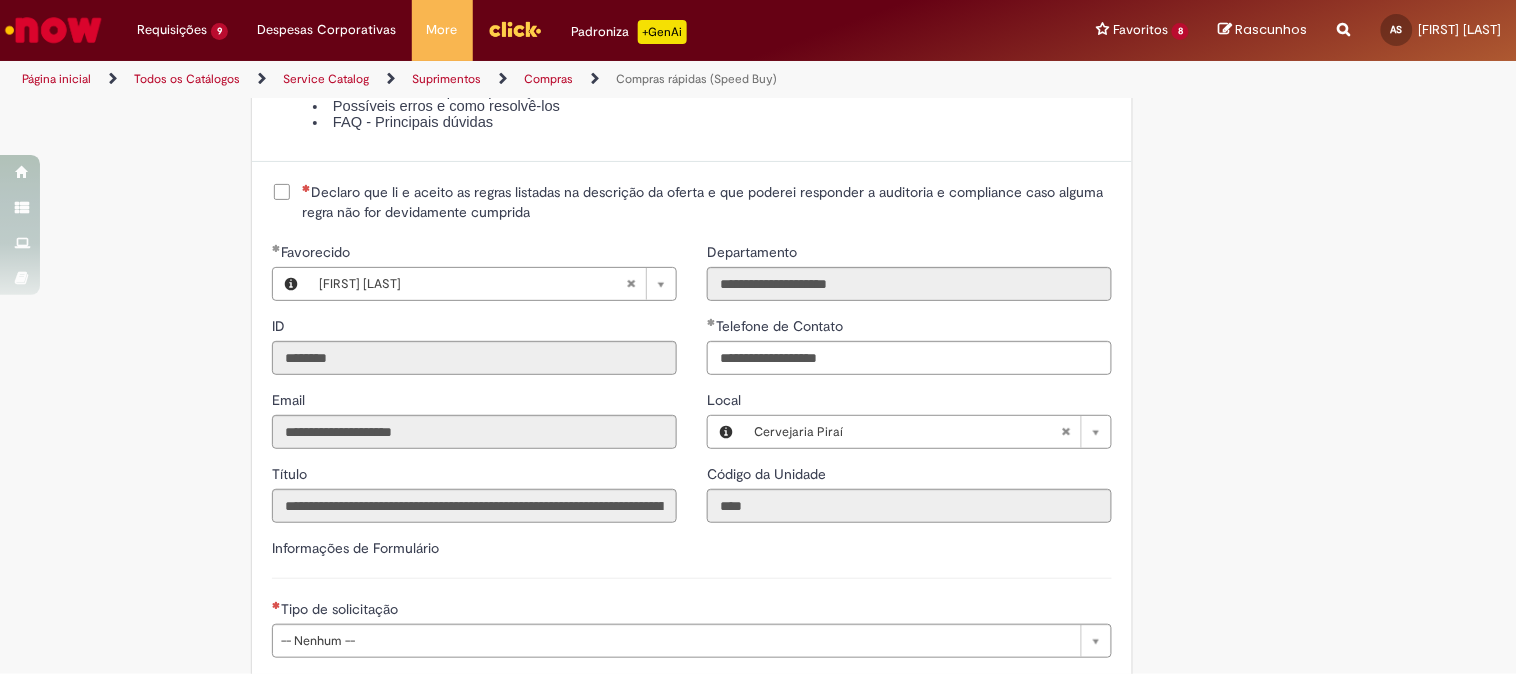click on "Declaro que li e aceito as regras listadas na descrição da oferta e que poderei responder a auditoria e compliance caso alguma regra não for devidamente cumprida" at bounding box center (707, 202) 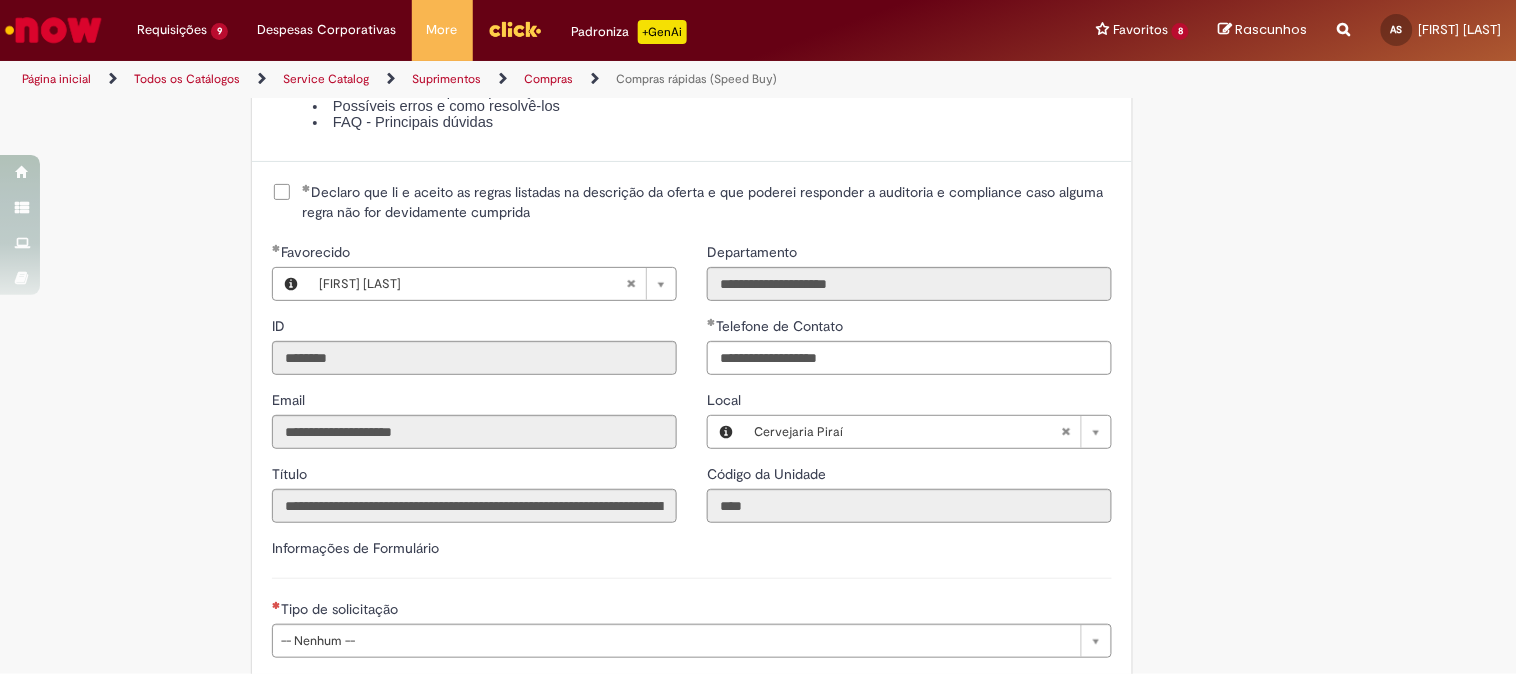 scroll, scrollTop: 2666, scrollLeft: 0, axis: vertical 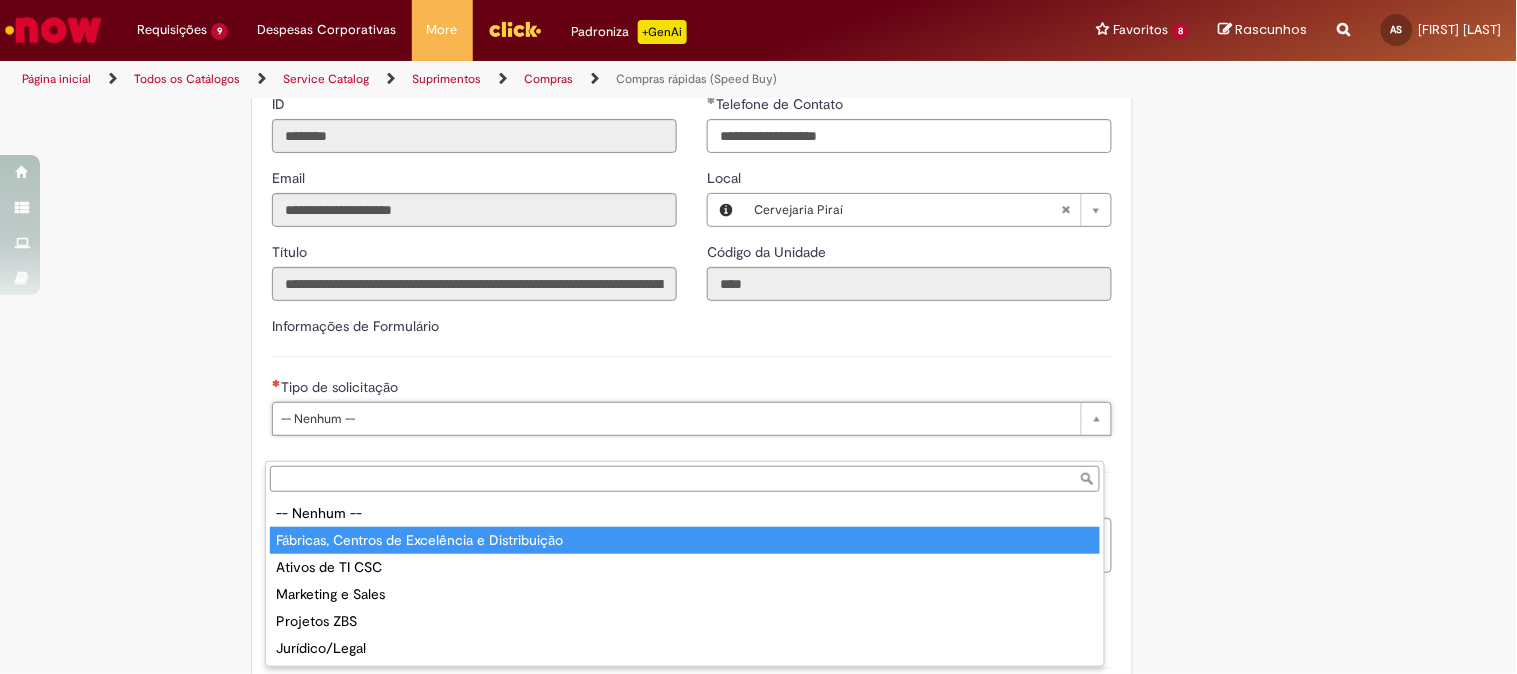 type on "**********" 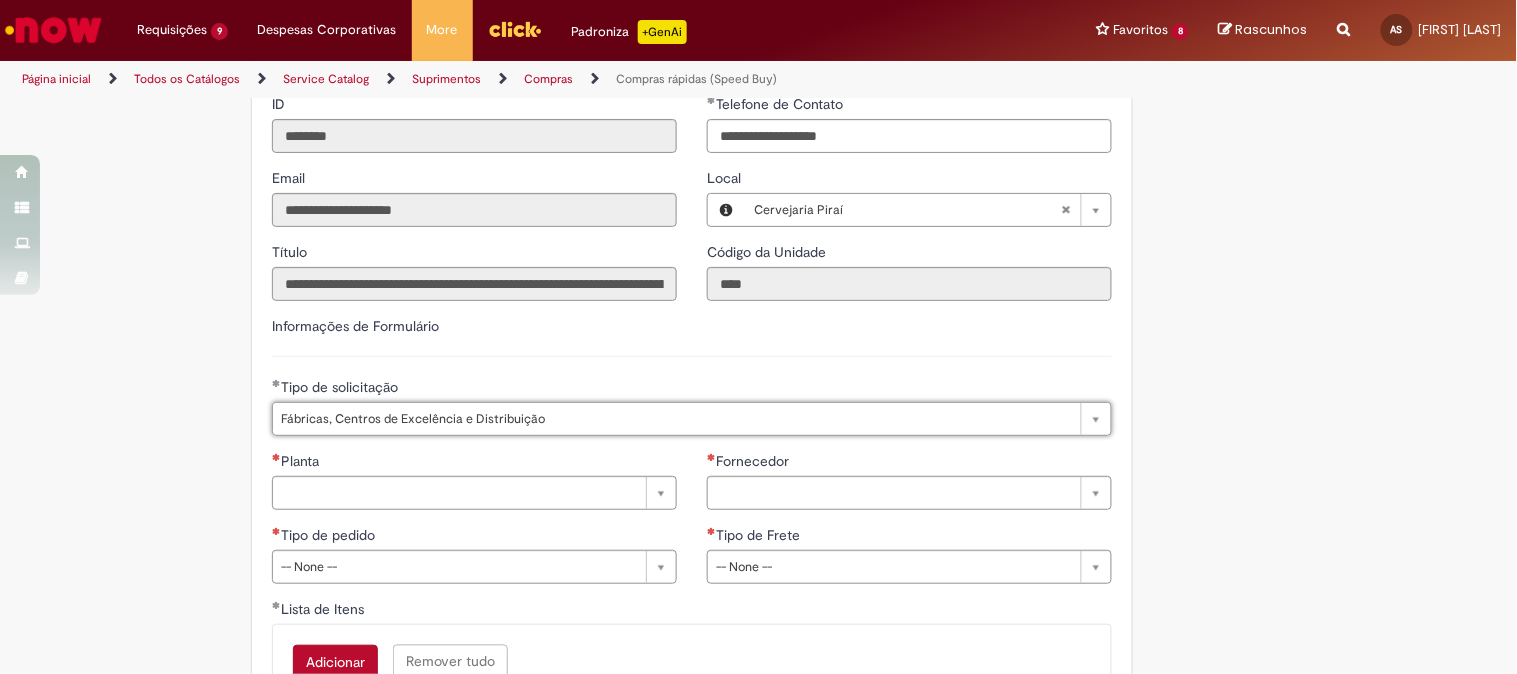 click on "Obrigatório um anexo.
Adicionar a Favoritos
Compras rápidas (Speed Buy)
Chamado destinado para a geração de pedido de compra de indiretos.
O Speed buy é a ferramenta oficial para a geração de pedidos de compra que atenda aos seguintes requisitos:
Compras de material e serviço indiretos
Compras inferiores a R$13.000 *
Compras com fornecedores nacionais
Compras de material sem contrato ativo no SAP para o centro solicitado
* Essa cota é referente ao tipo de solicitação padrão de Speed buy. Os chamados com cotas especiais podem possuir valores divergentes.
Regras de Utilização
No campo “Tipo de Solicitação” selecionar a opção correspondente a sua unidade de negócio.
Solicitação Padrão de Speed buy:
Fábricas, centros de Excelência e de Distribuição:  habilitado para todos usuários ambev
Ativos   de TI:" at bounding box center (759, -610) 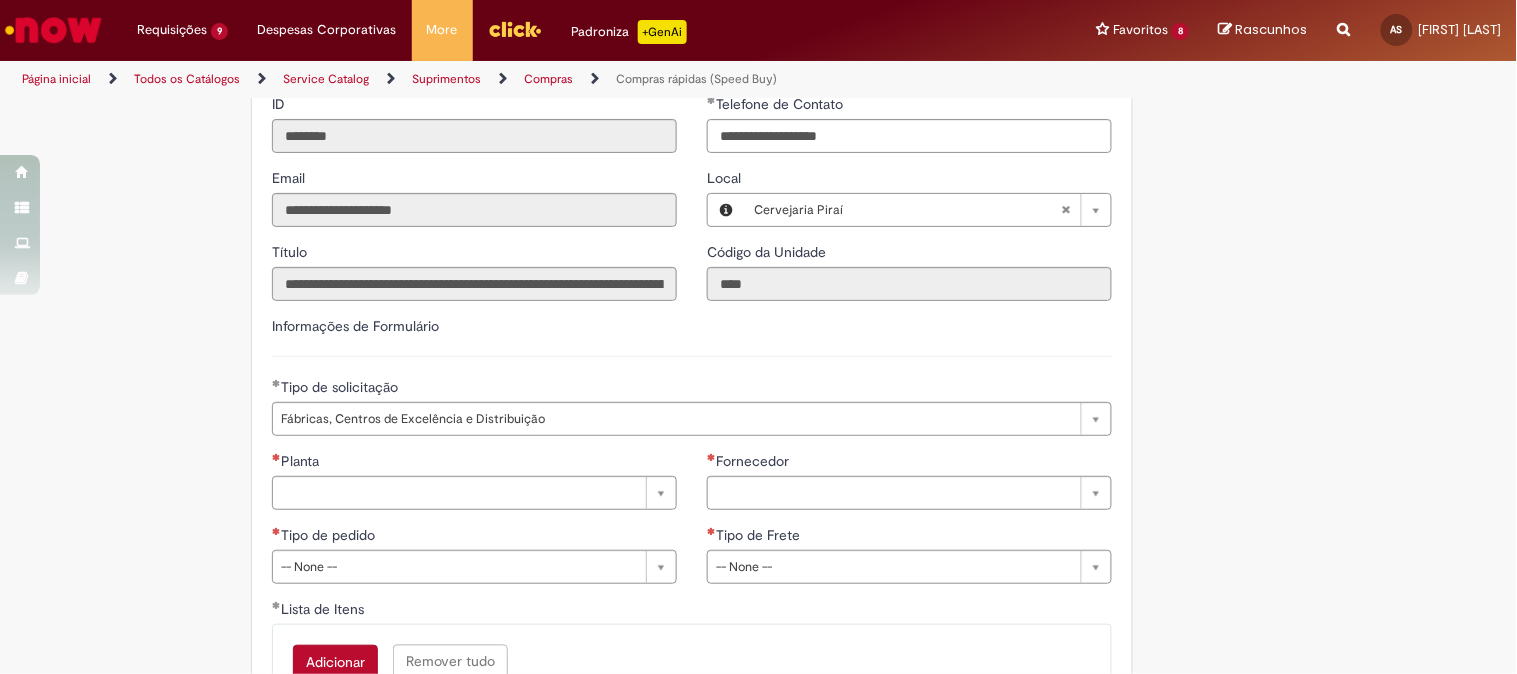 scroll, scrollTop: 2888, scrollLeft: 0, axis: vertical 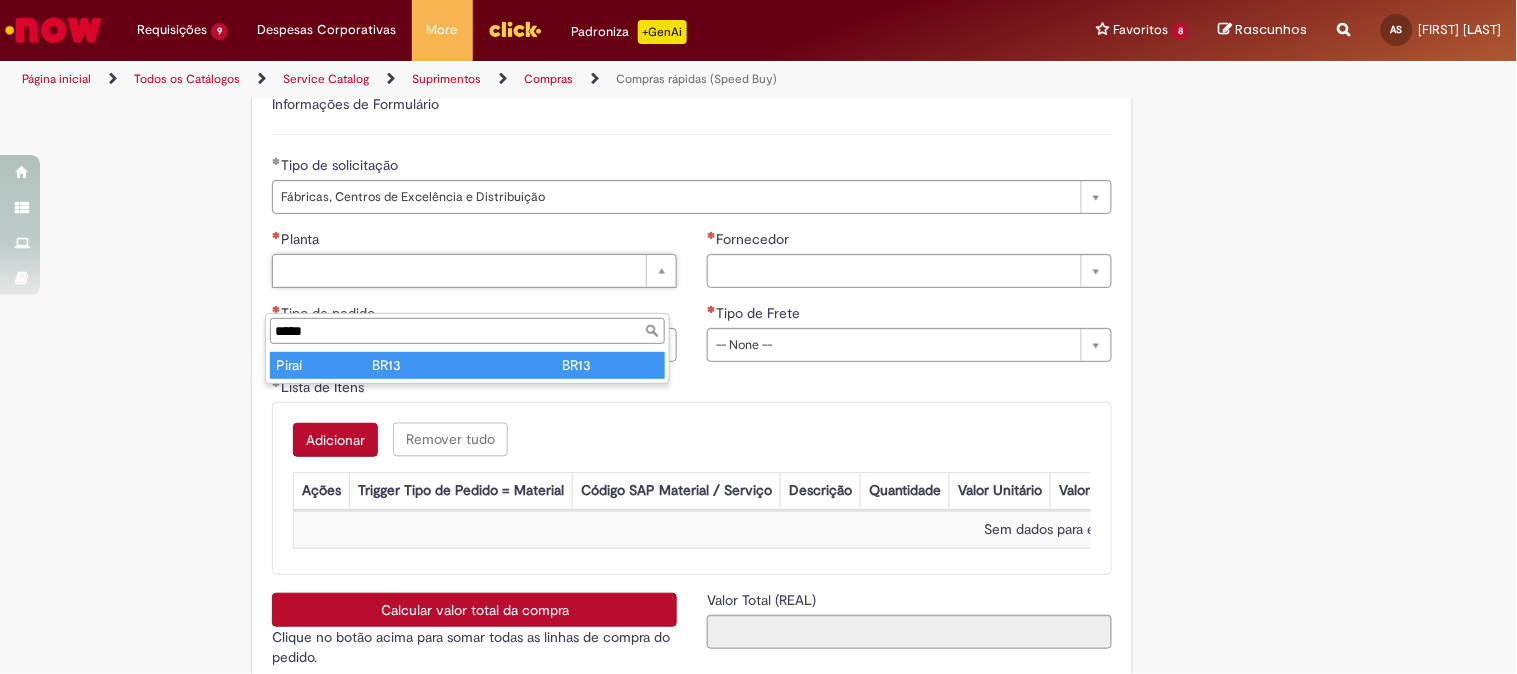 type on "*****" 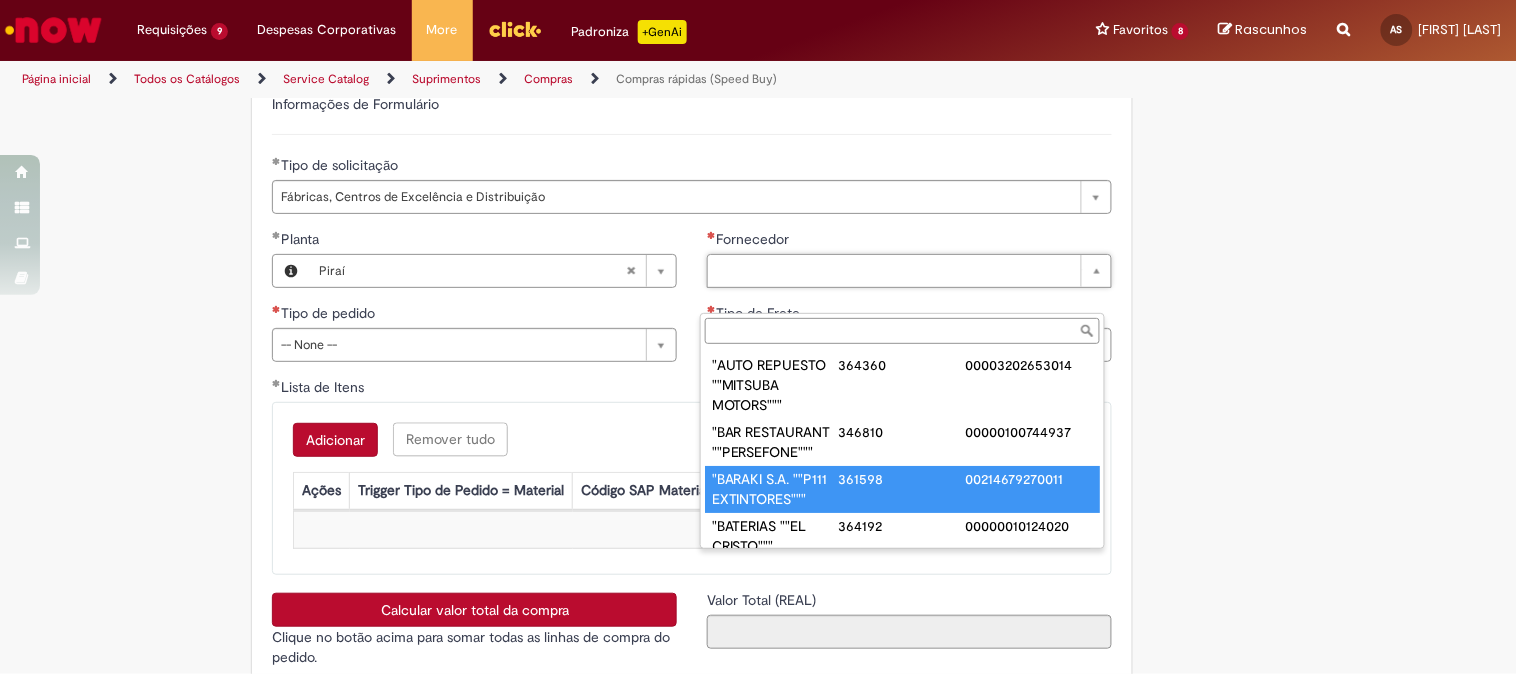 scroll, scrollTop: 7, scrollLeft: 0, axis: vertical 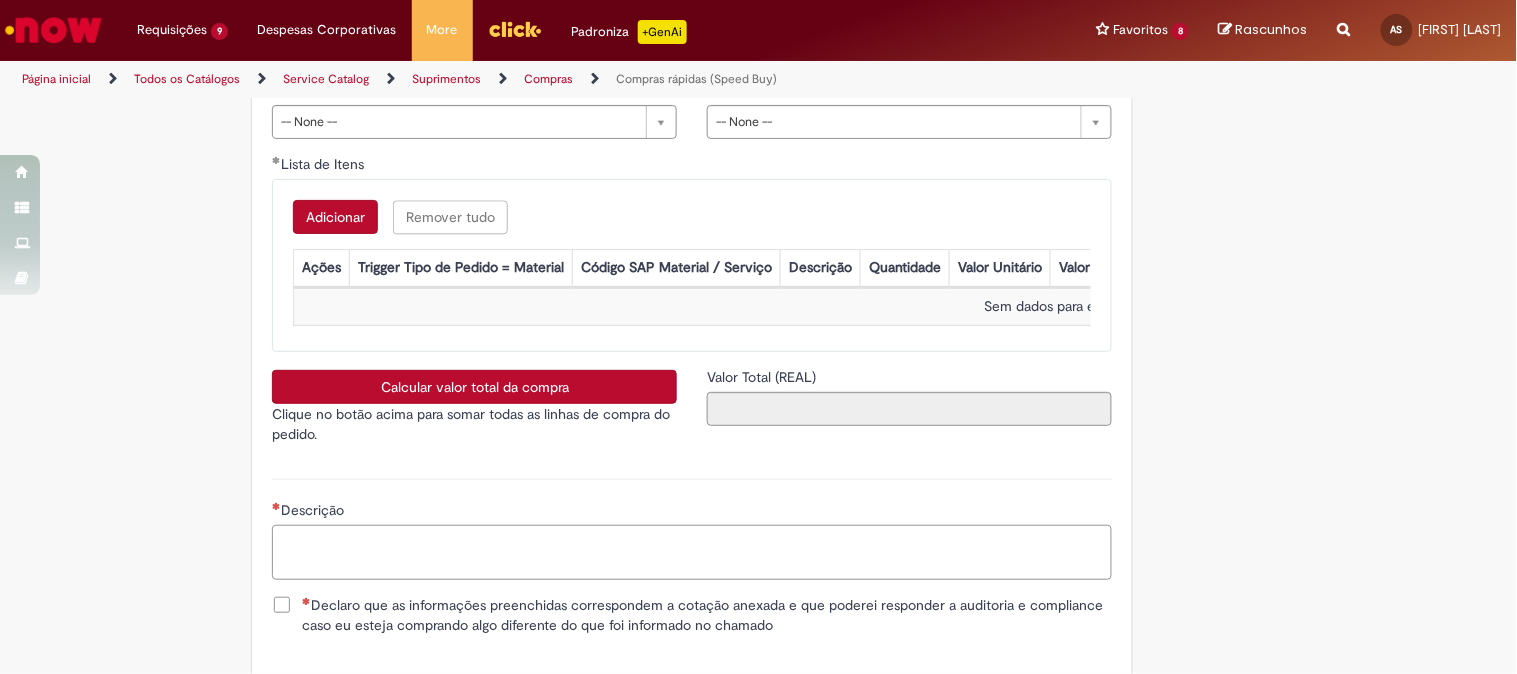 click on "Descrição" at bounding box center [692, 552] 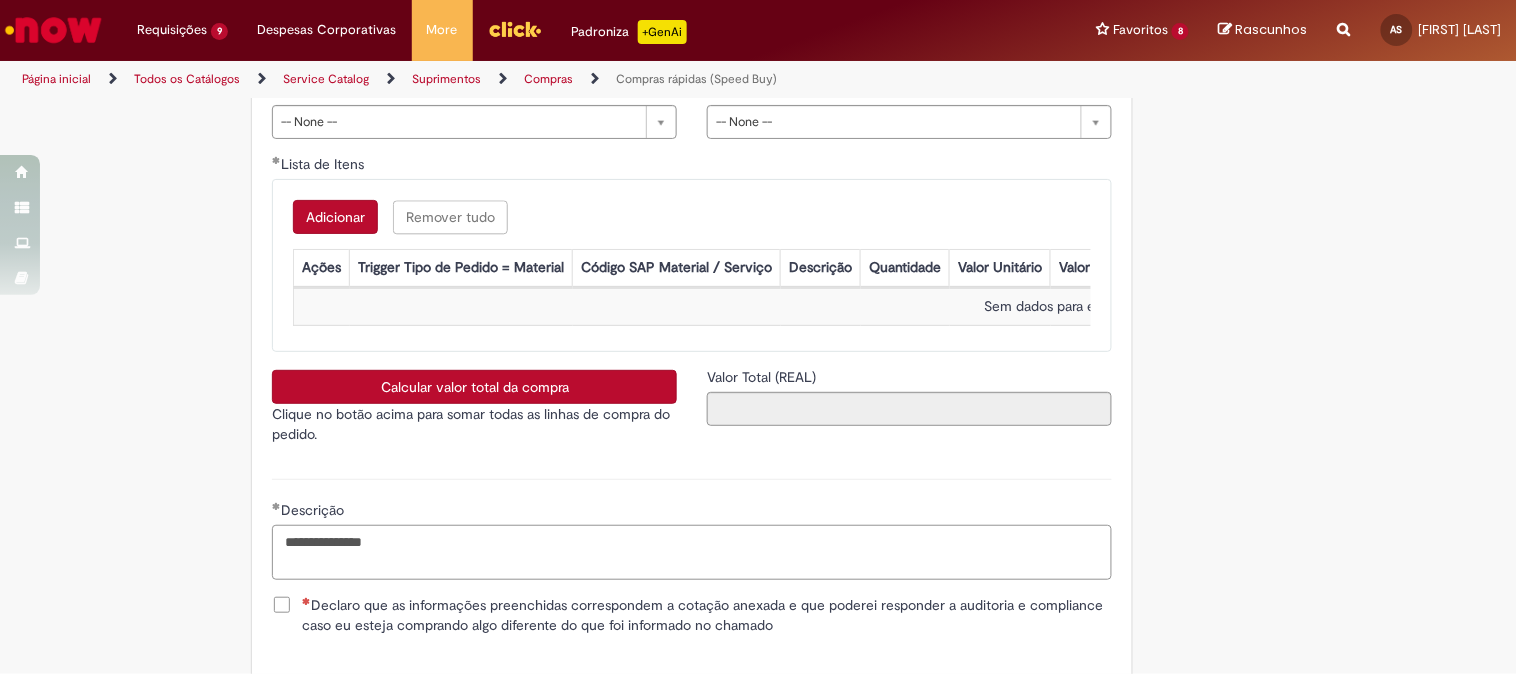 type on "**********" 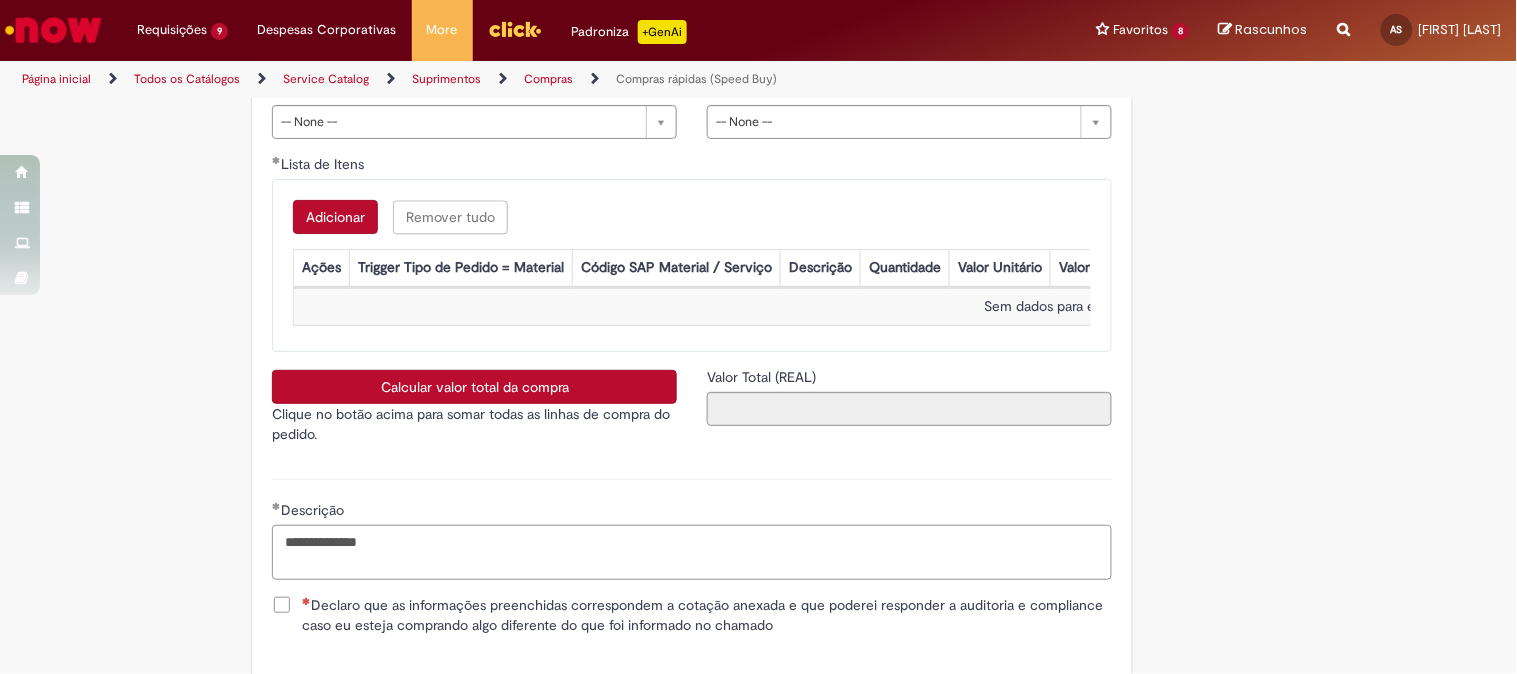 type 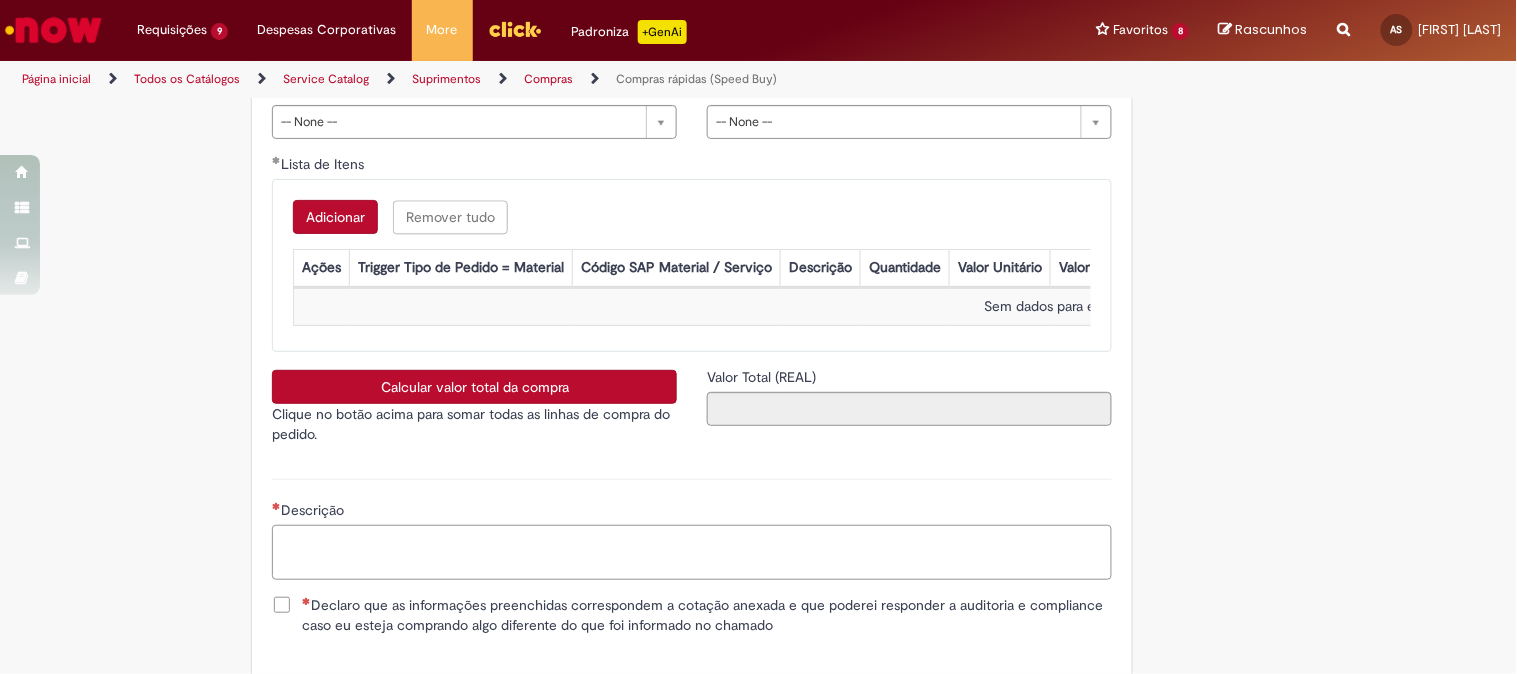 scroll, scrollTop: 2888, scrollLeft: 0, axis: vertical 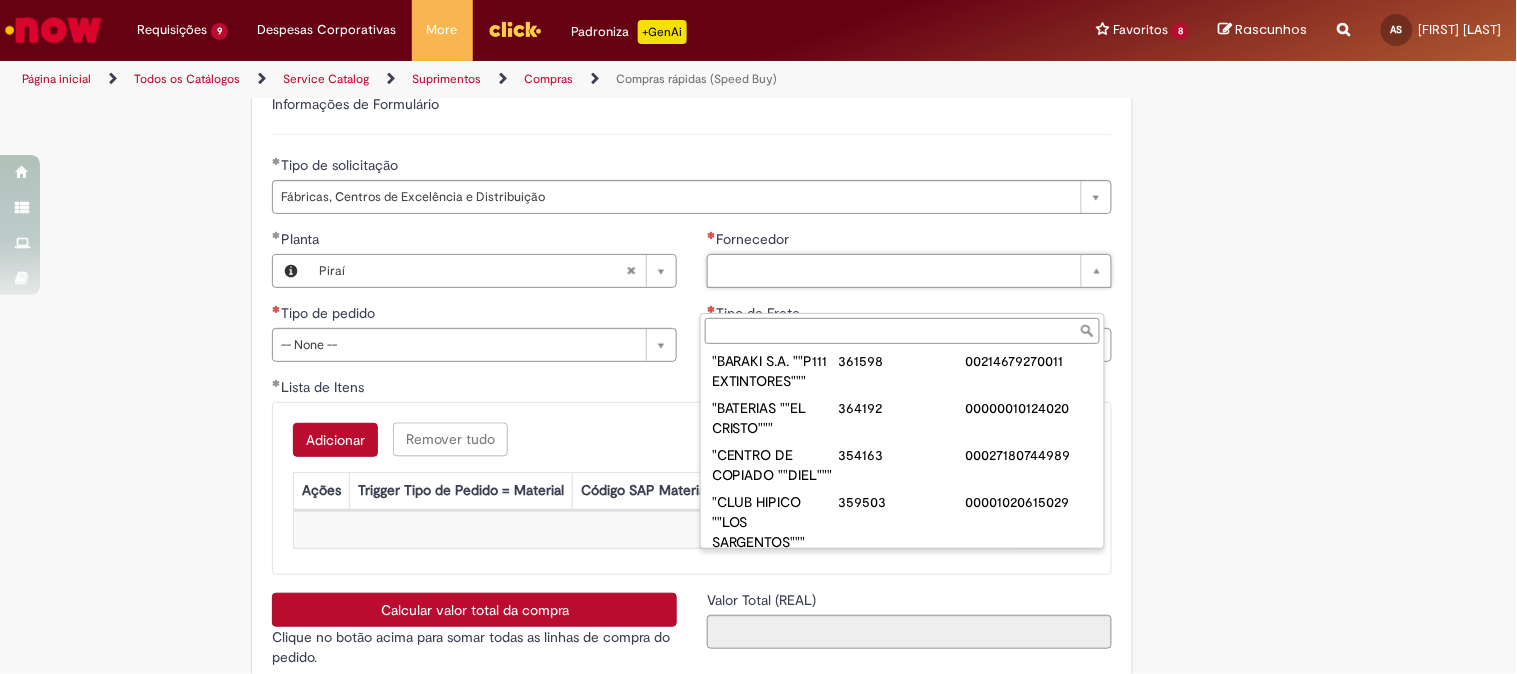 paste on "**********" 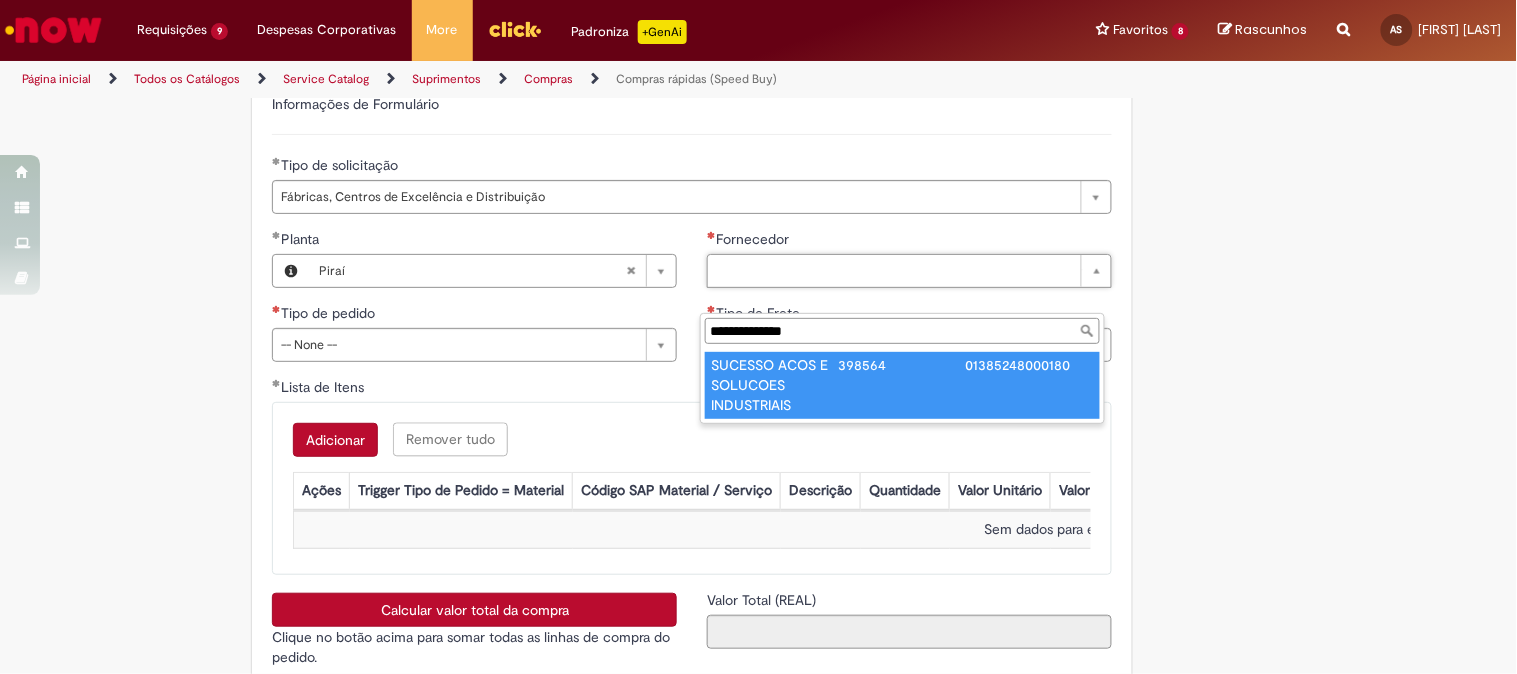 type on "**********" 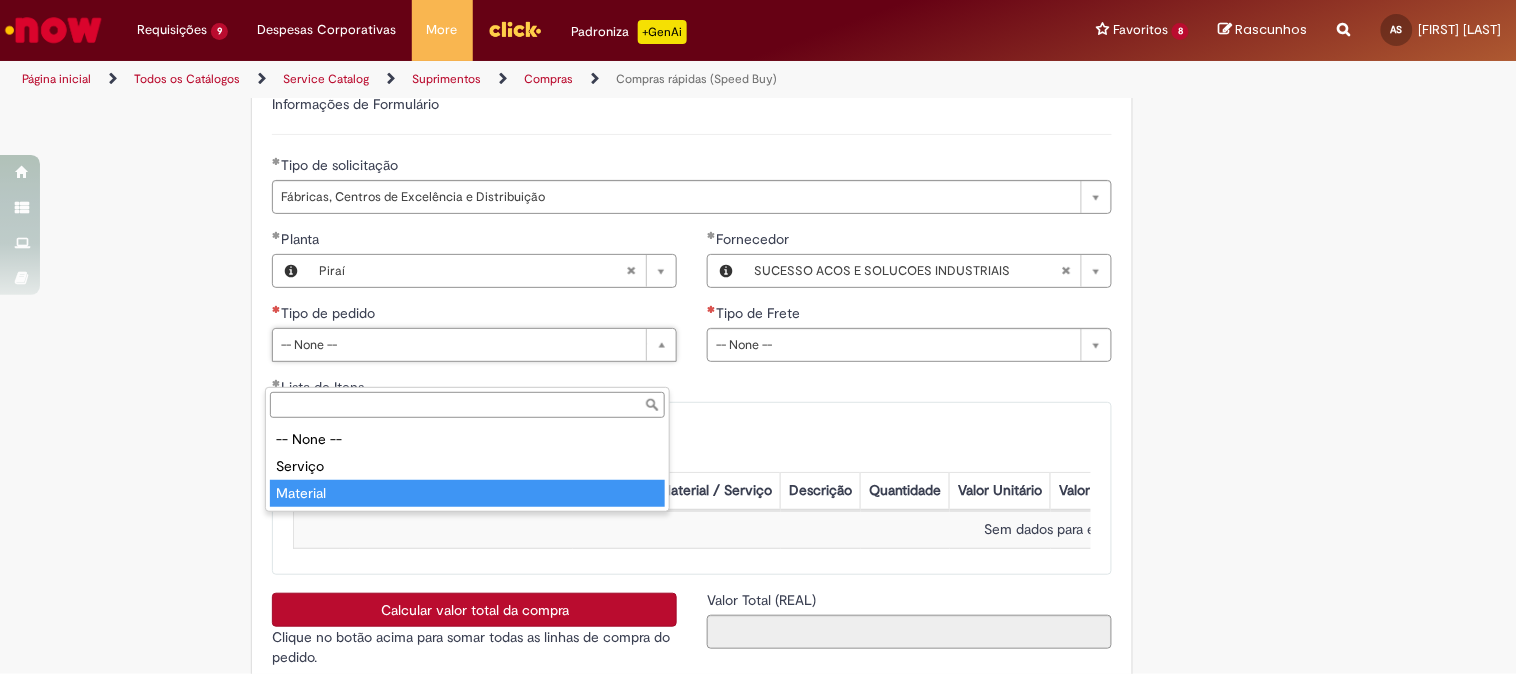 drag, startPoint x: 317, startPoint y: 485, endPoint x: 572, endPoint y: 424, distance: 262.19458 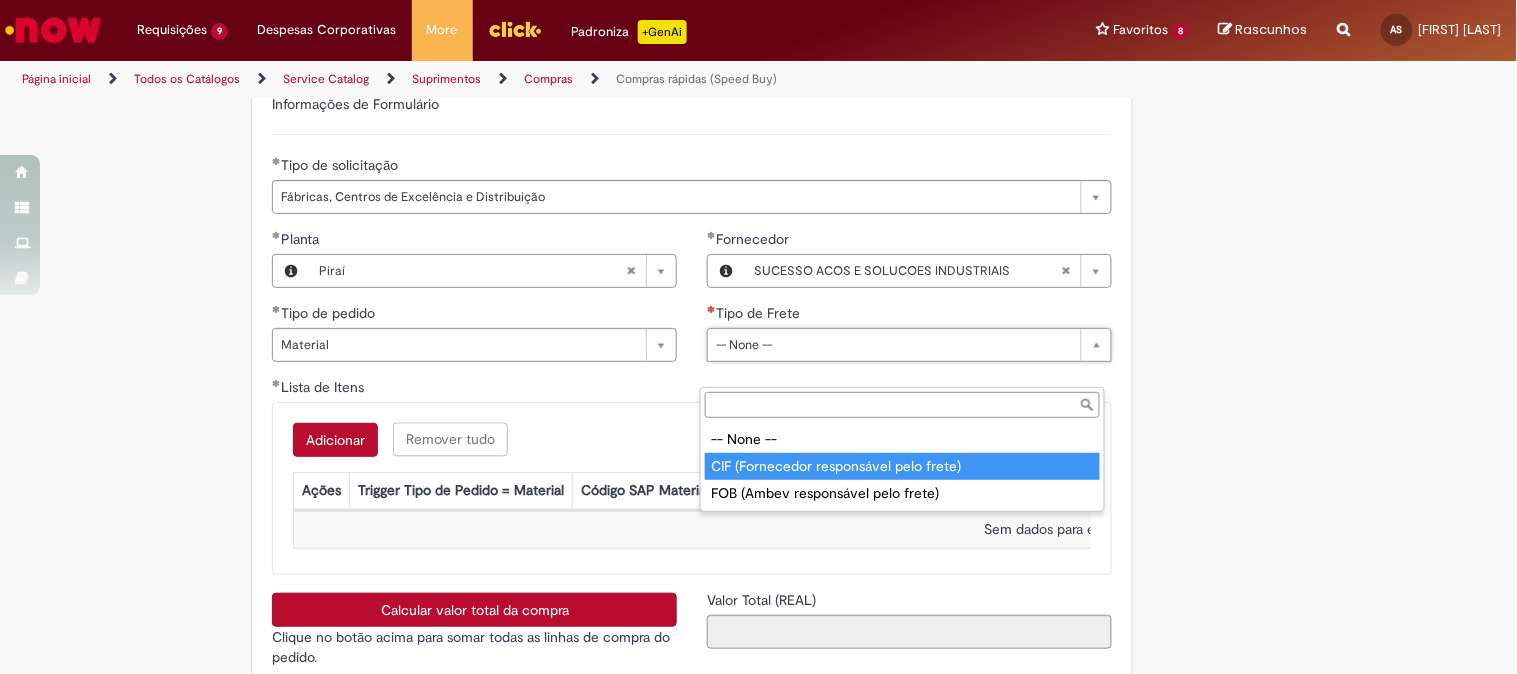 drag, startPoint x: 771, startPoint y: 462, endPoint x: 765, endPoint y: 448, distance: 15.231546 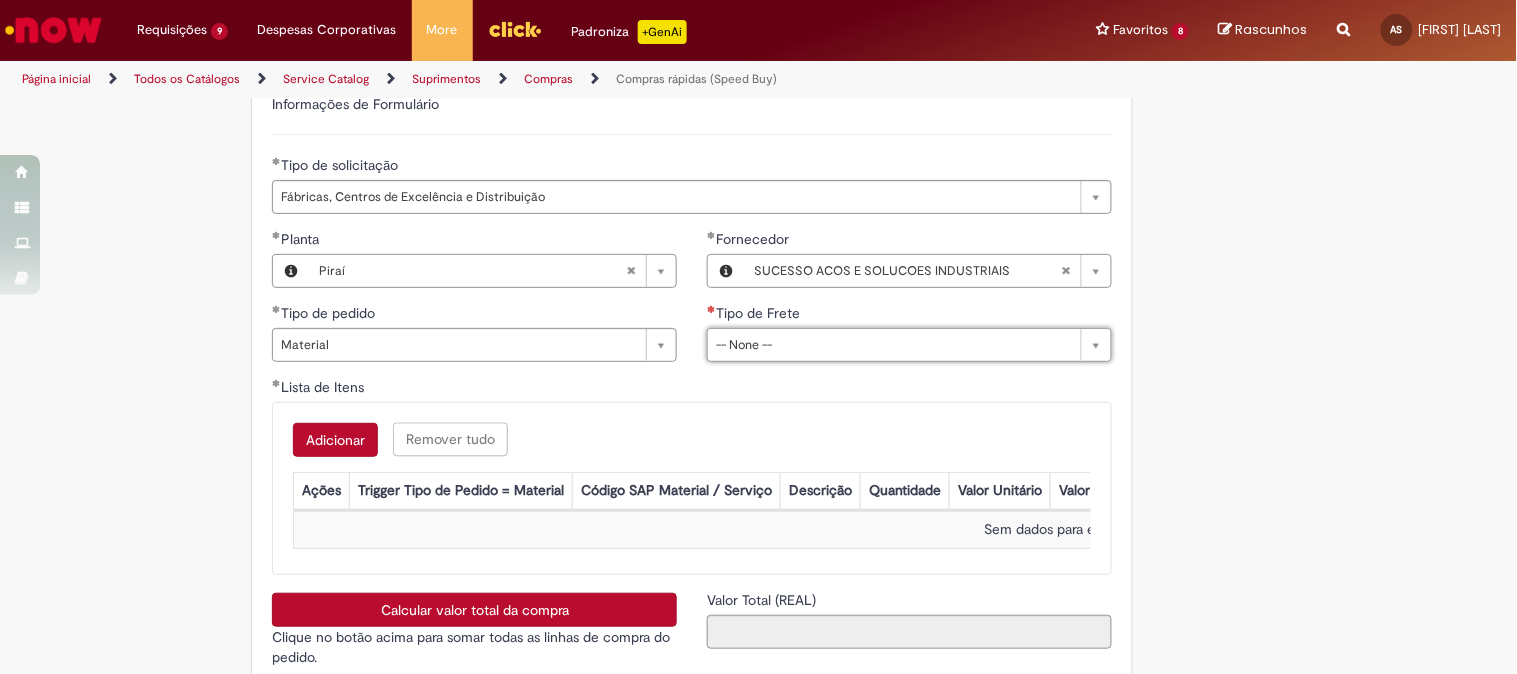 click on "Tire dúvidas com LupiAssist    +GenAI
Oi! Eu sou LupiAssist, uma Inteligência Artificial Generativa em constante aprendizado   Meu conteúdo é monitorado para trazer uma melhor experiência
Dúvidas comuns:
Só mais um instante, estou consultando nossas bases de conhecimento  e escrevendo a melhor resposta pra você!
Title
Lorem ipsum dolor sit amet    Fazer uma nova pergunta
Gerei esta resposta utilizando IA Generativa em conjunto com os nossos padrões. Em caso de divergência, os documentos oficiais prevalecerão.
Saiba mais em:
Ou ligue para:
E aí, te ajudei?
Sim, obrigado!" at bounding box center (758, -832) 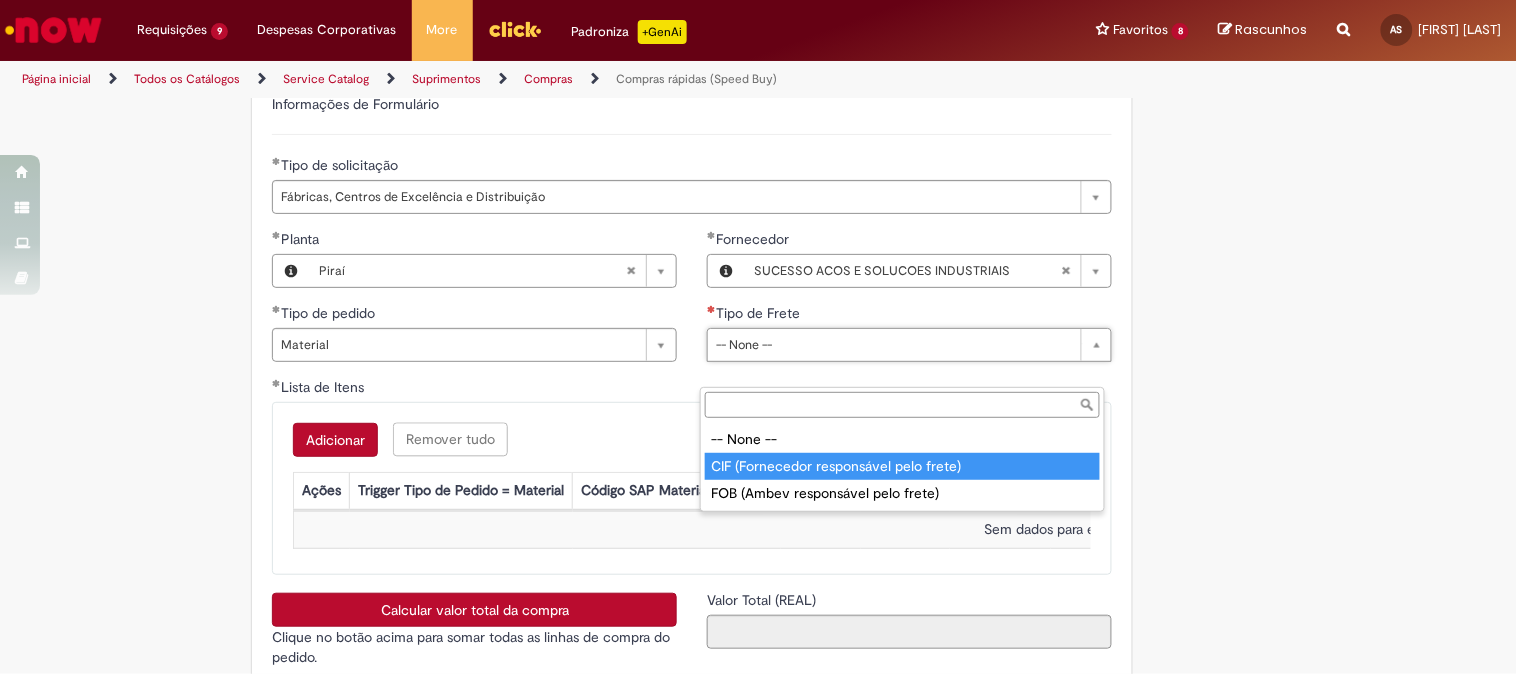 type on "**********" 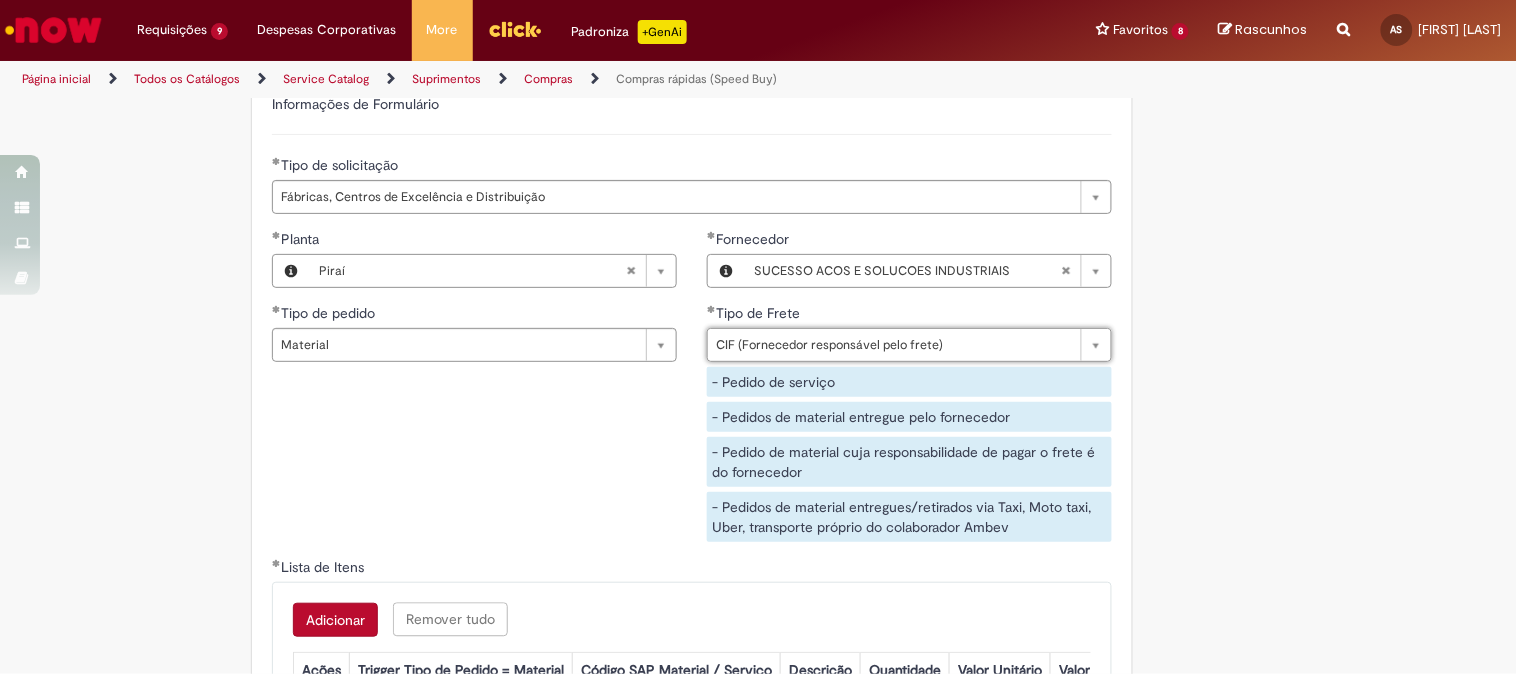click on "Obrigatório um anexo.
Adicionar a Favoritos
Compras rápidas (Speed Buy)
Chamado destinado para a geração de pedido de compra de indiretos.
O Speed buy é a ferramenta oficial para a geração de pedidos de compra que atenda aos seguintes requisitos:
Compras de material e serviço indiretos
Compras inferiores a R$13.000 *
Compras com fornecedores nacionais
Compras de material sem contrato ativo no SAP para o centro solicitado
* Essa cota é referente ao tipo de solicitação padrão de Speed buy. Os chamados com cotas especiais podem possuir valores divergentes.
Regras de Utilização
No campo “Tipo de Solicitação” selecionar a opção correspondente a sua unidade de negócio.
Solicitação Padrão de Speed buy:
Fábricas, centros de Excelência e de Distribuição:  habilitado para todos usuários ambev
Ativos   de TI:" at bounding box center (759, -742) 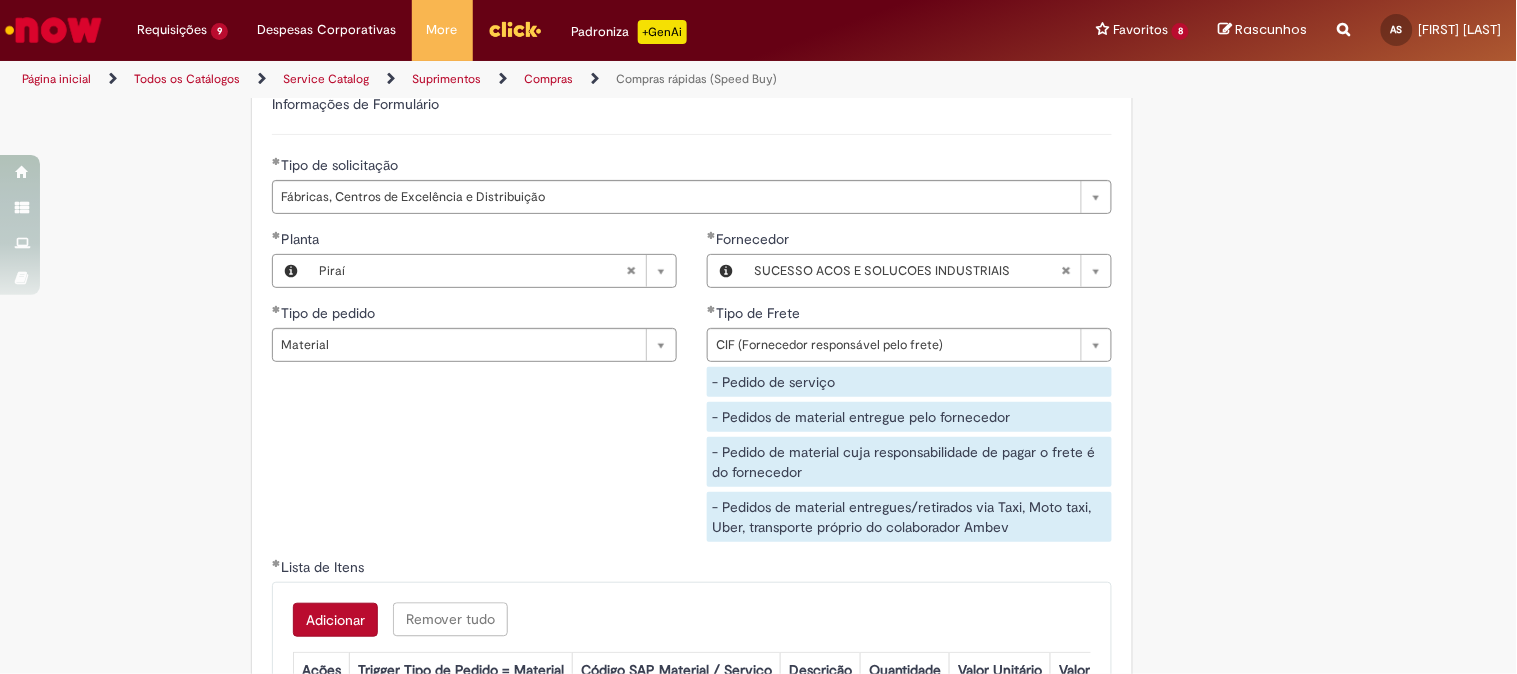 scroll, scrollTop: 3111, scrollLeft: 0, axis: vertical 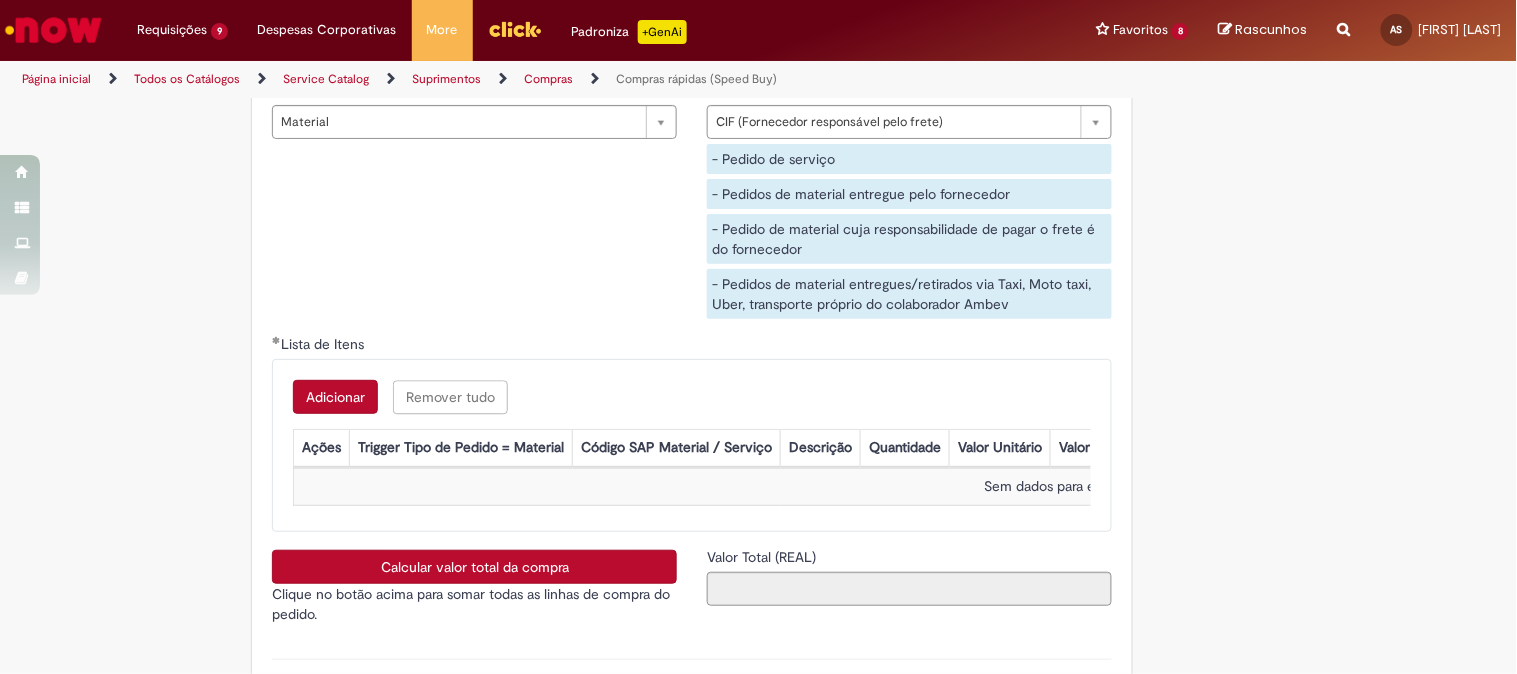 click on "Adicionar" at bounding box center [335, 397] 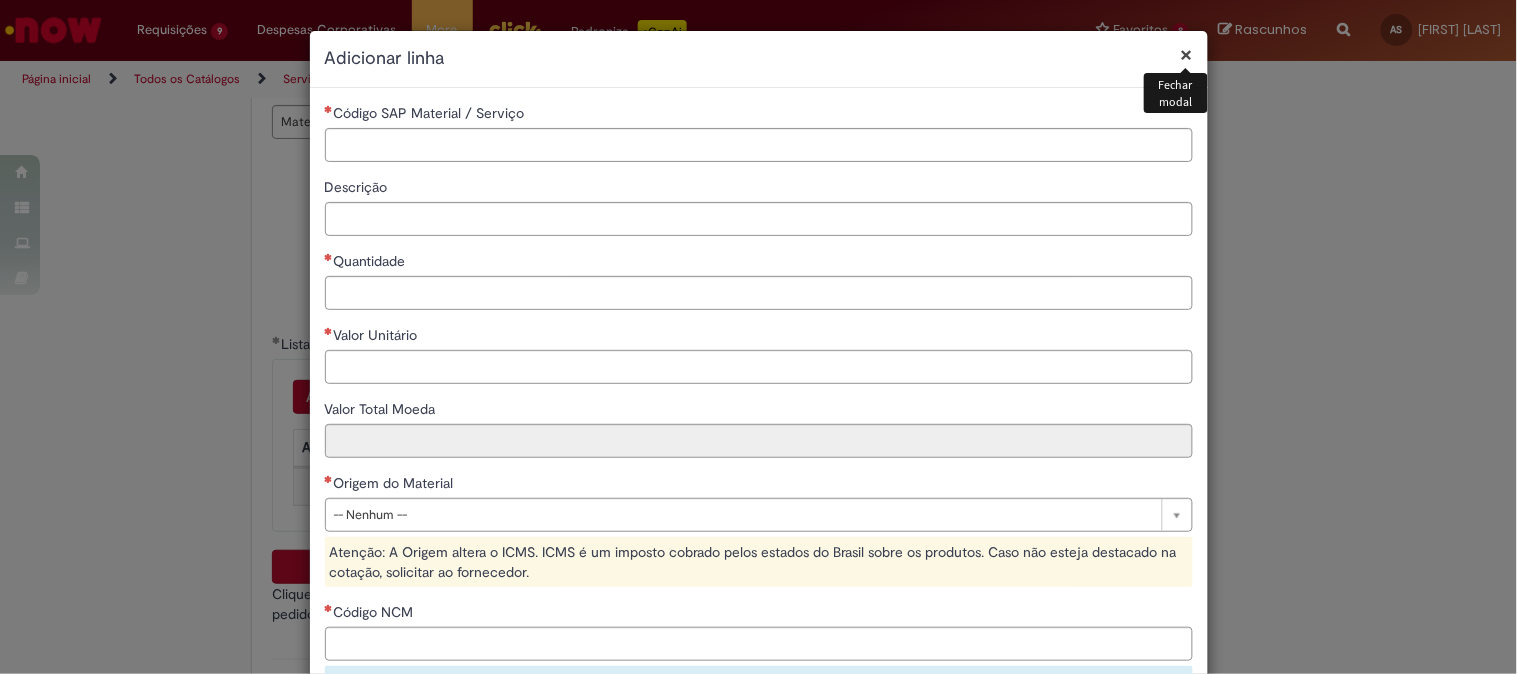 type 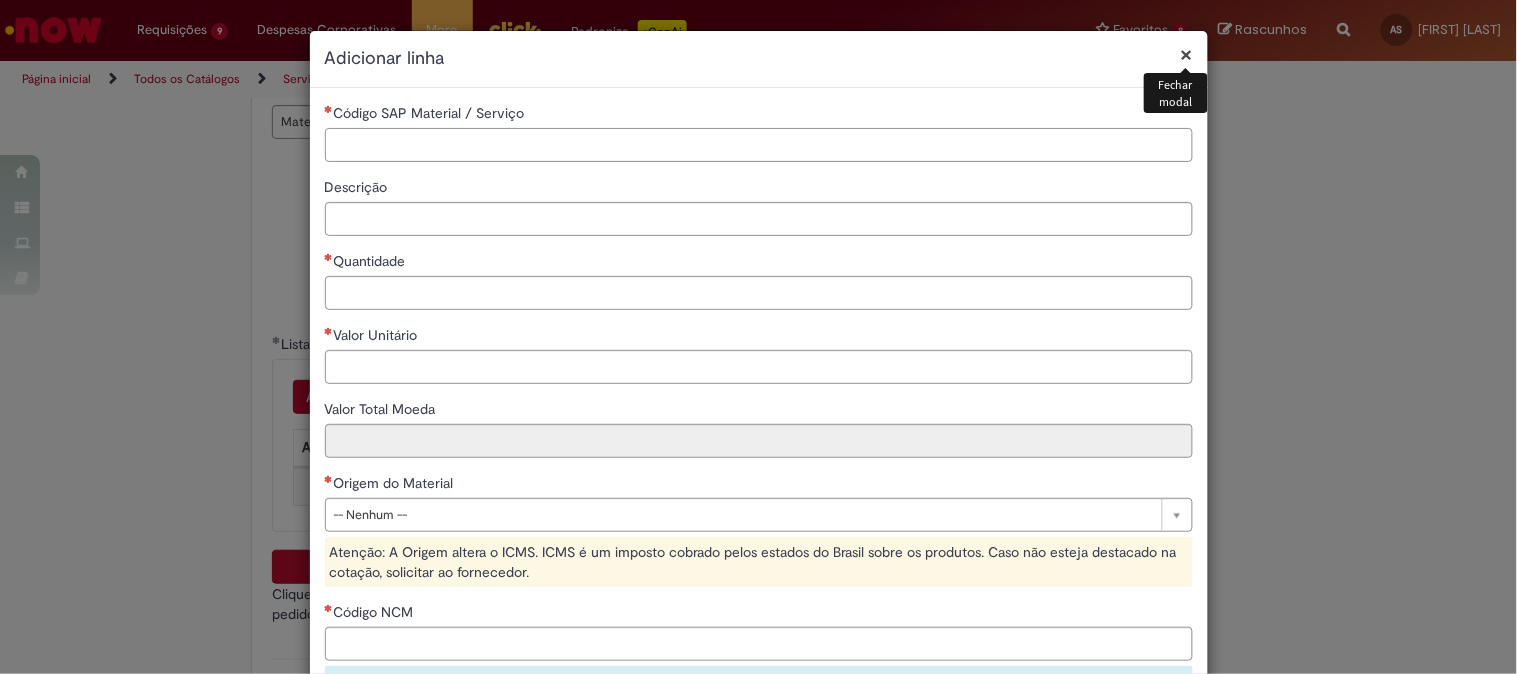 drag, startPoint x: 423, startPoint y: 142, endPoint x: 433, endPoint y: 146, distance: 10.770329 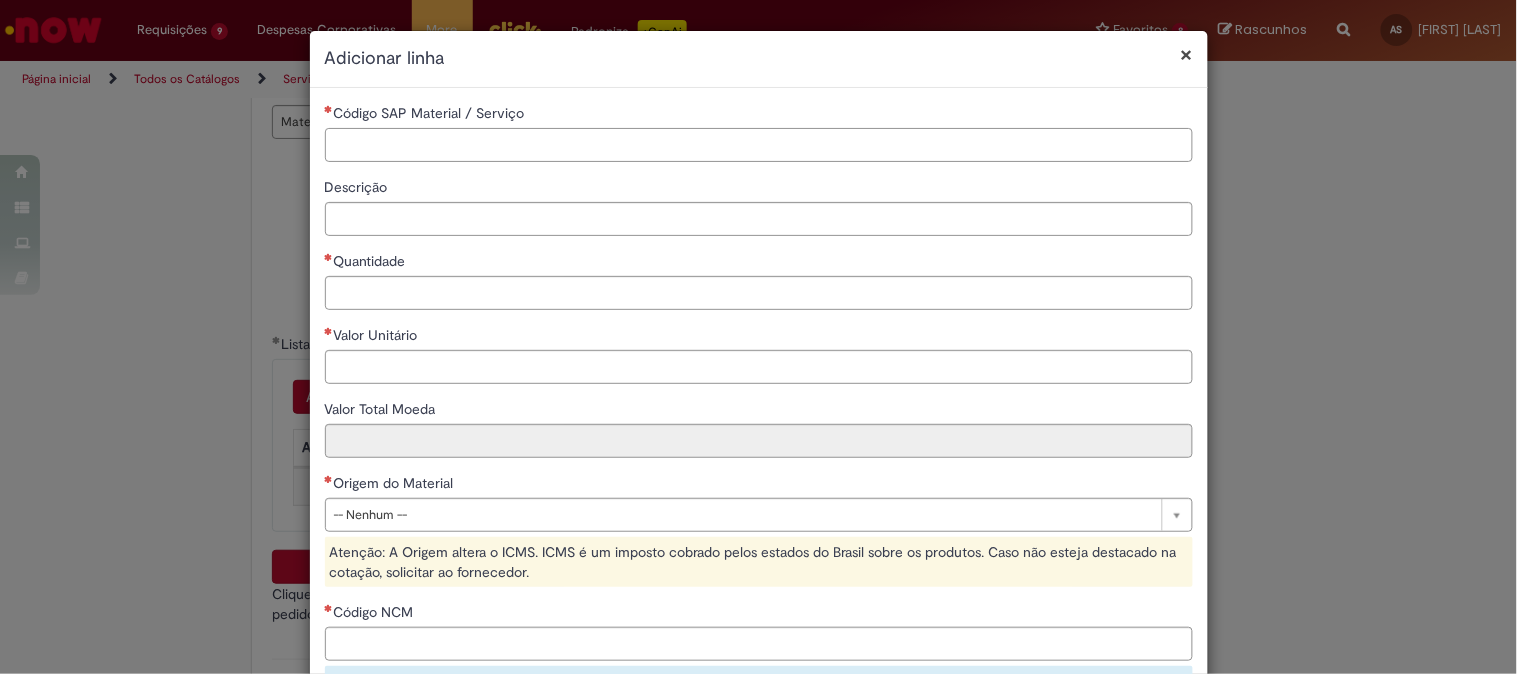 paste on "********" 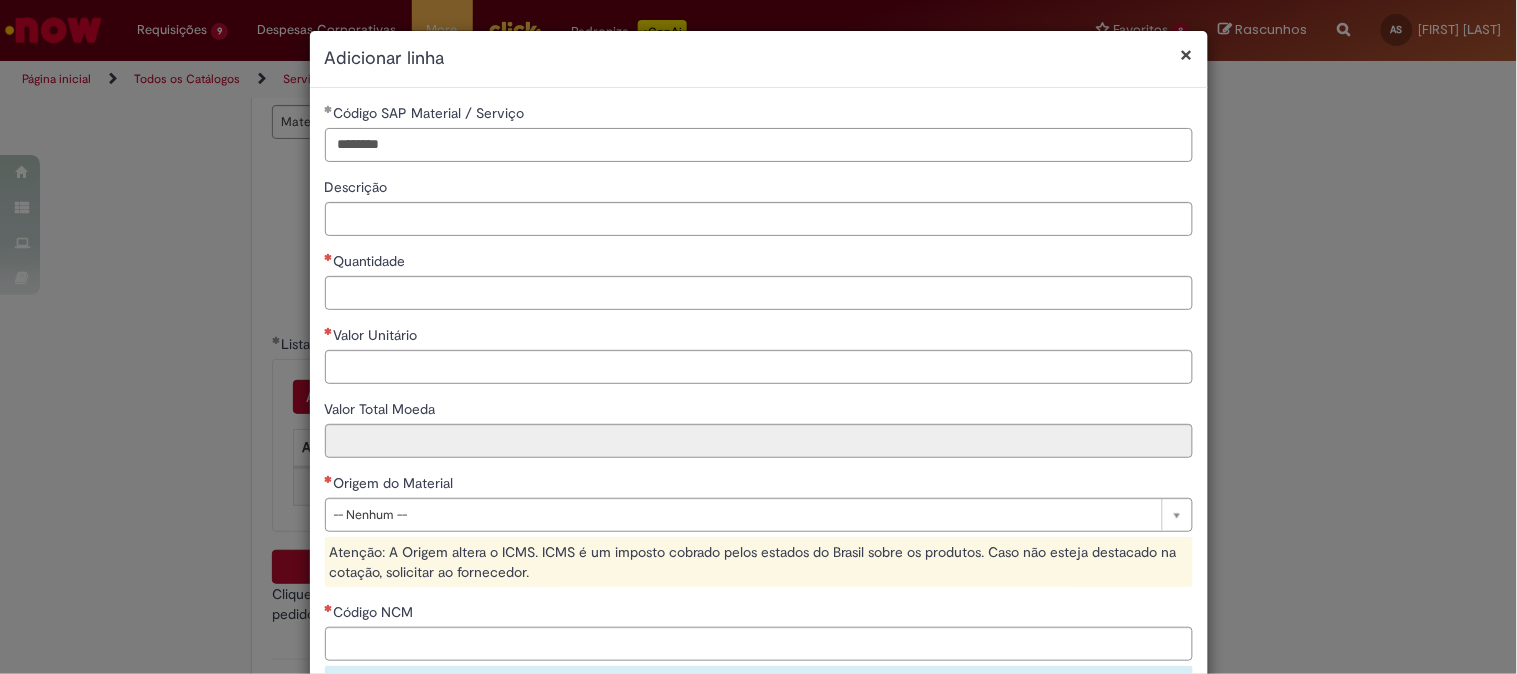 type on "********" 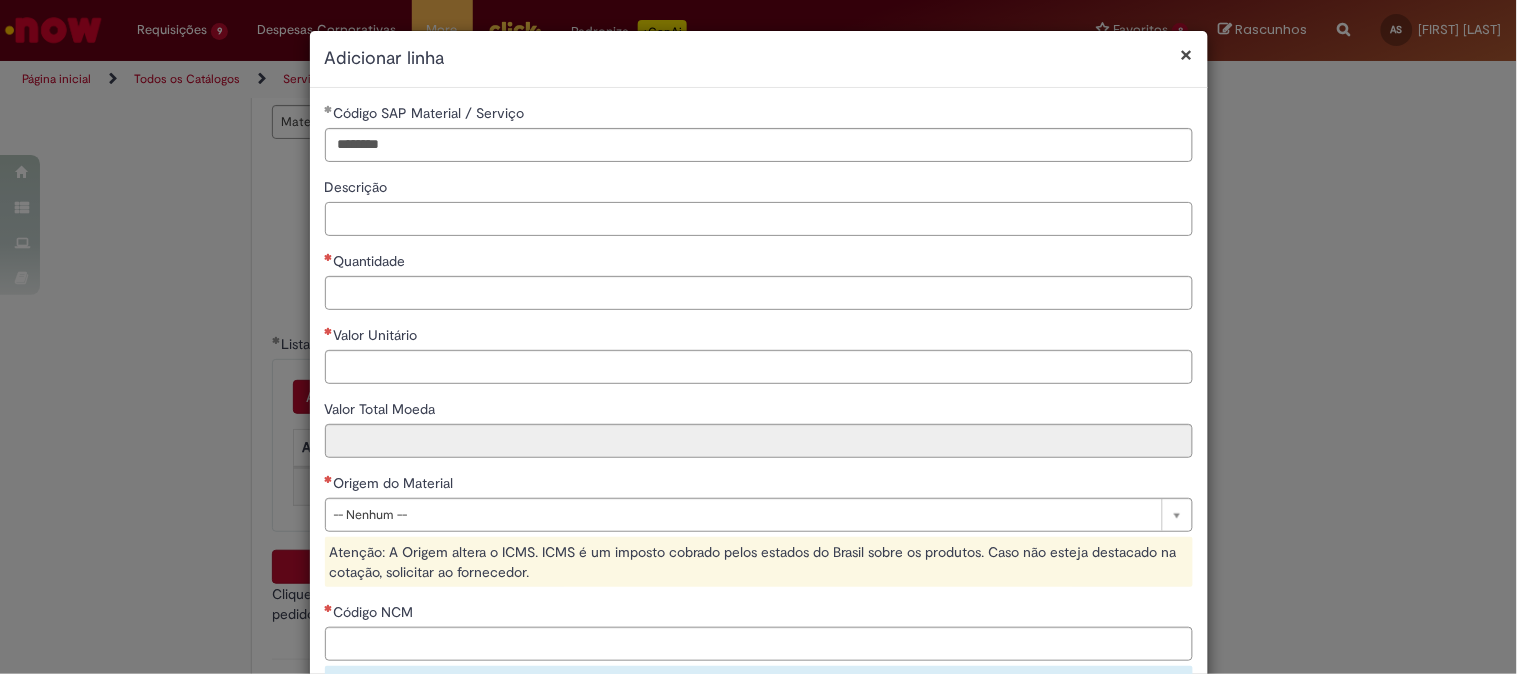 click on "Descrição" at bounding box center (759, 219) 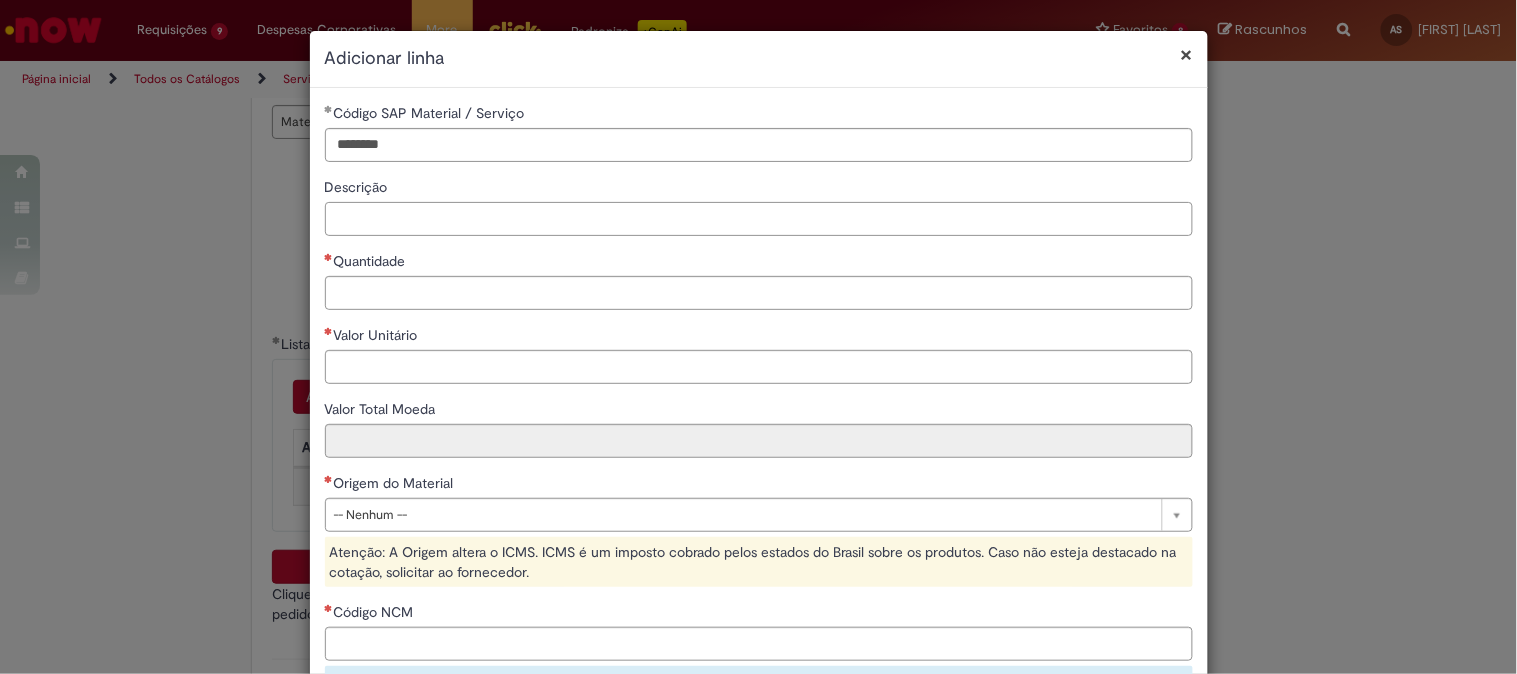 paste on "**********" 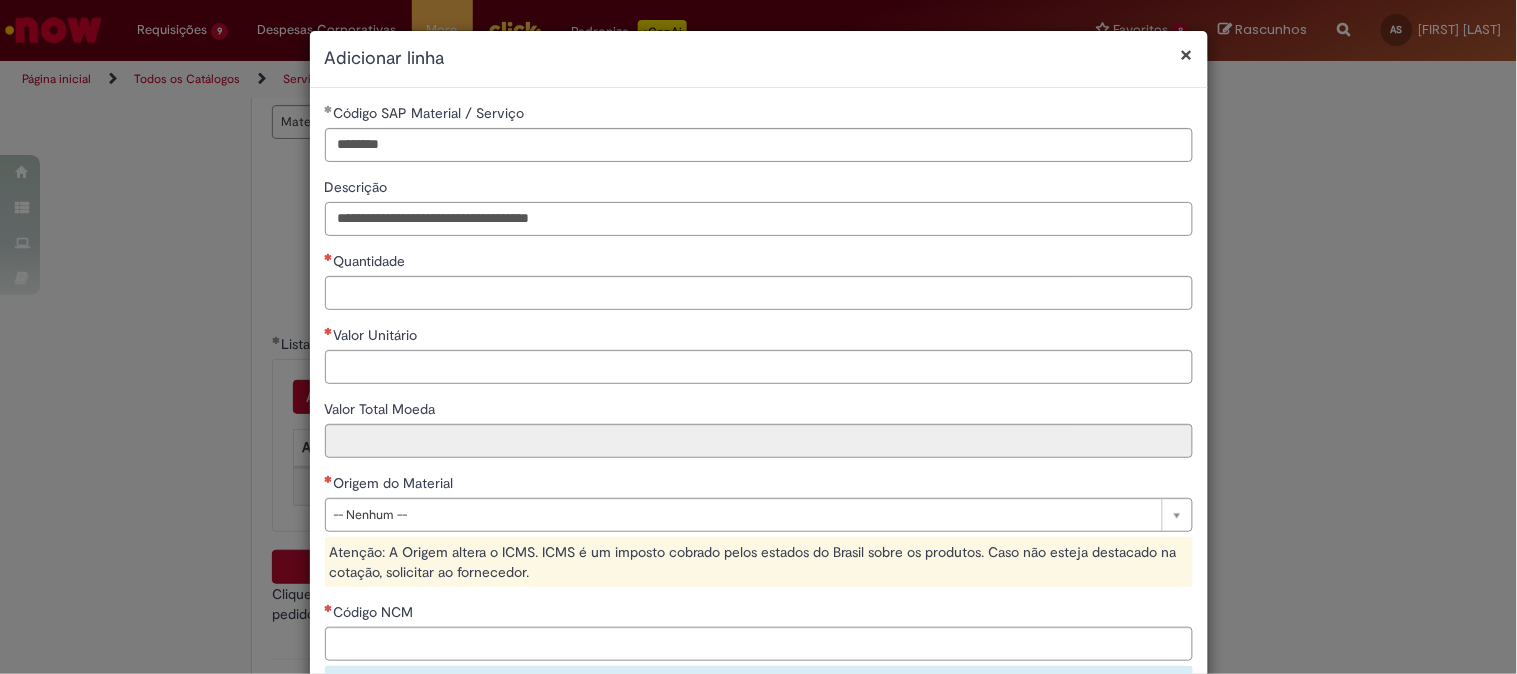 type on "**********" 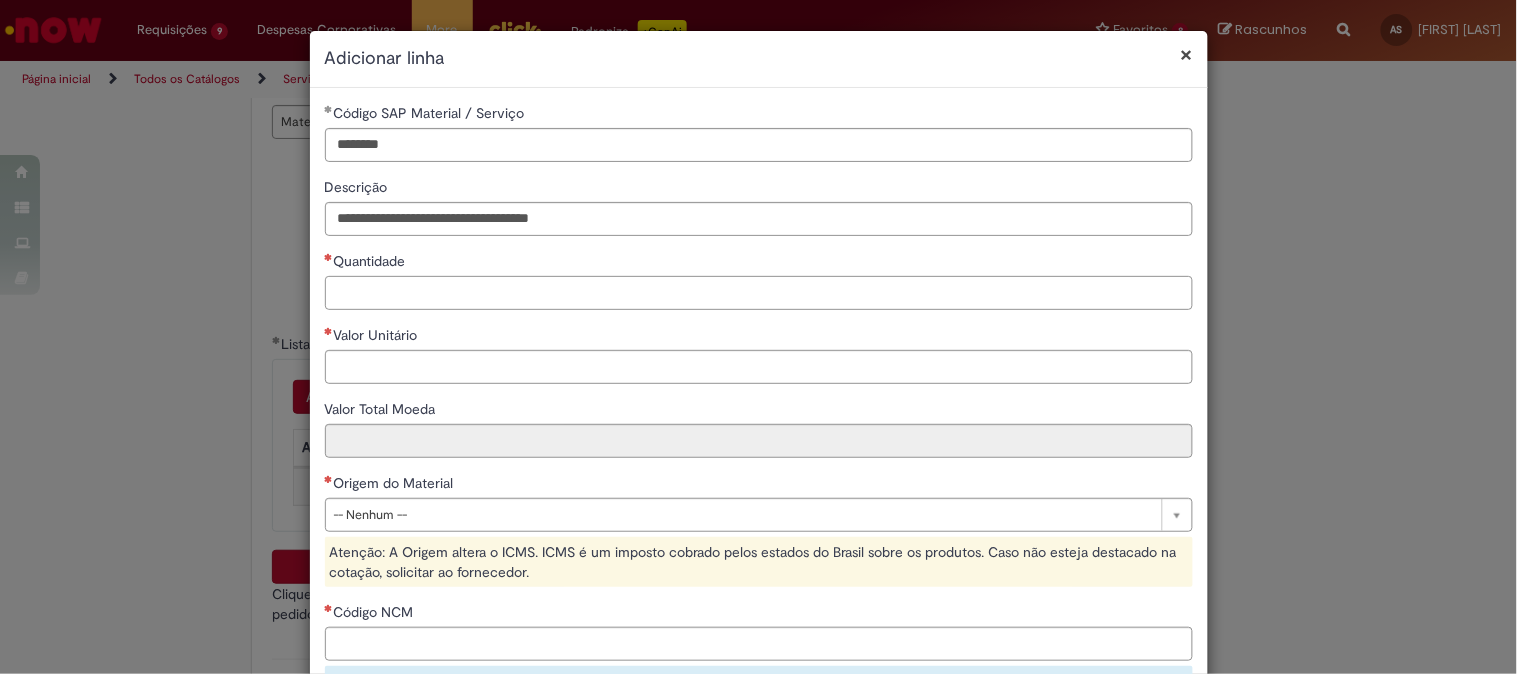 click on "Quantidade" at bounding box center (759, 293) 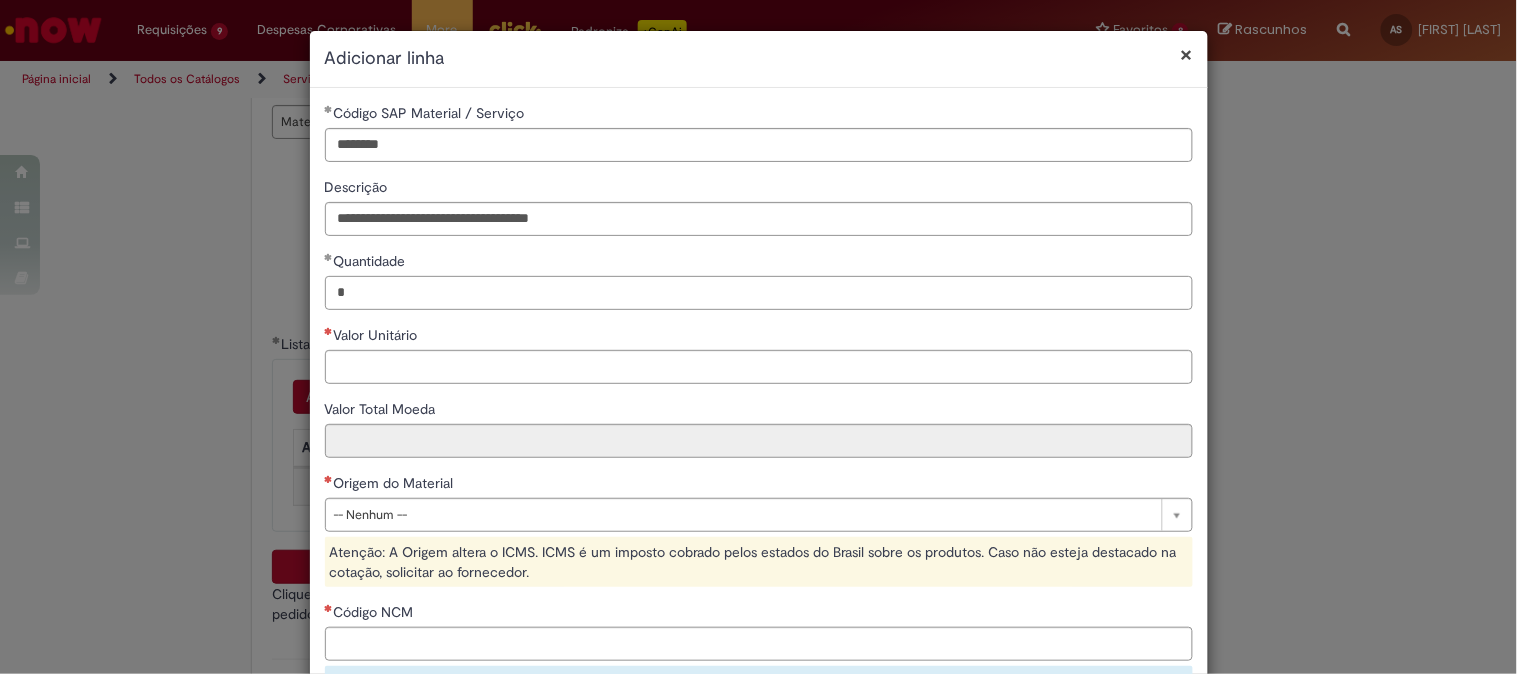 type on "*" 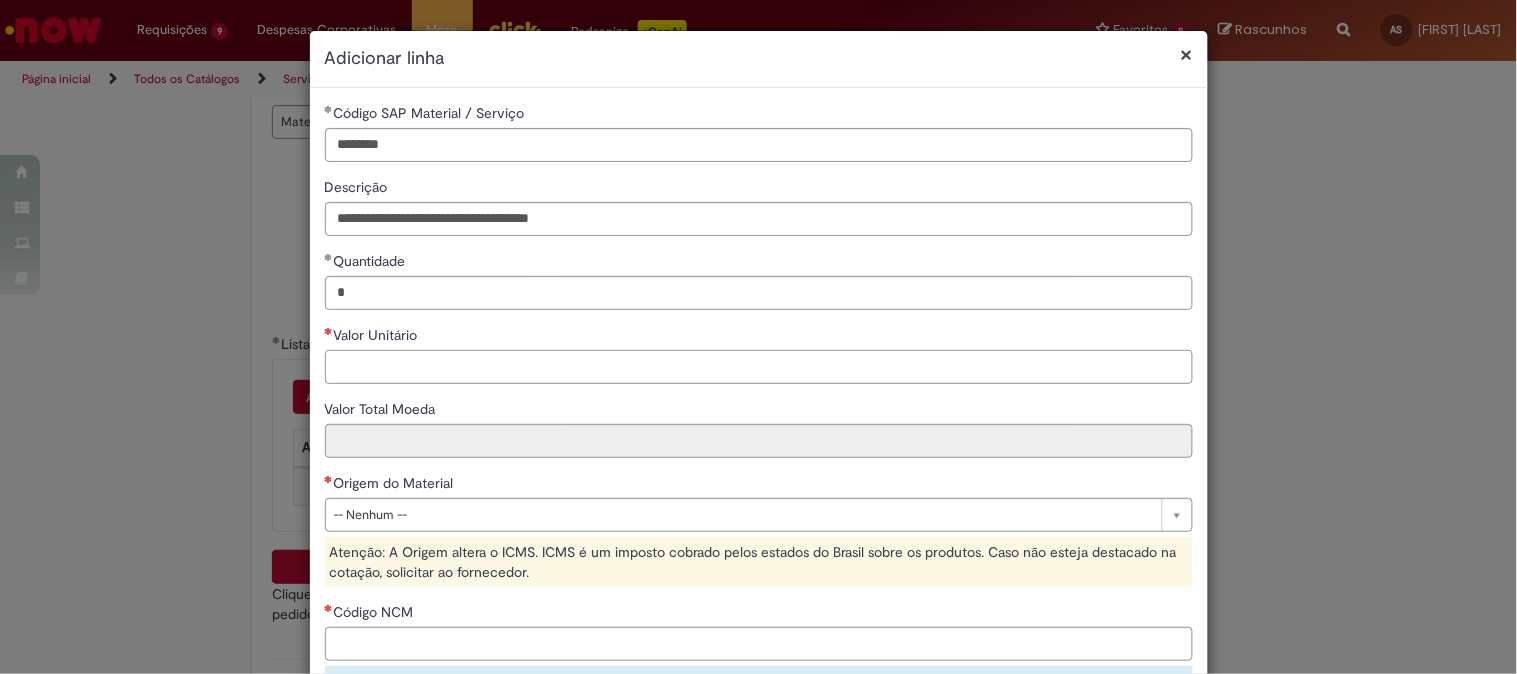 drag, startPoint x: 421, startPoint y: 368, endPoint x: 420, endPoint y: 354, distance: 14.035668 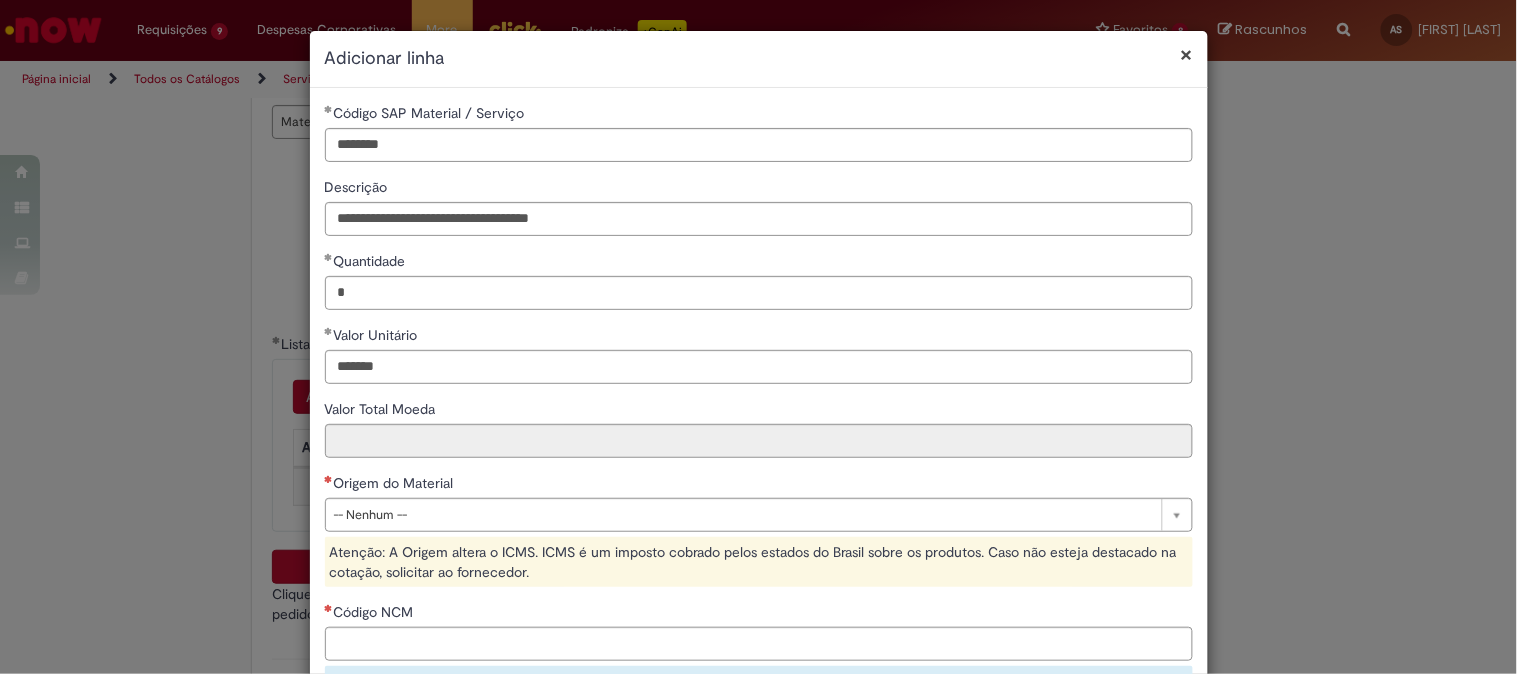 type on "********" 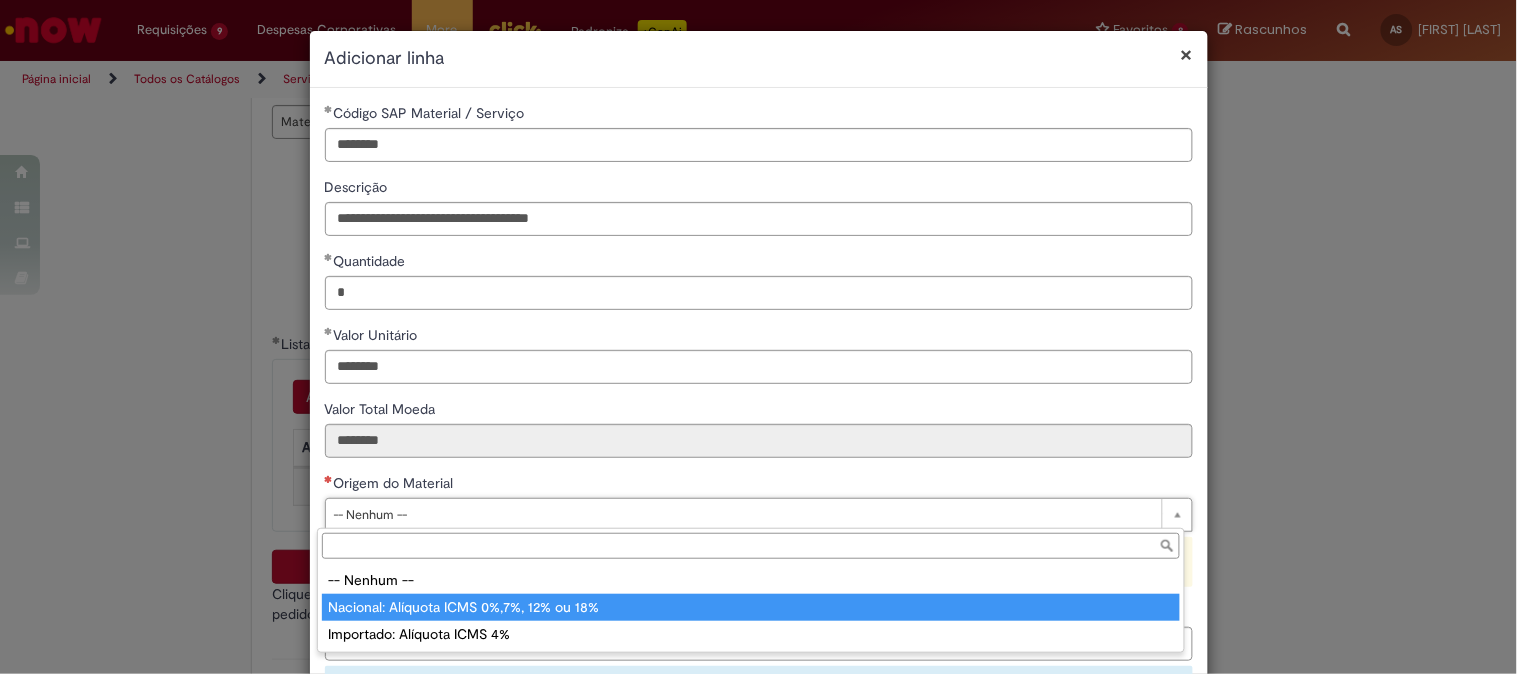 type on "**********" 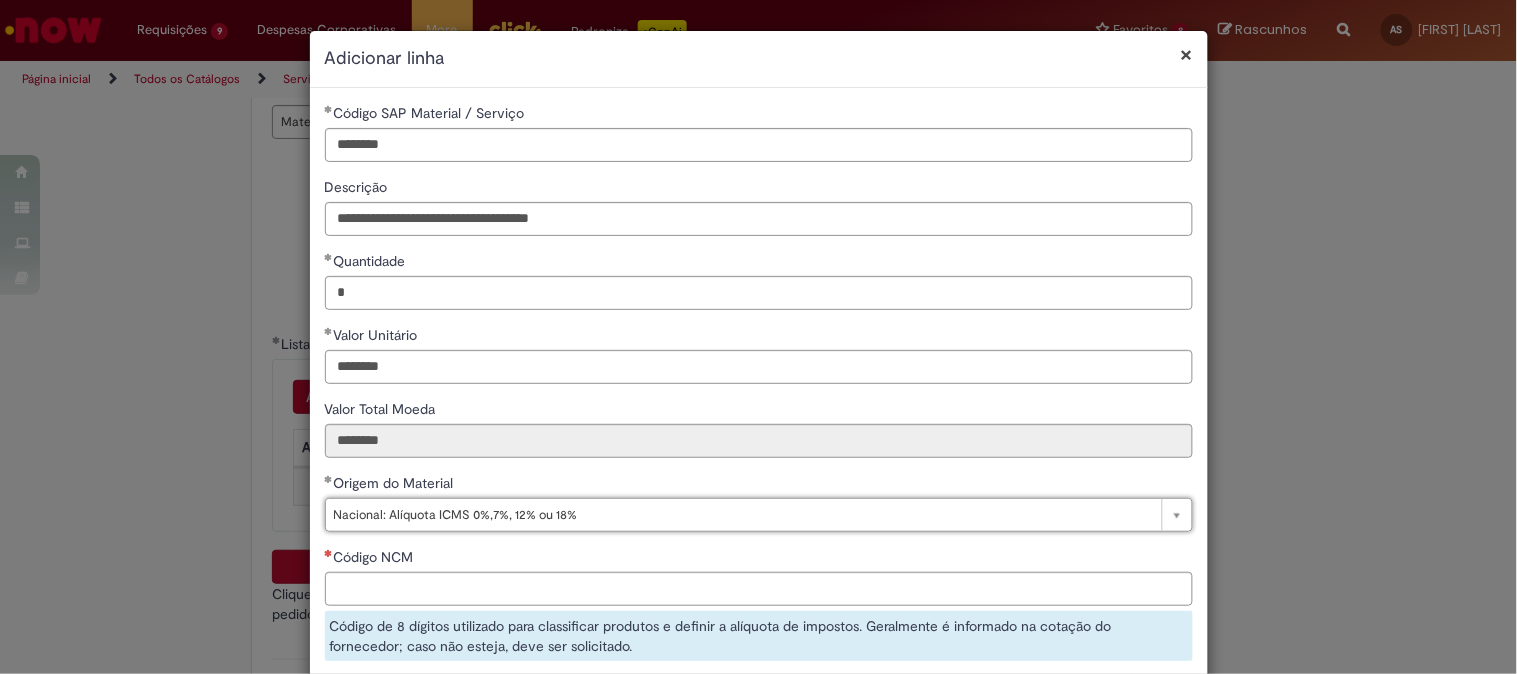 scroll, scrollTop: 111, scrollLeft: 0, axis: vertical 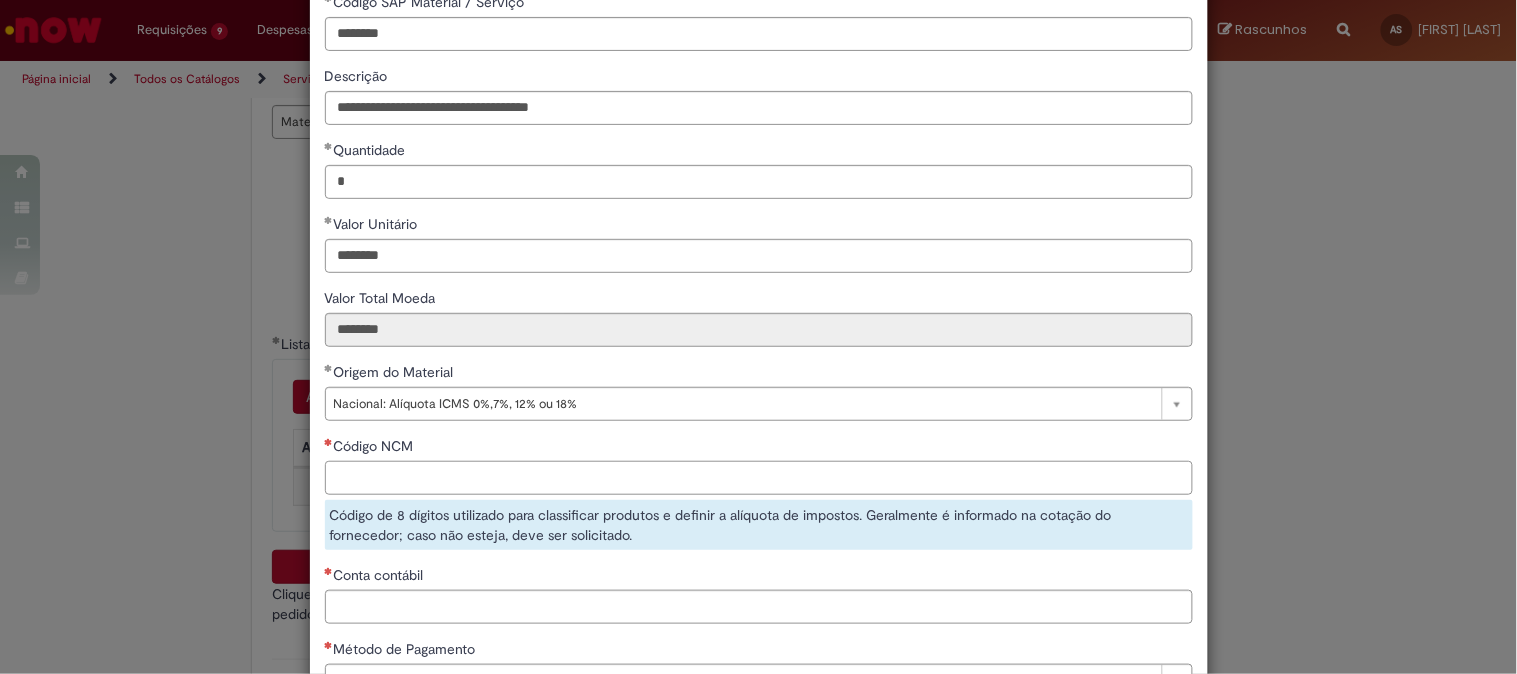 click on "Código NCM" at bounding box center [759, 478] 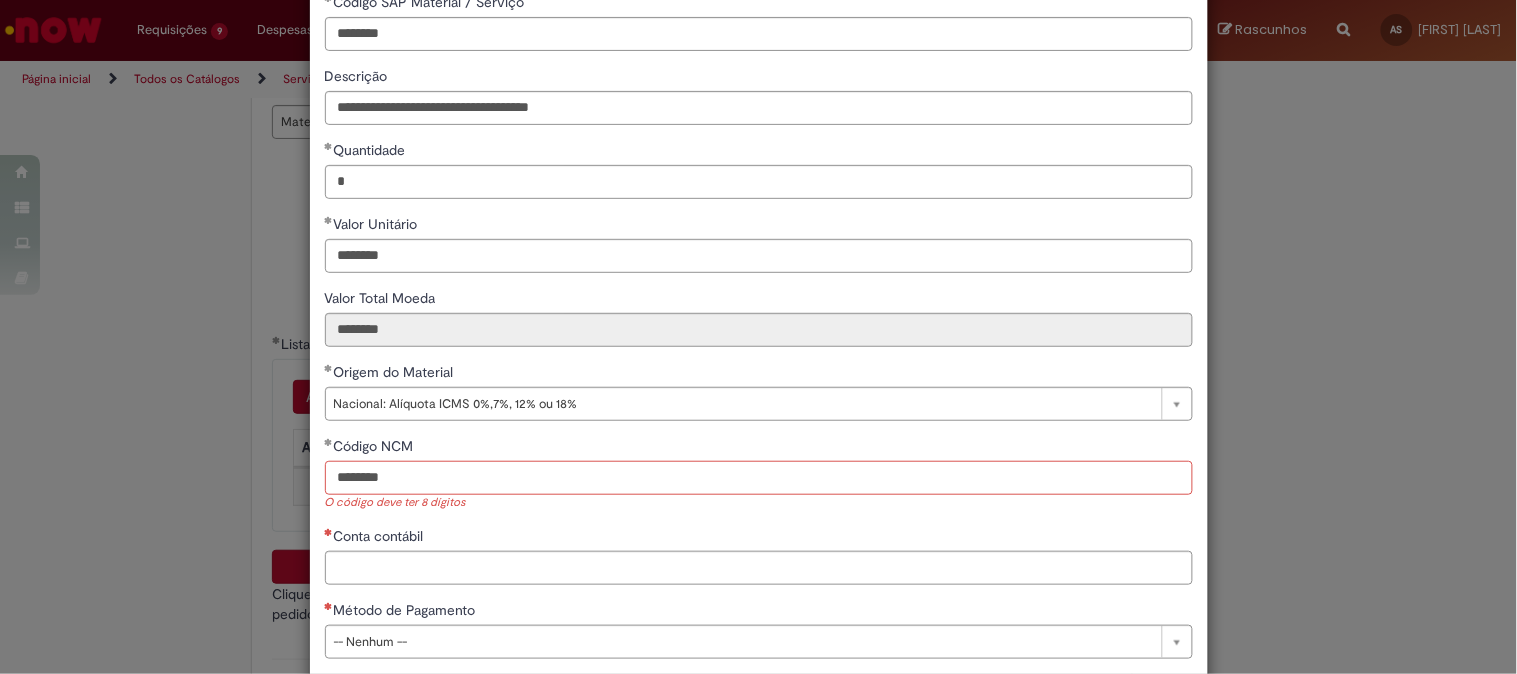 type on "********" 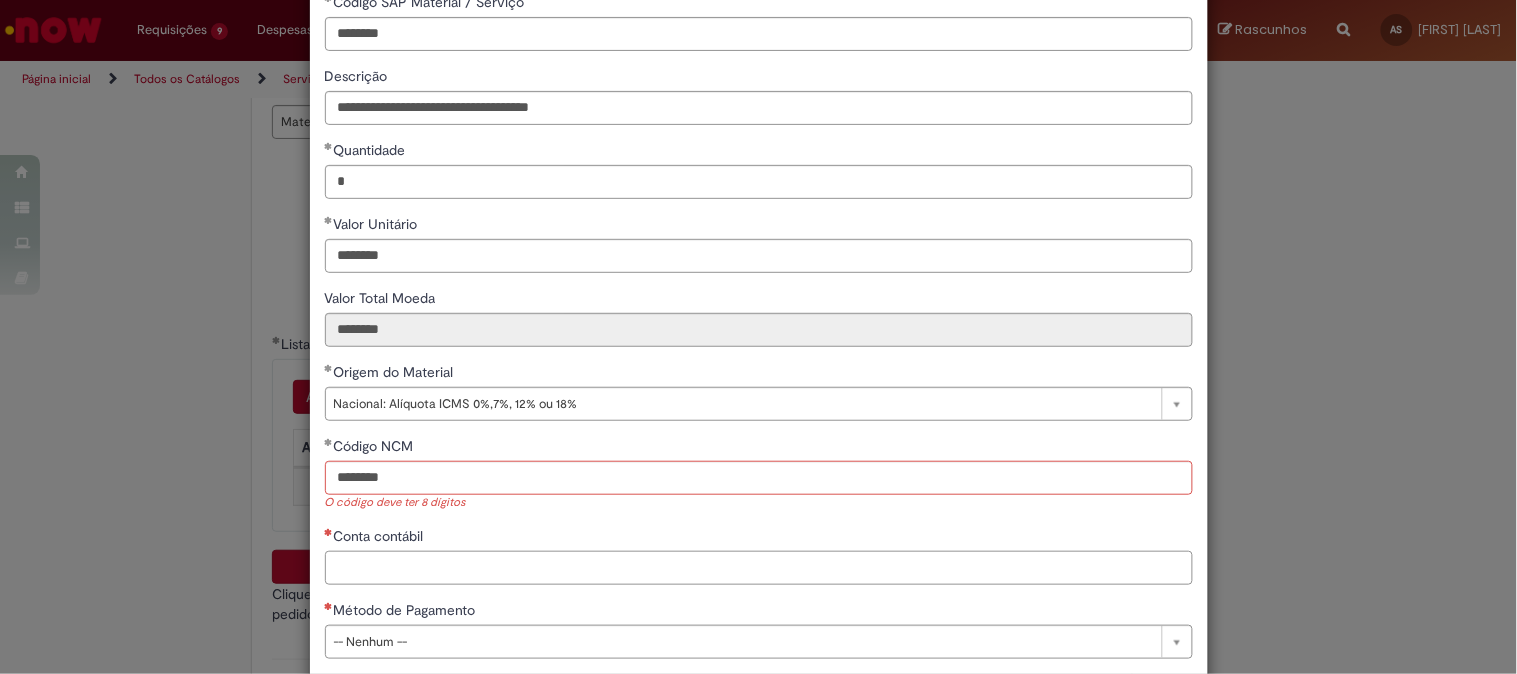 click on "Conta contábil" at bounding box center [759, 568] 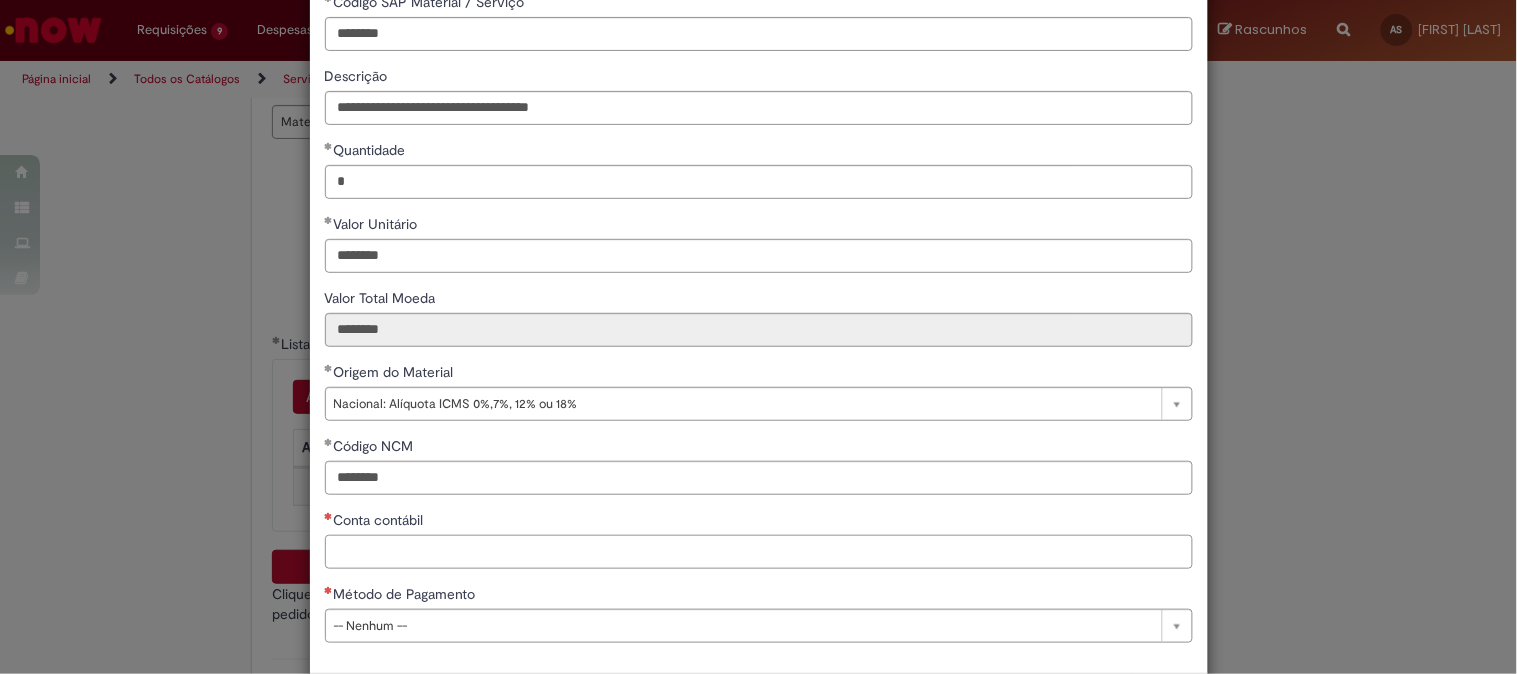 paste on "********" 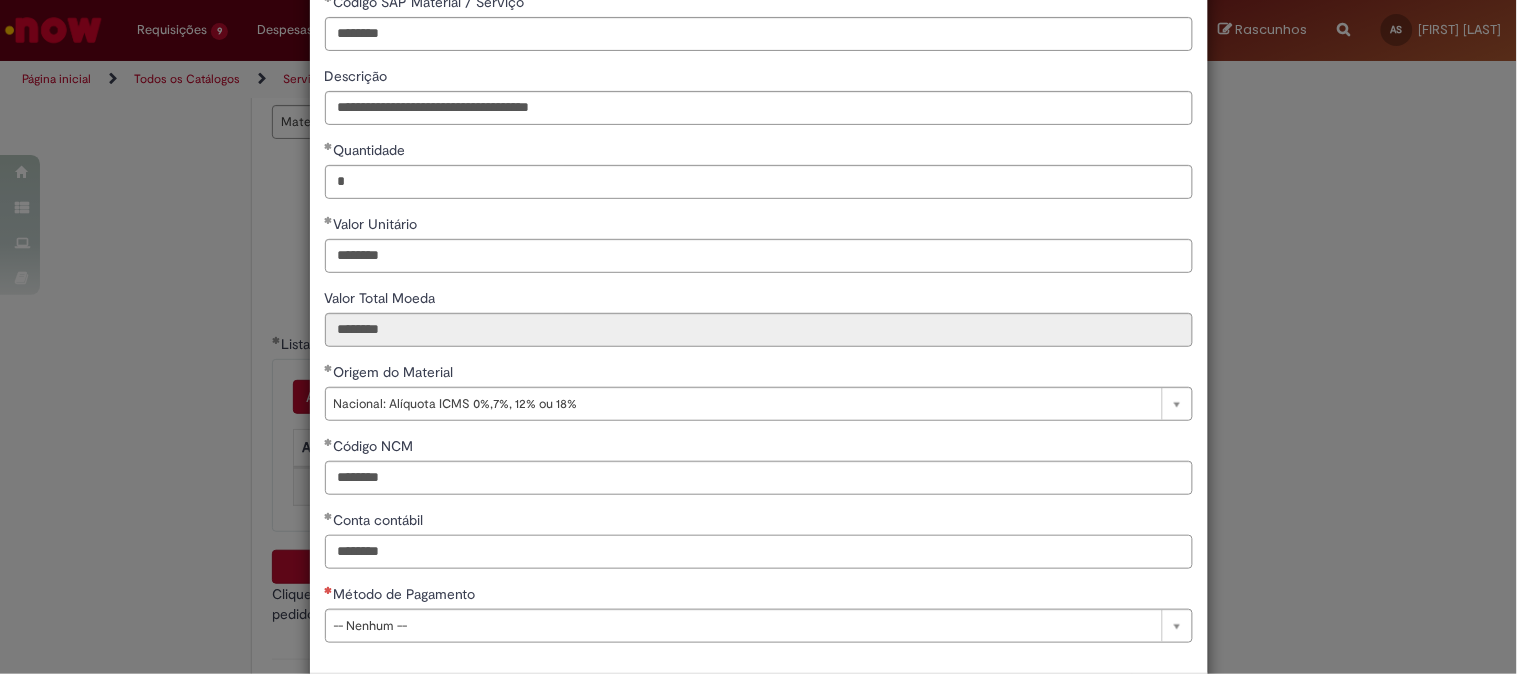 scroll, scrollTop: 206, scrollLeft: 0, axis: vertical 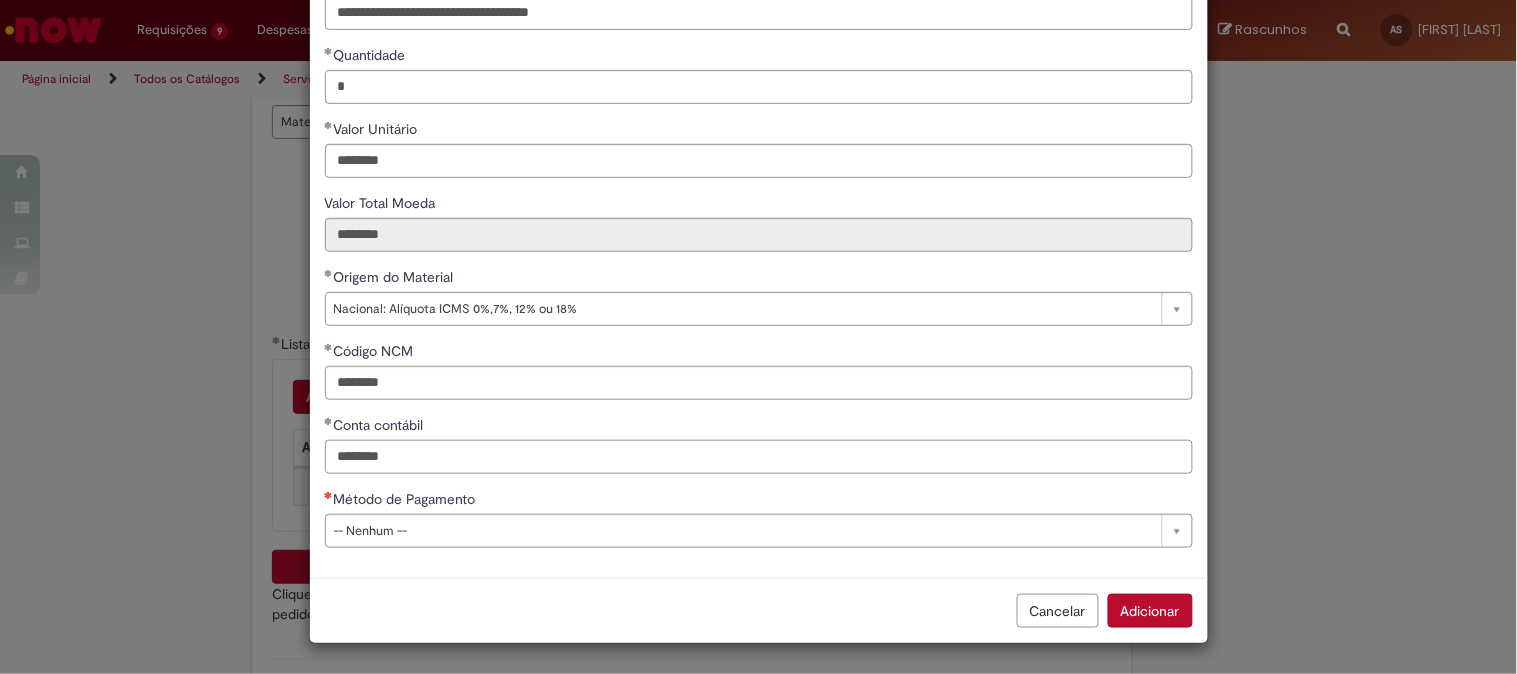type on "********" 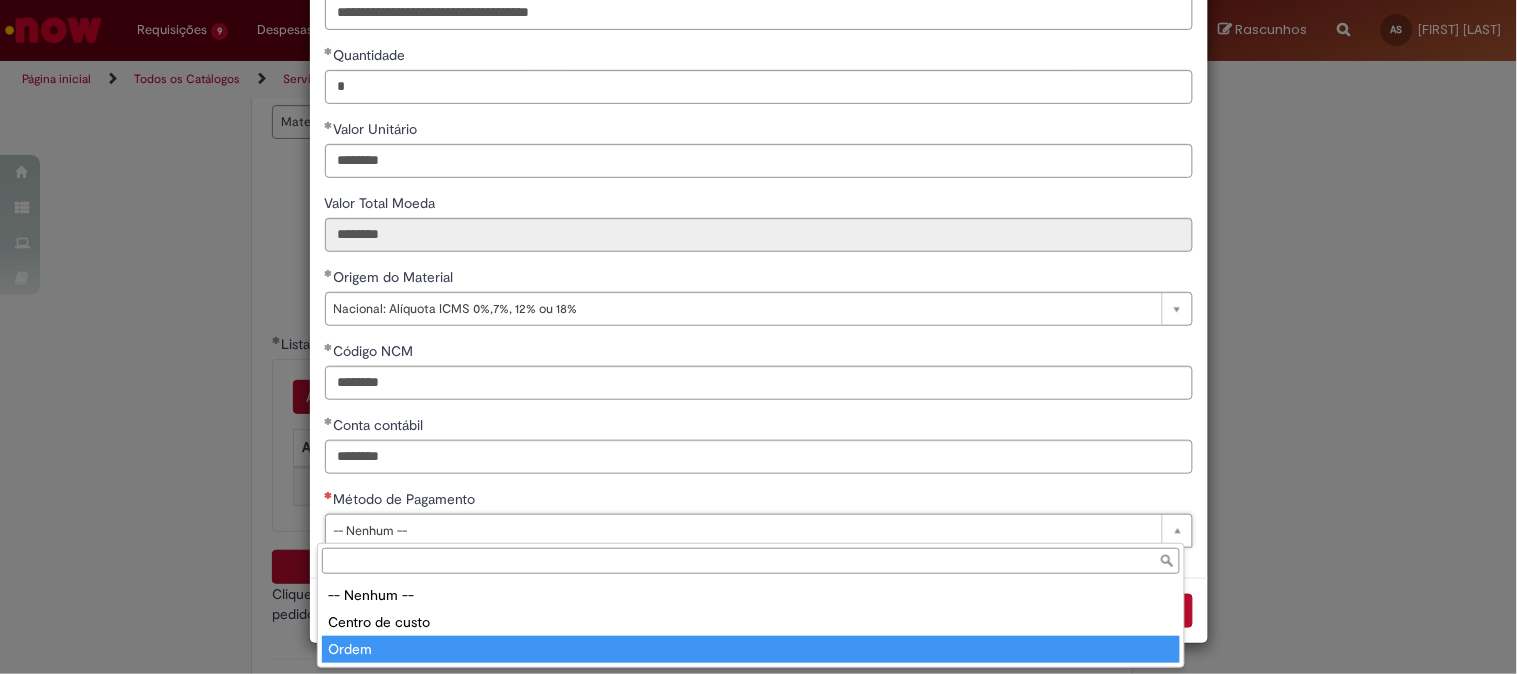 type on "*****" 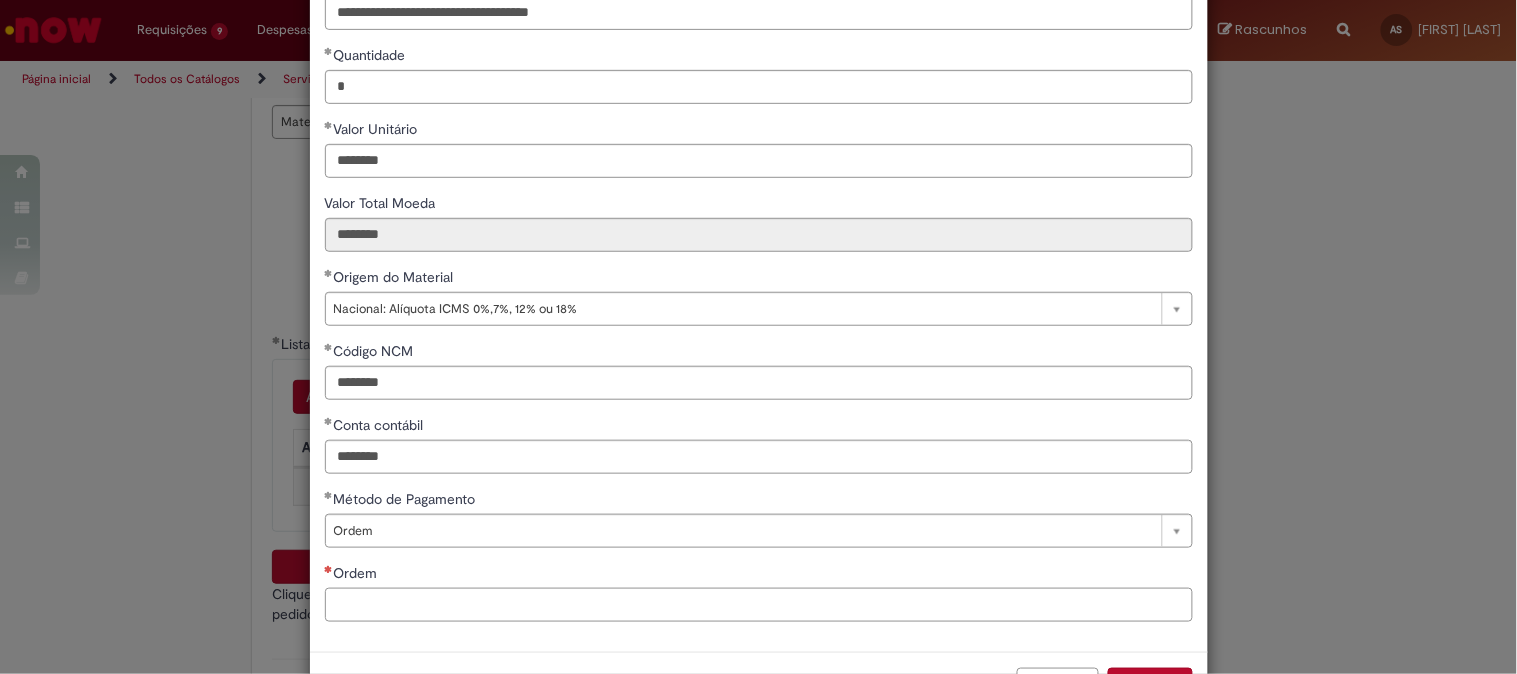 click on "Ordem" at bounding box center (759, 605) 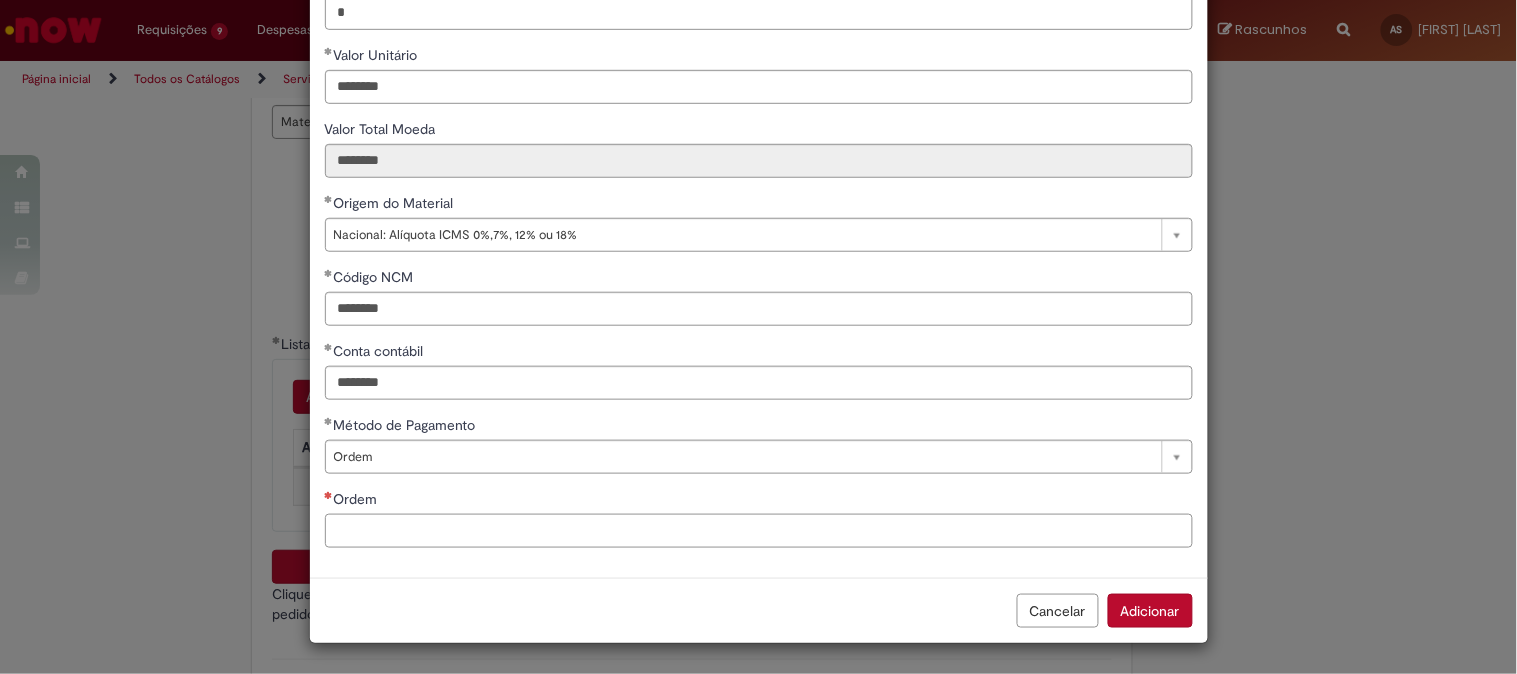 paste on "**********" 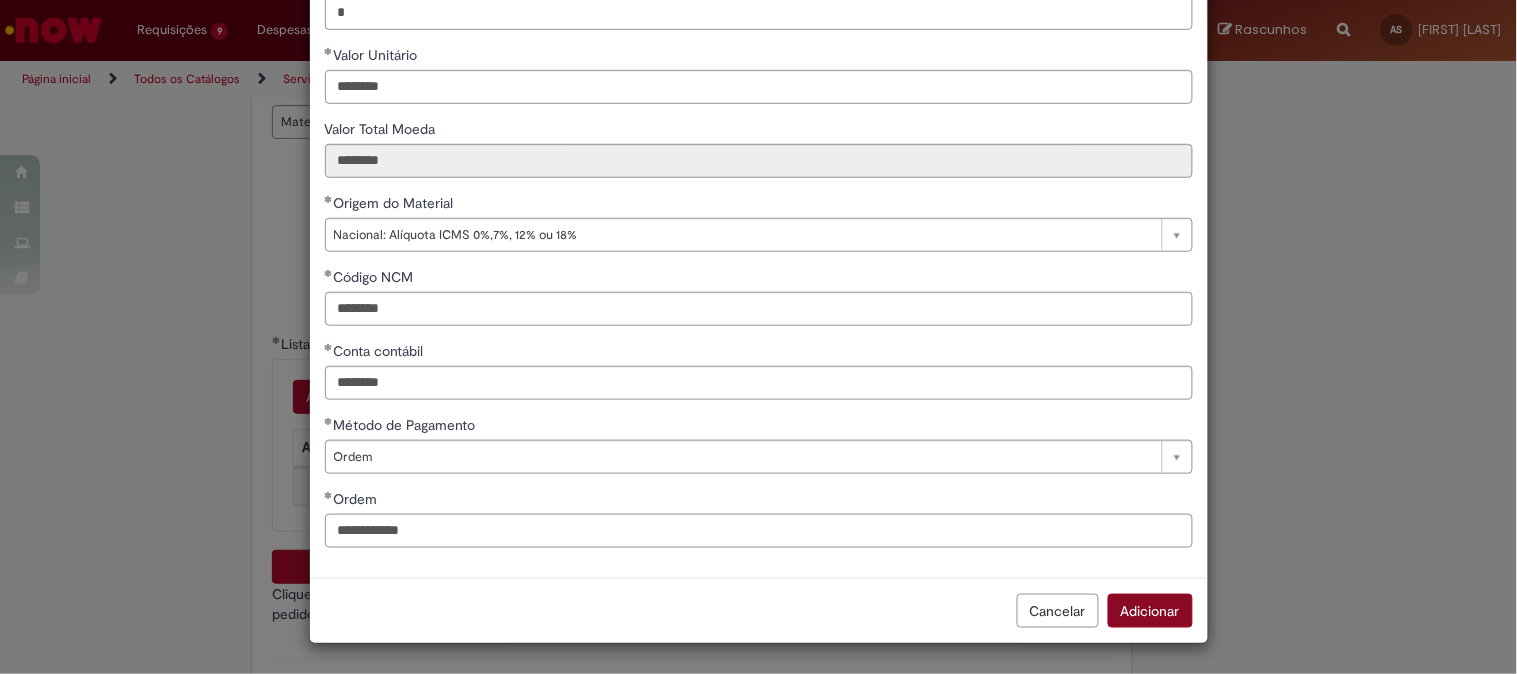 type on "**********" 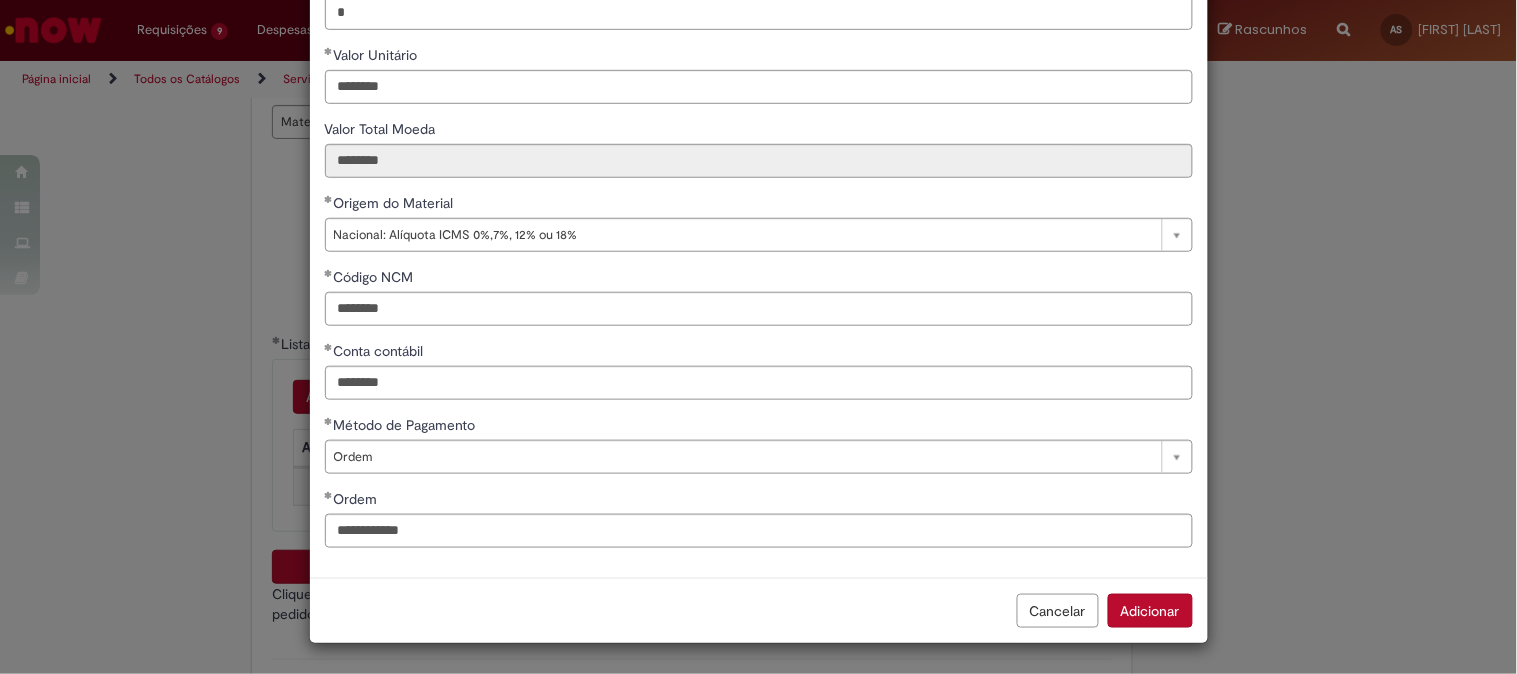 click on "Adicionar" at bounding box center [1150, 611] 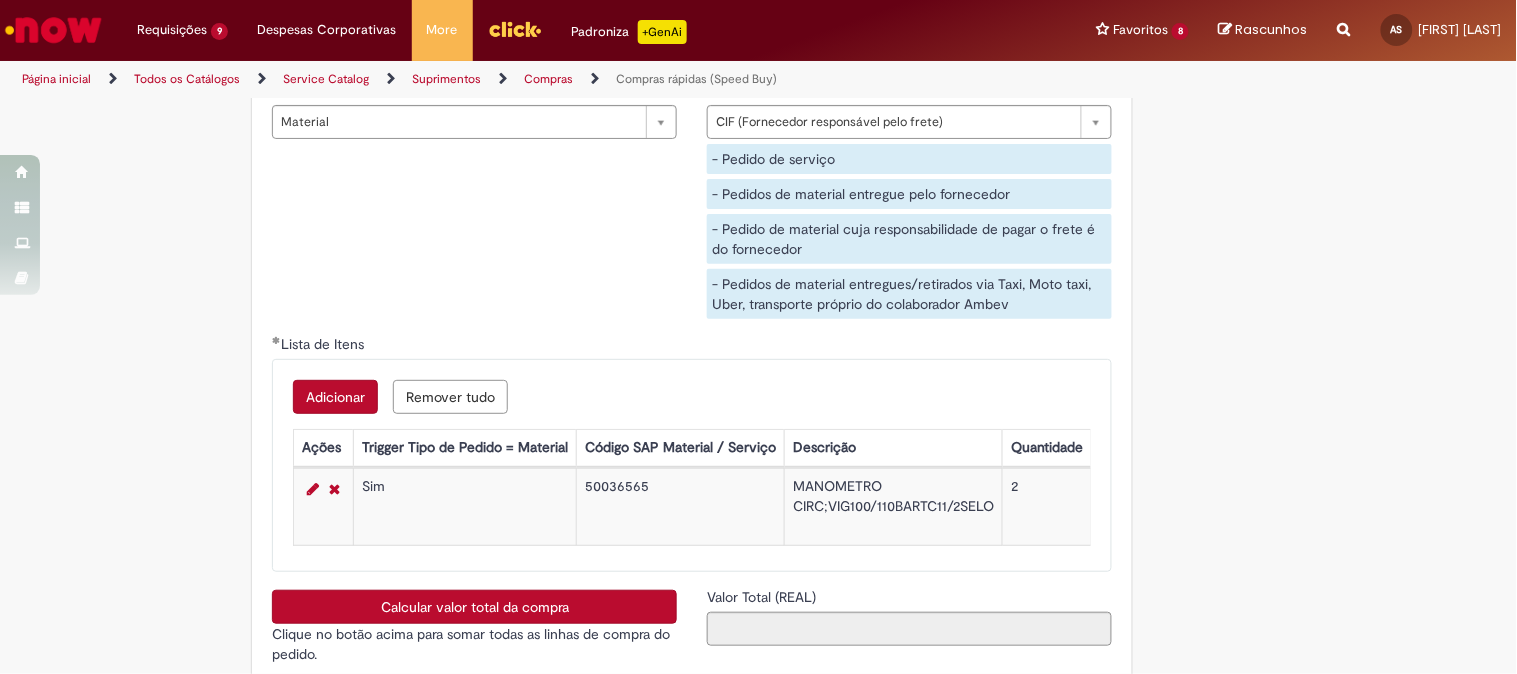 scroll, scrollTop: 3222, scrollLeft: 0, axis: vertical 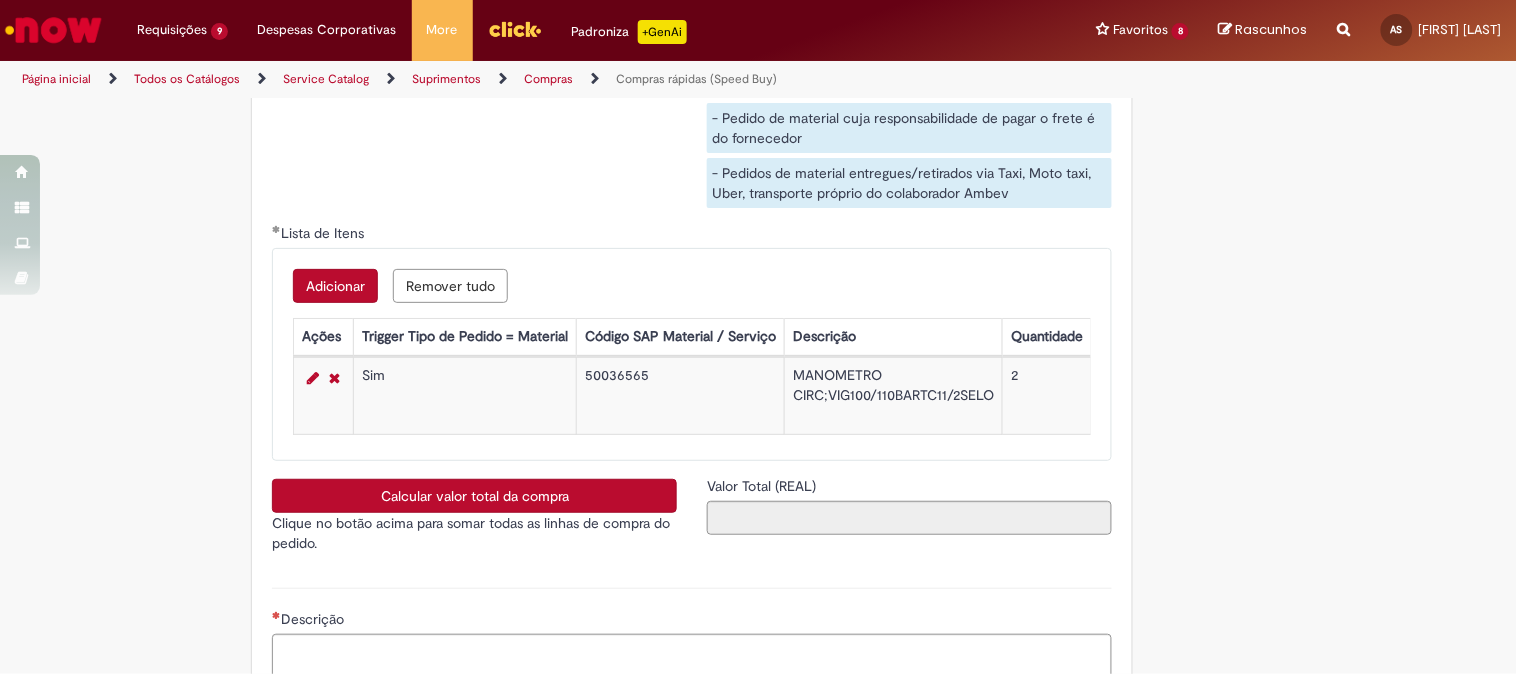 click on "Adicionar" at bounding box center (335, 286) 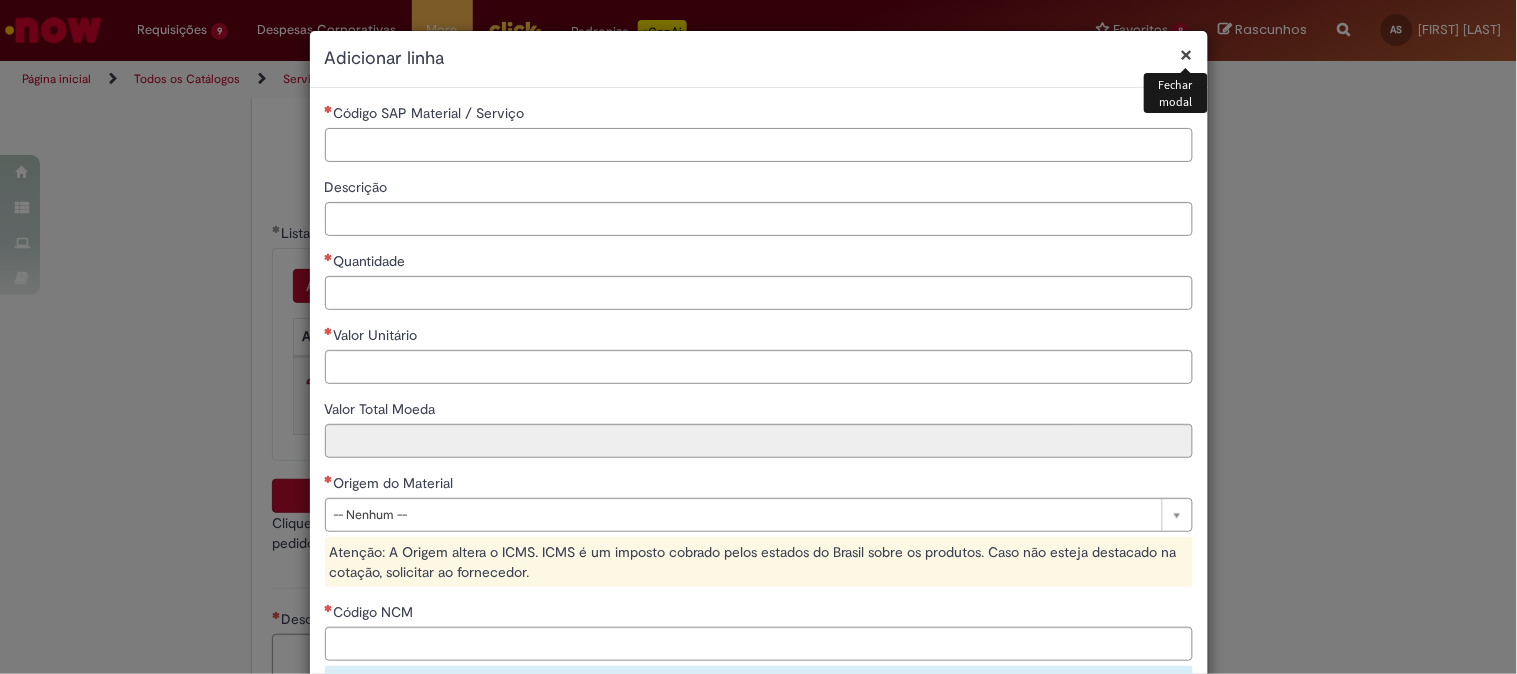 click on "Código SAP Material / Serviço" at bounding box center [759, 145] 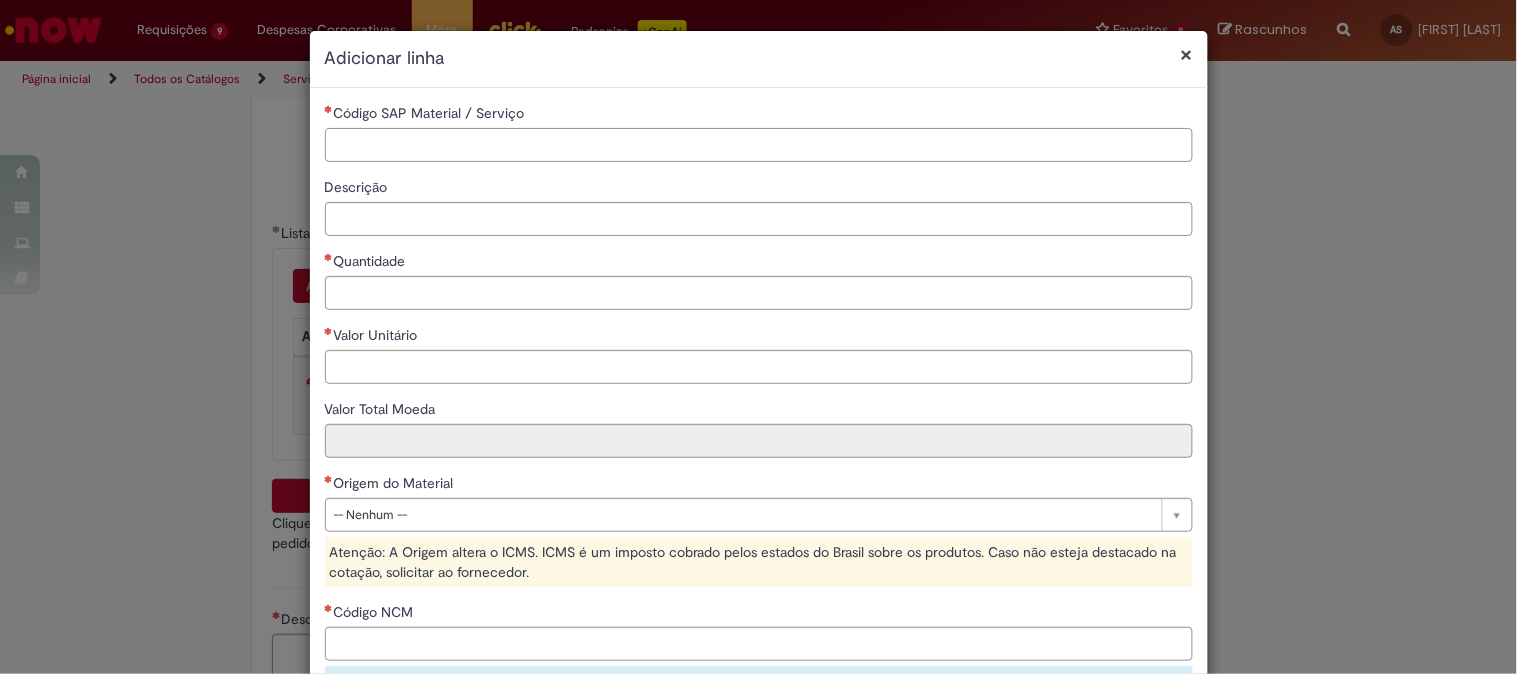 paste on "********" 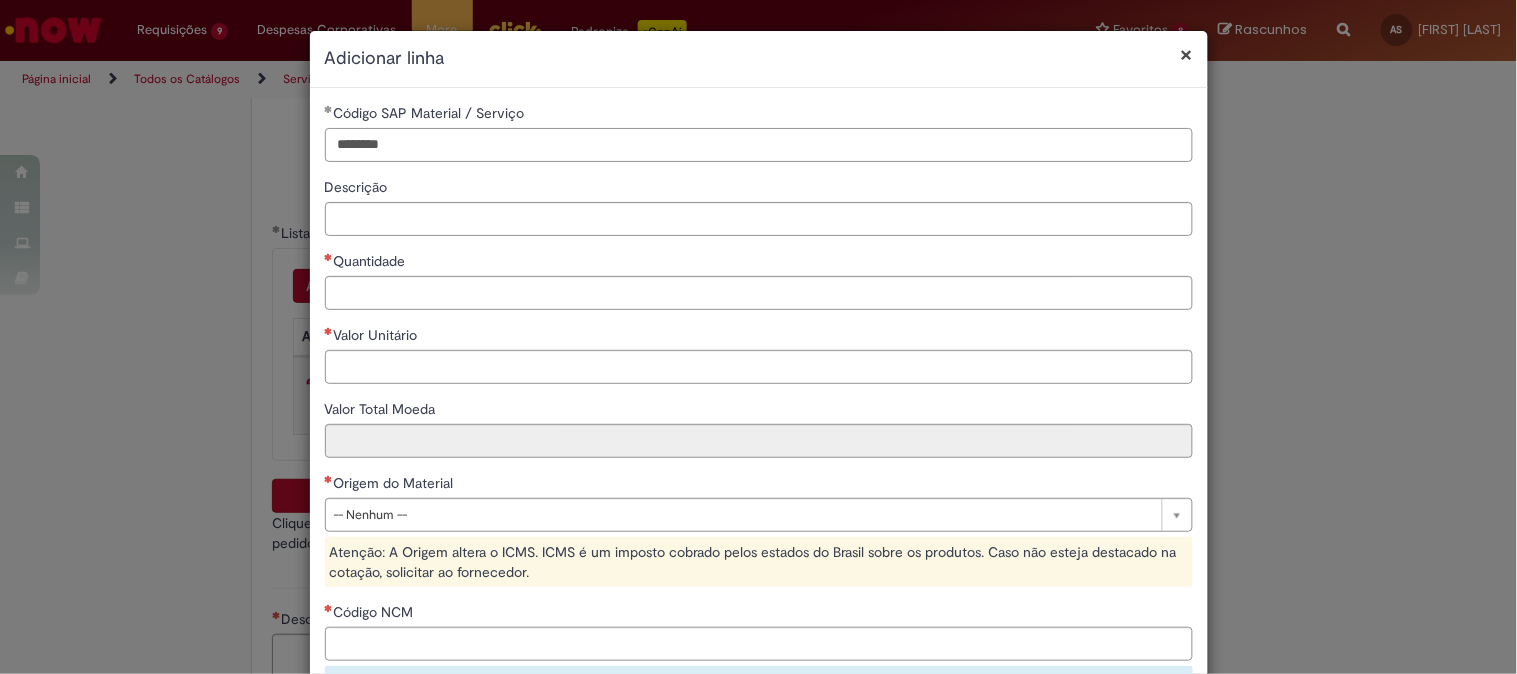 type on "********" 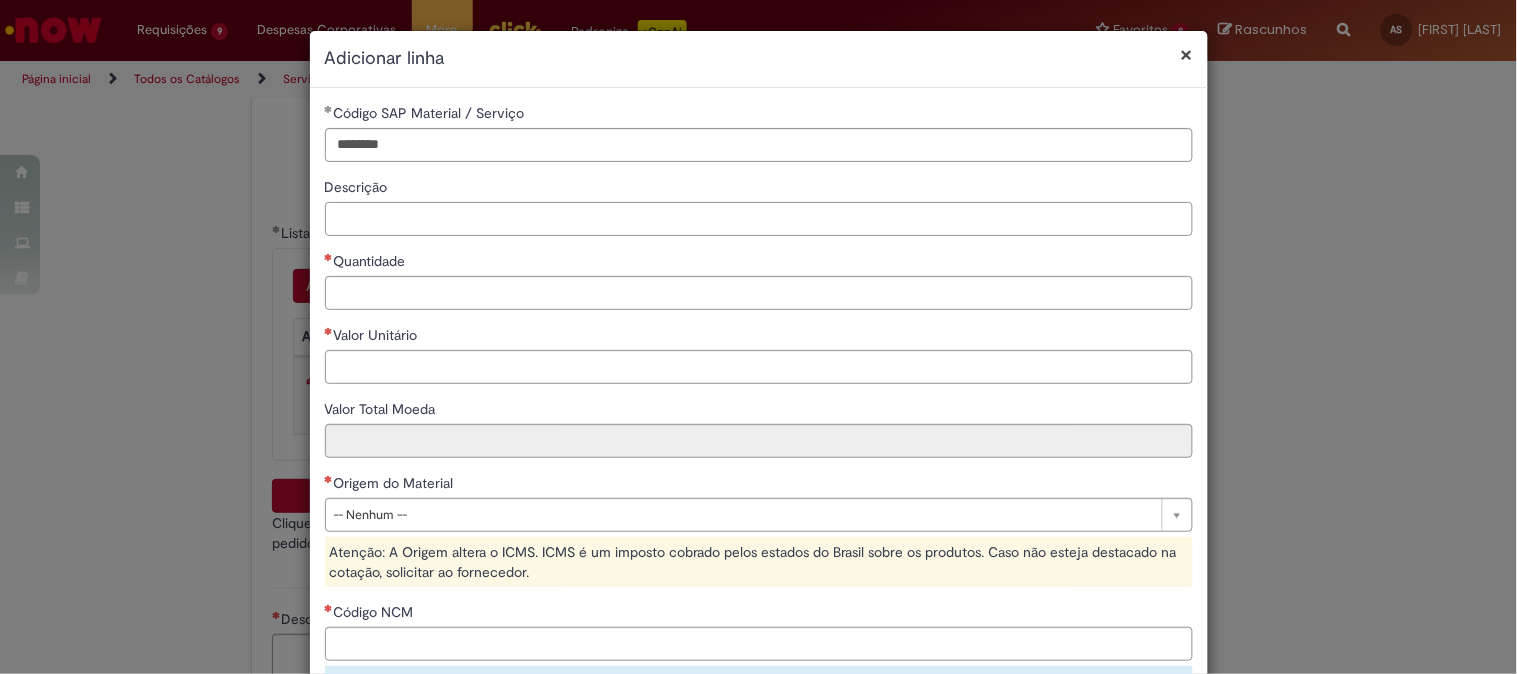 click on "Descrição" at bounding box center [759, 219] 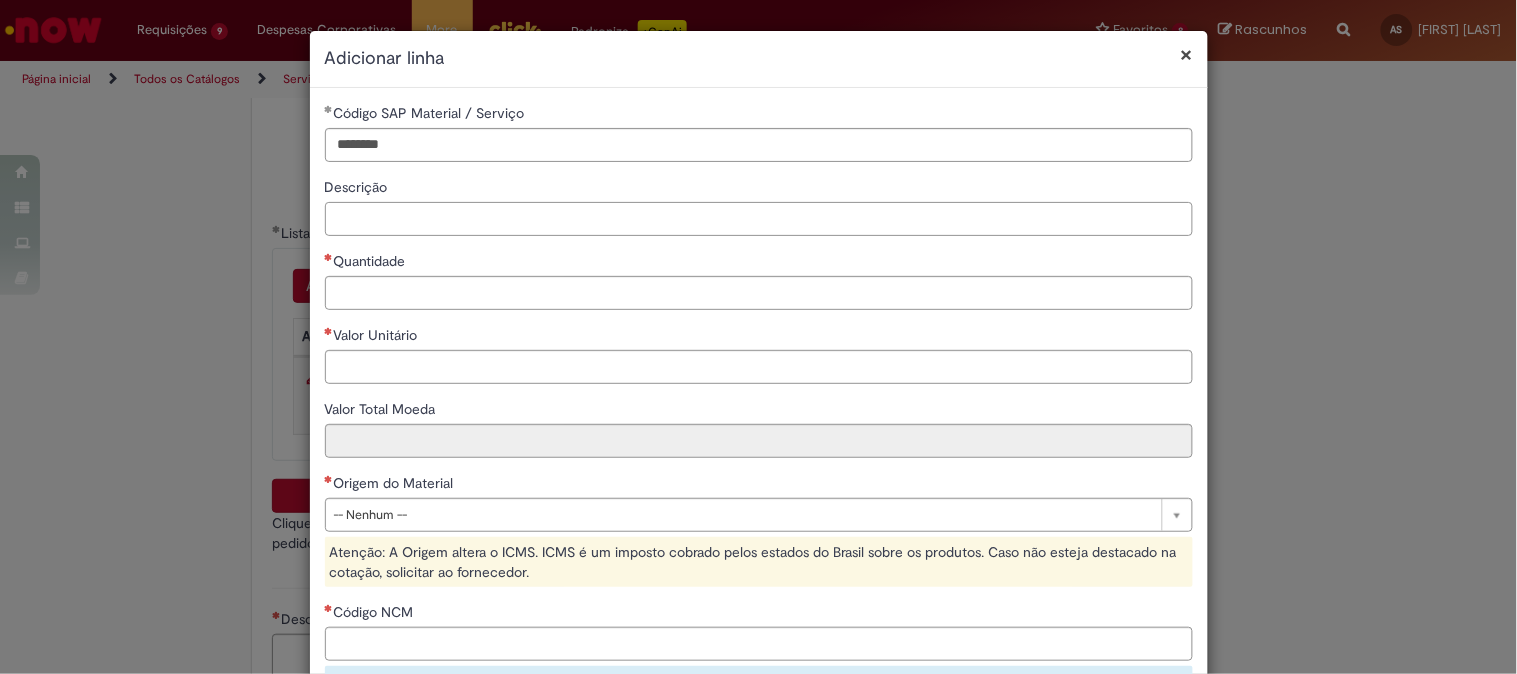 paste on "**********" 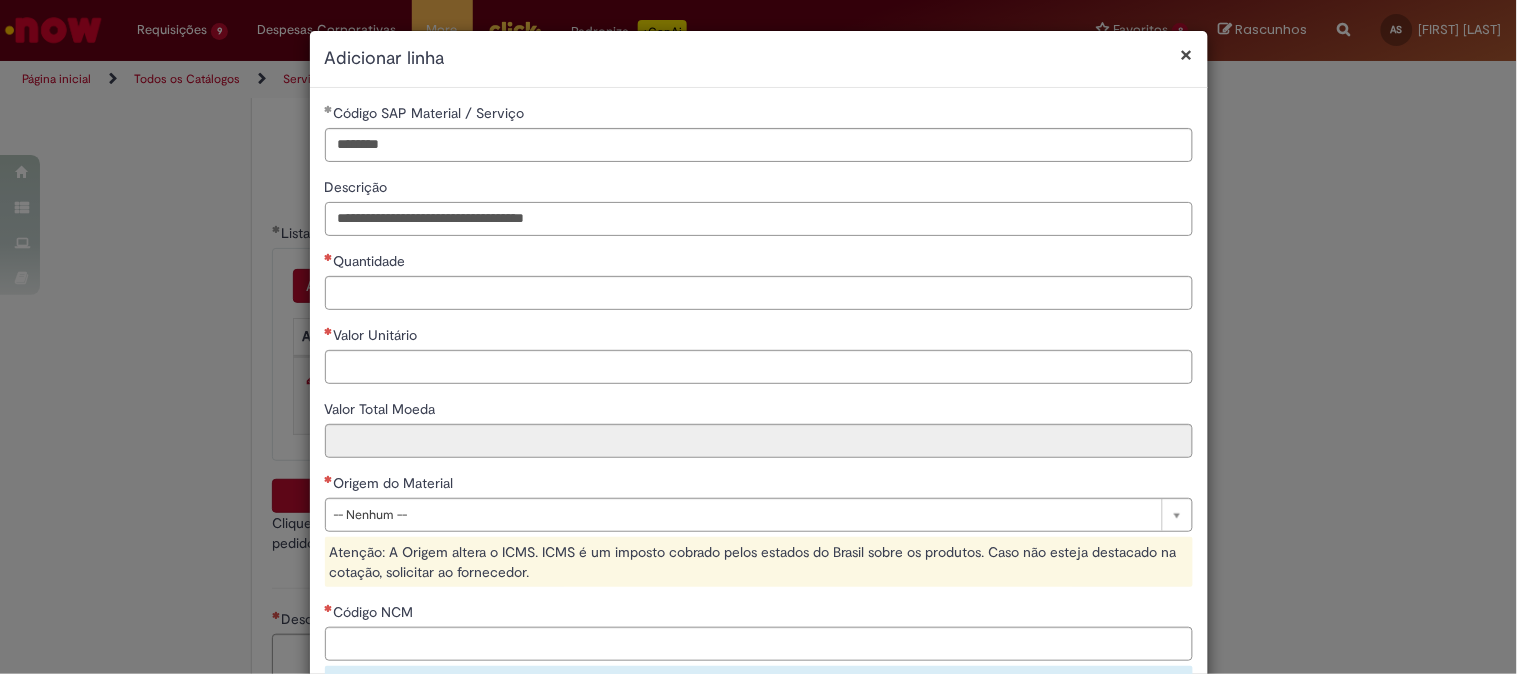 type on "**********" 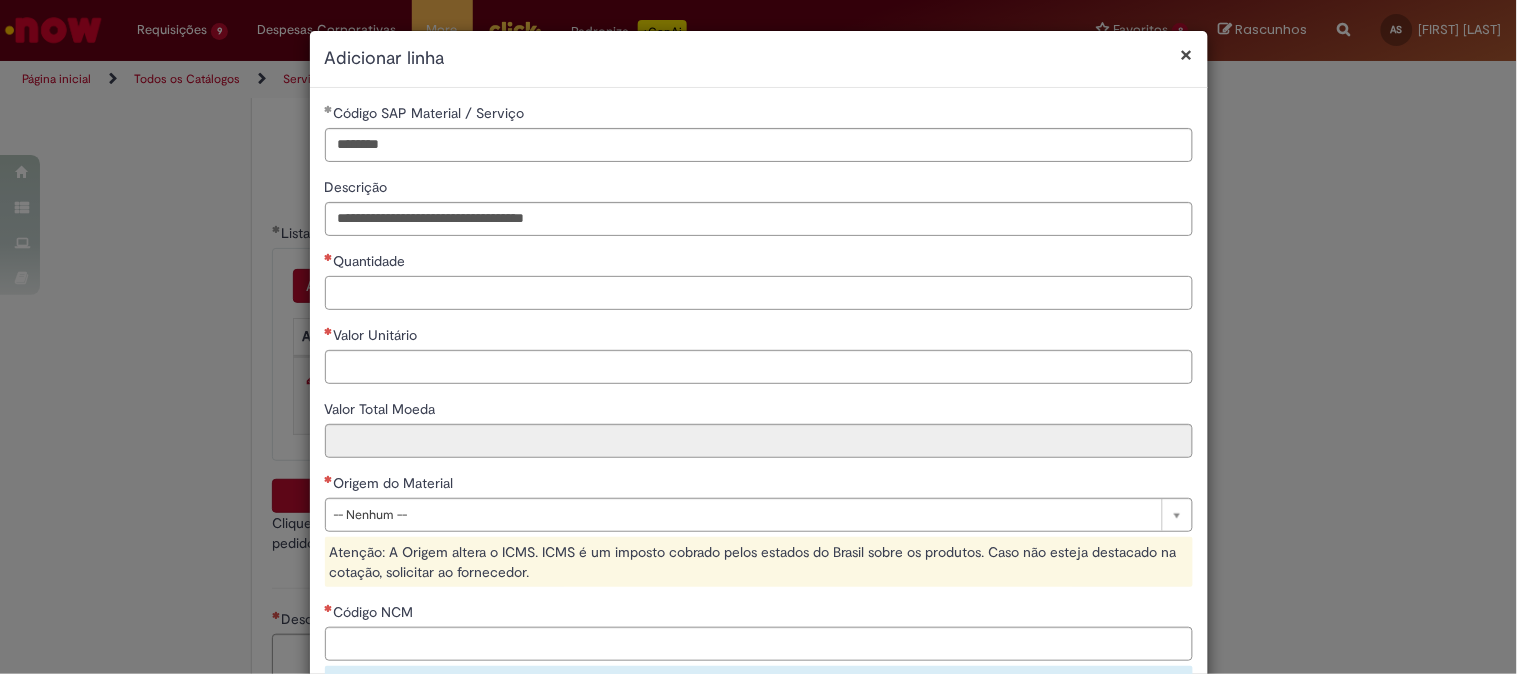 click on "Quantidade" at bounding box center [759, 293] 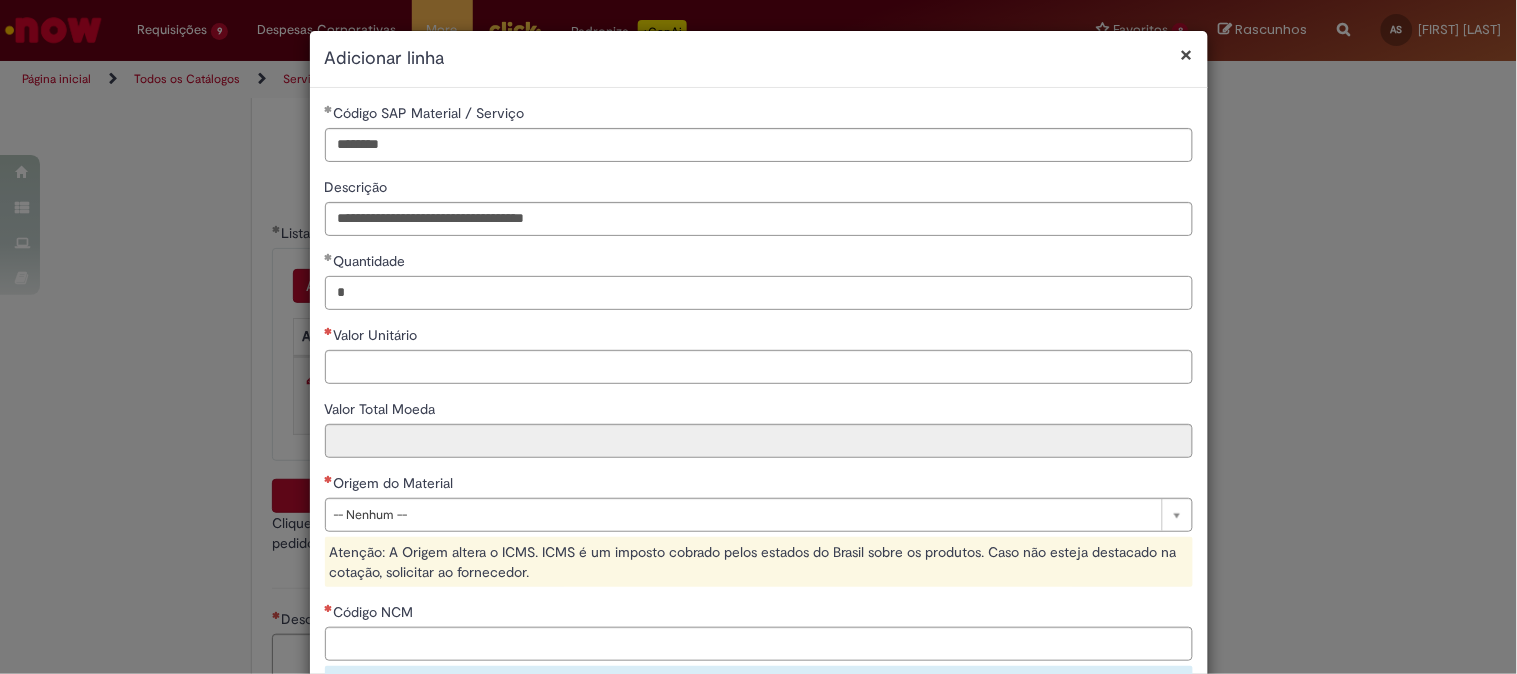type on "*" 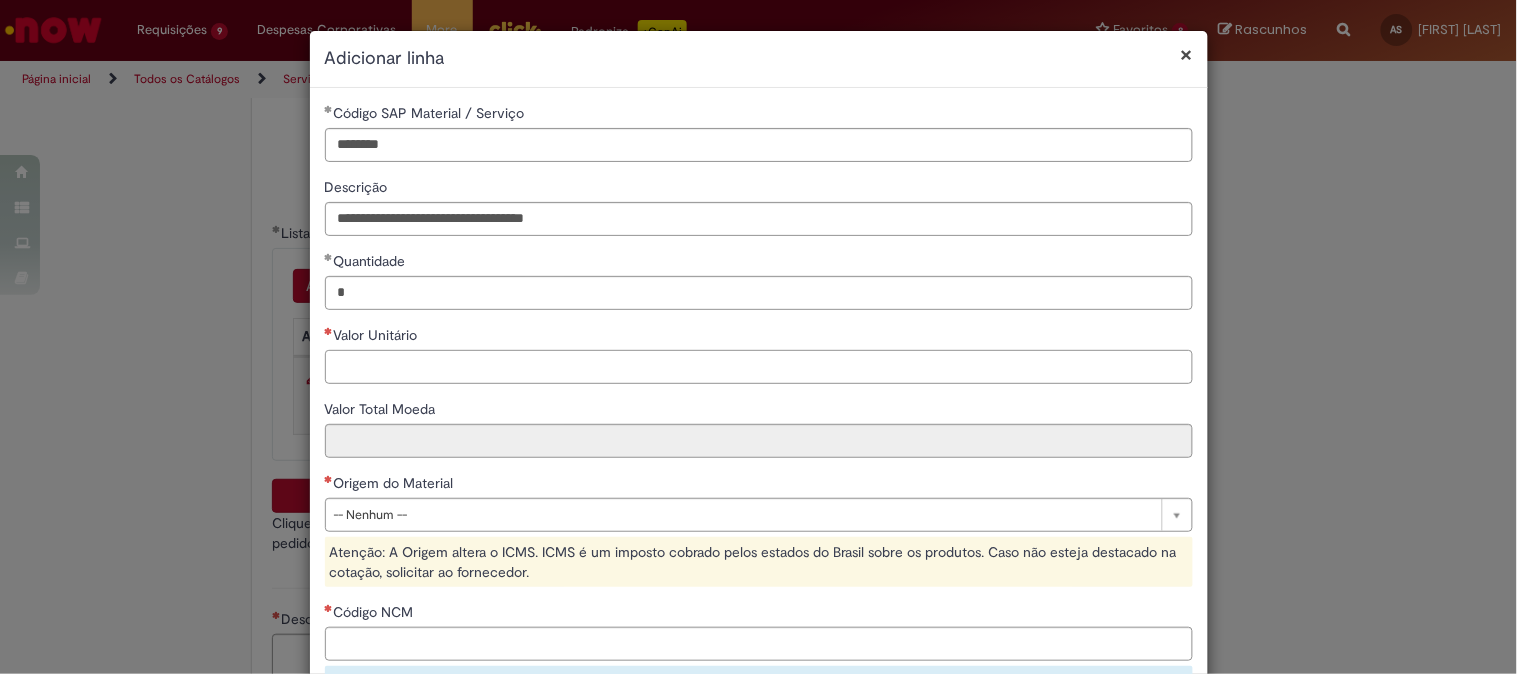 click on "Valor Unitário" at bounding box center [759, 367] 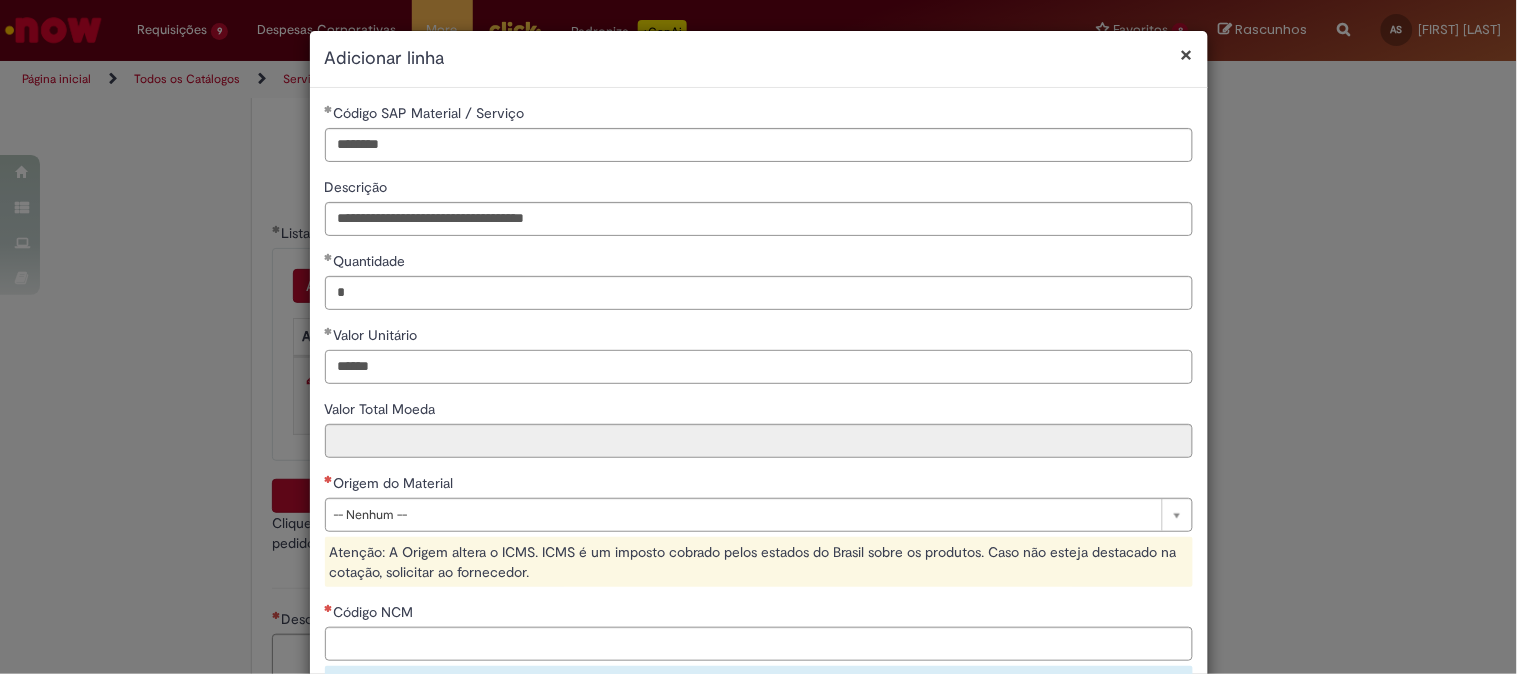 type on "******" 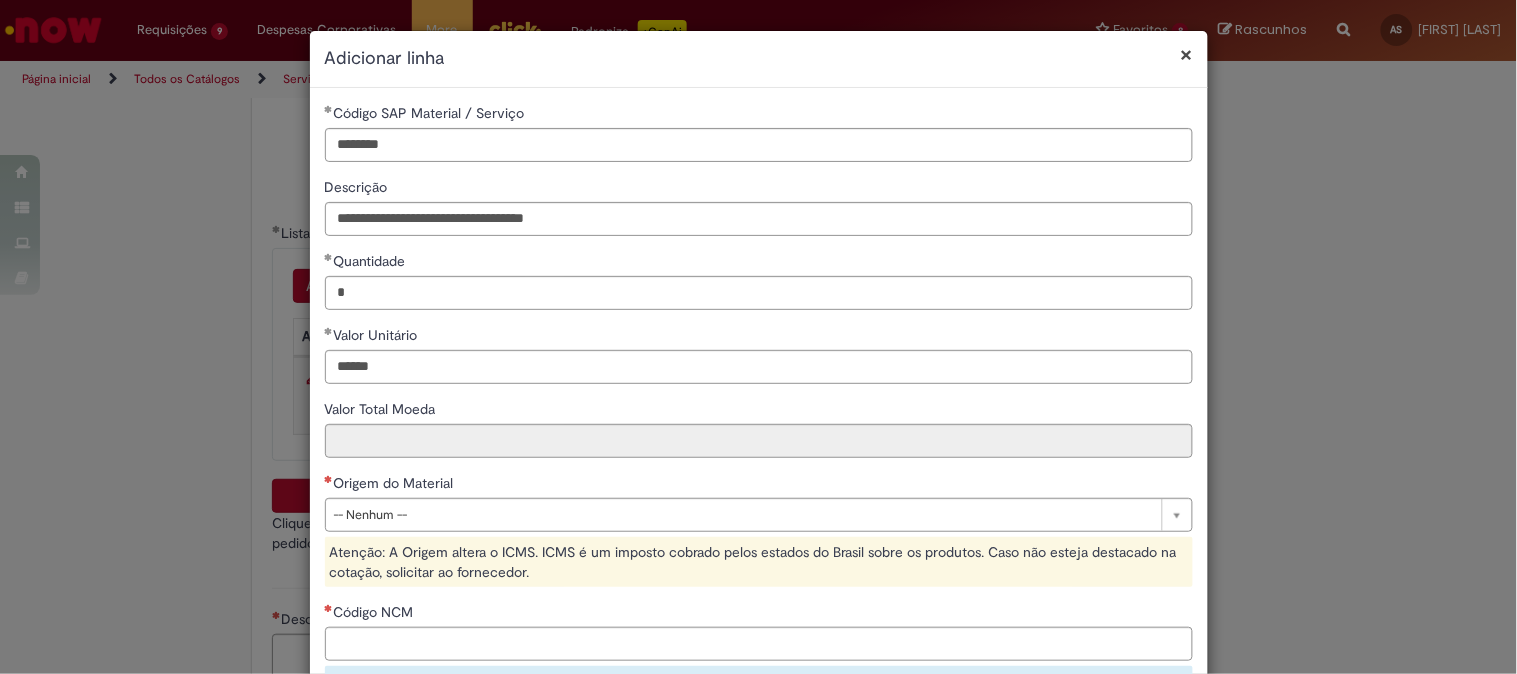type on "******" 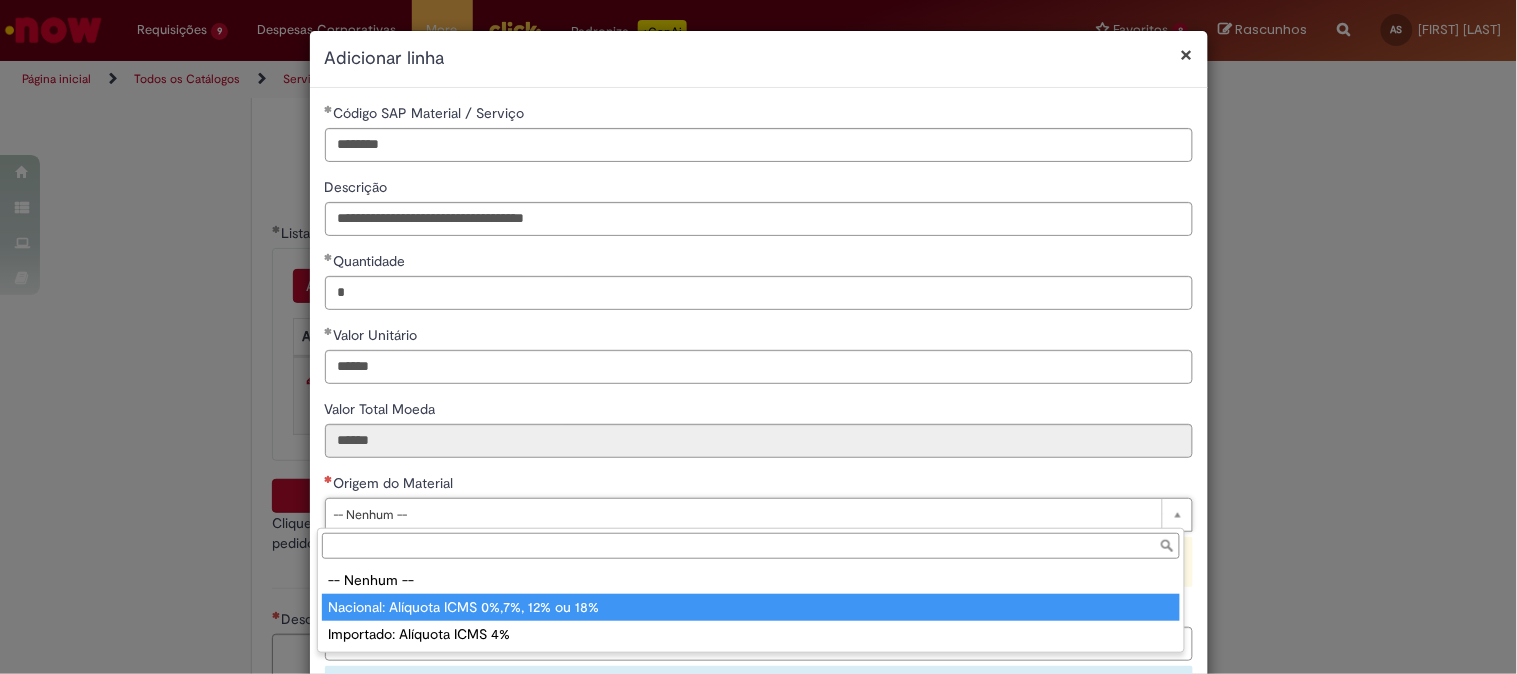 type on "**********" 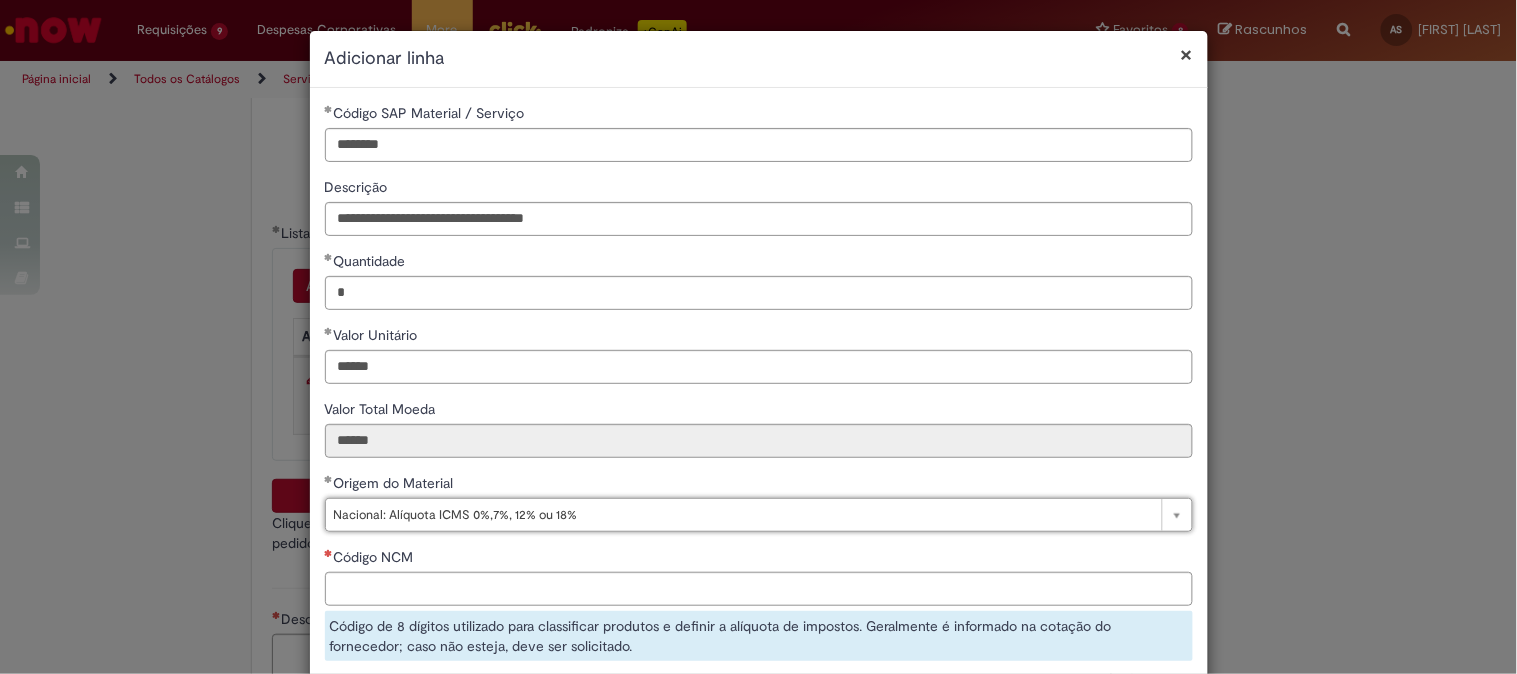 scroll, scrollTop: 222, scrollLeft: 0, axis: vertical 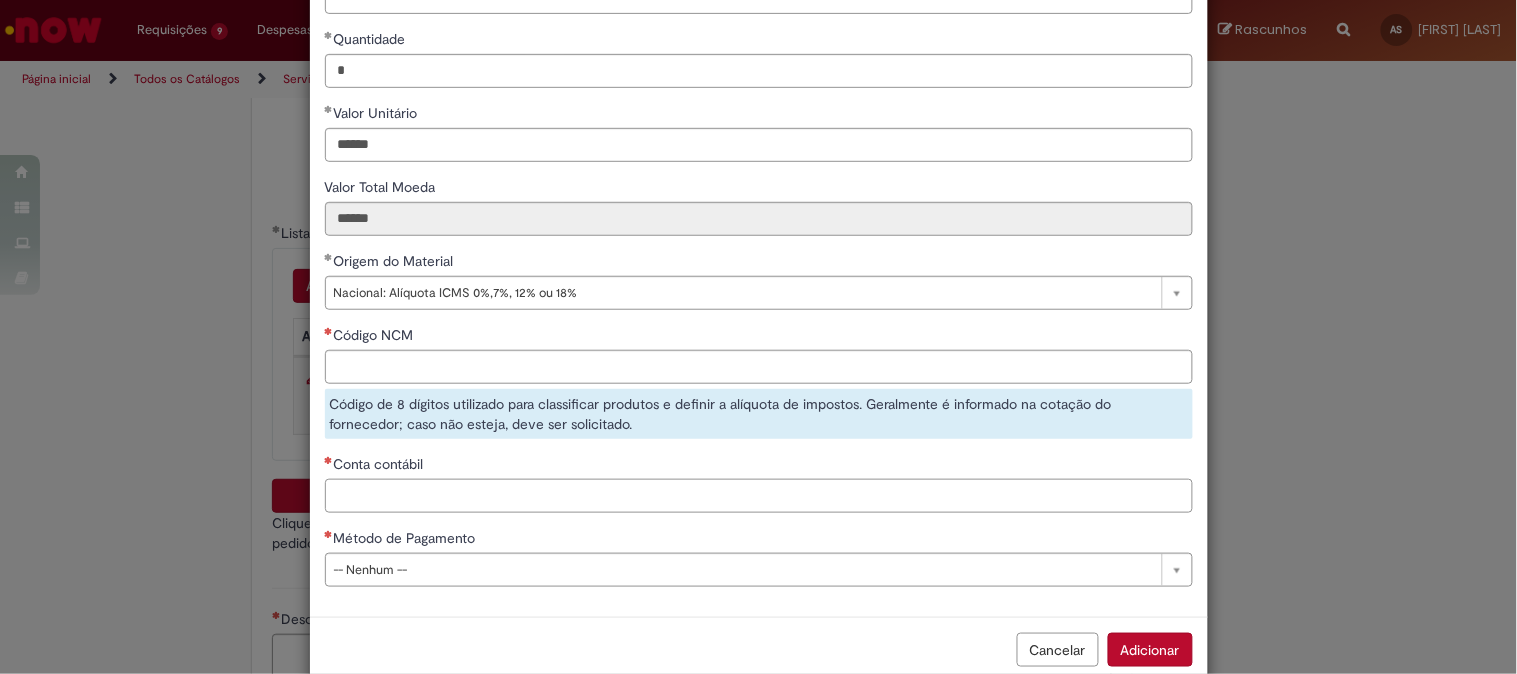 click on "Conta contábil" at bounding box center [759, 496] 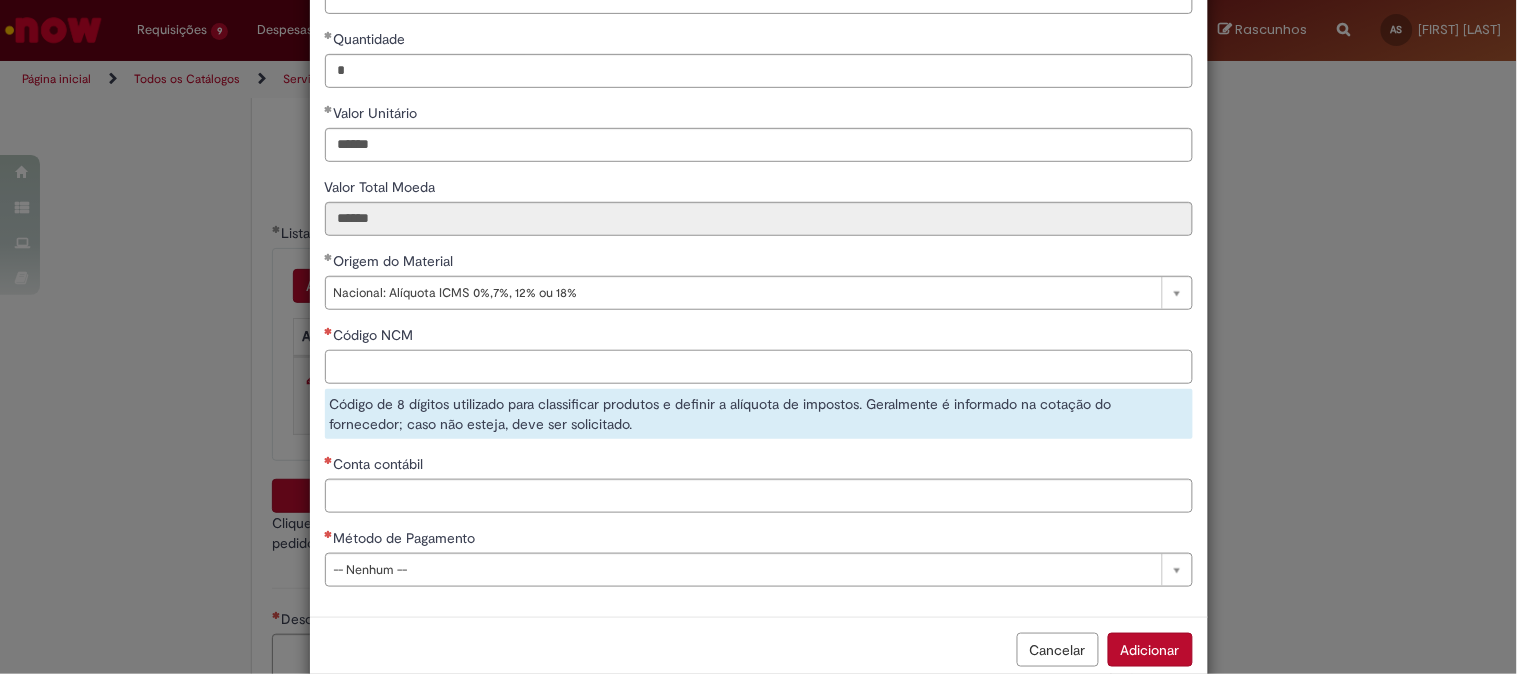 drag, startPoint x: 373, startPoint y: 375, endPoint x: 378, endPoint y: 347, distance: 28.442924 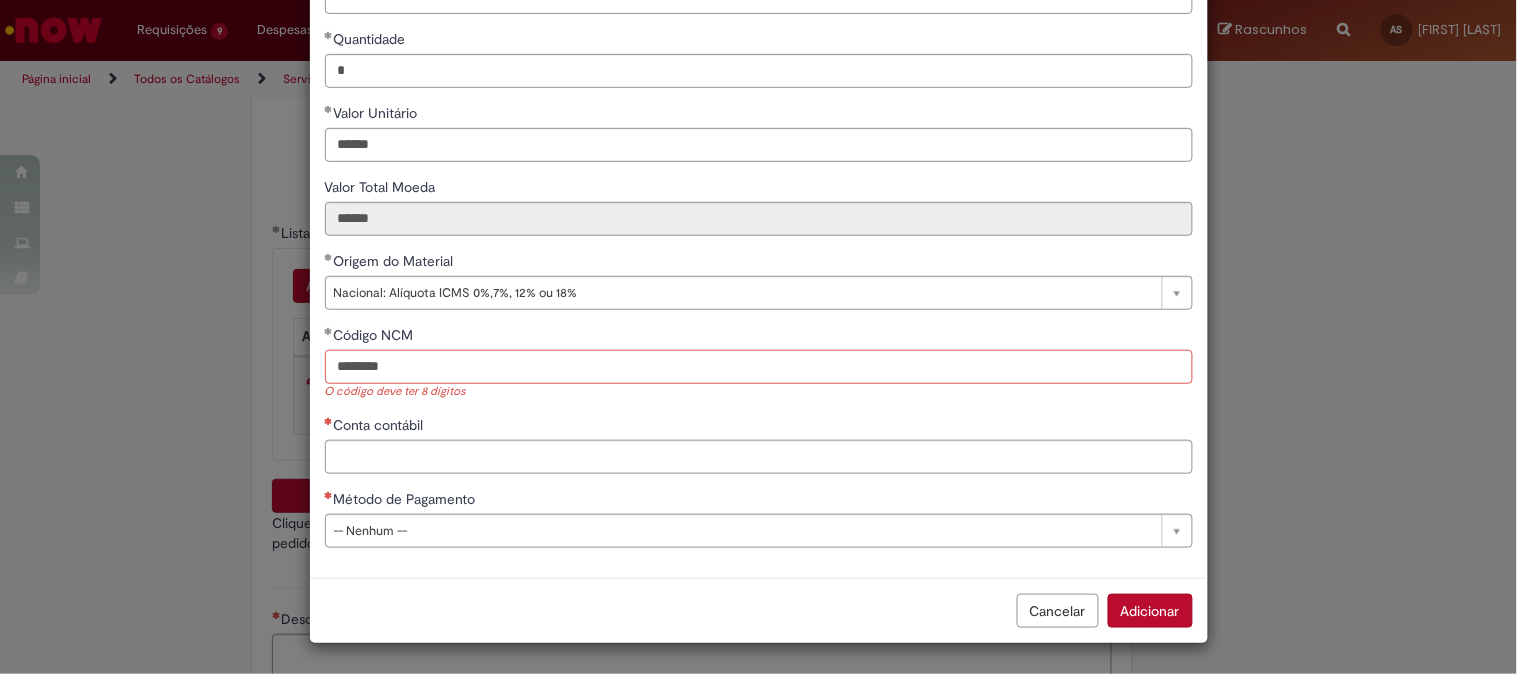 type on "********" 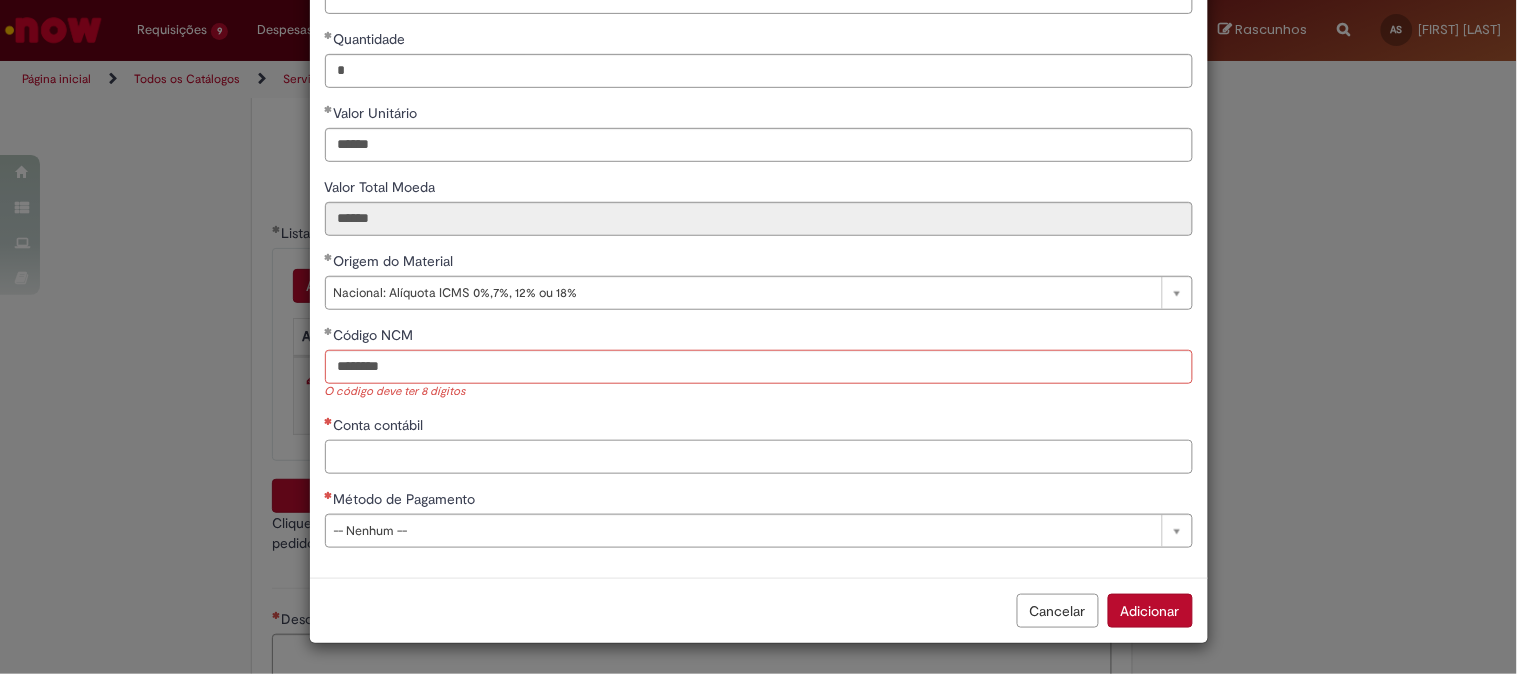 click on "Conta contábil" at bounding box center (759, 457) 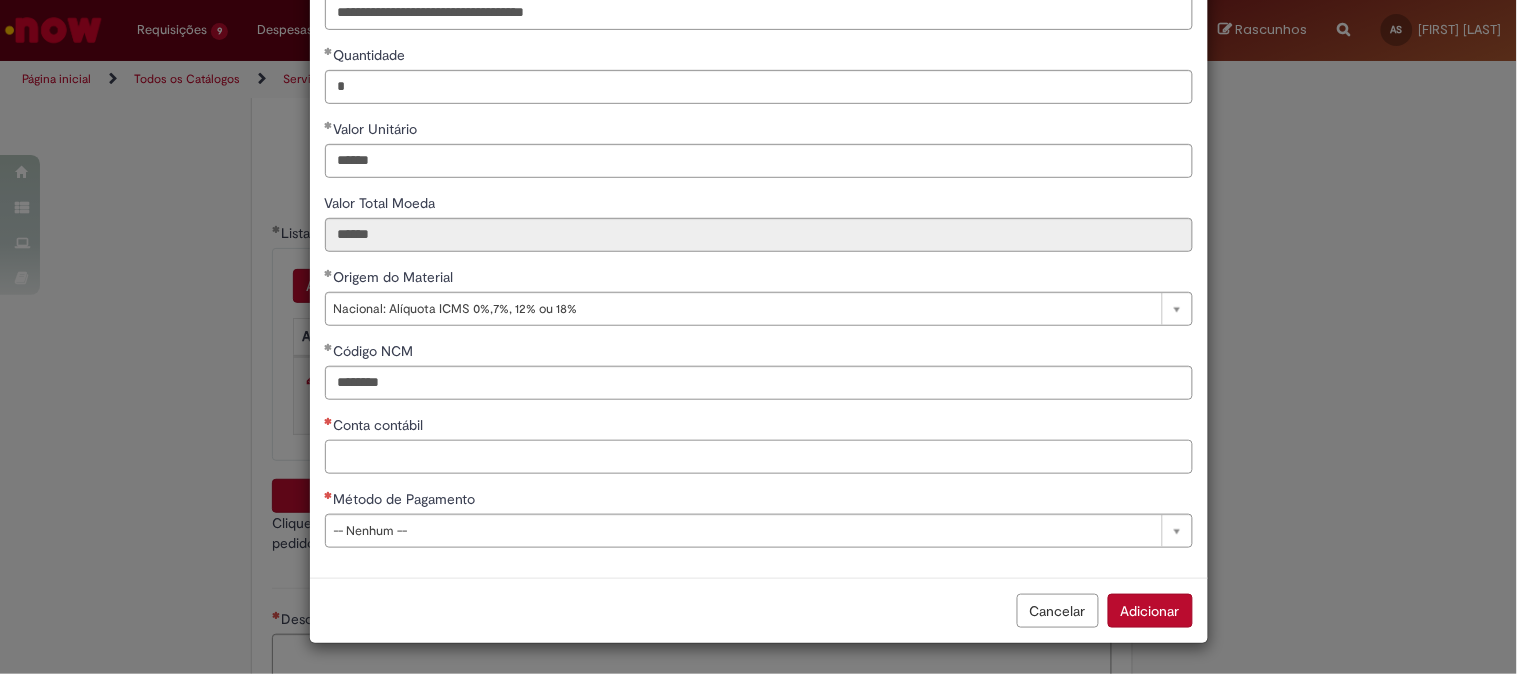 scroll, scrollTop: 206, scrollLeft: 0, axis: vertical 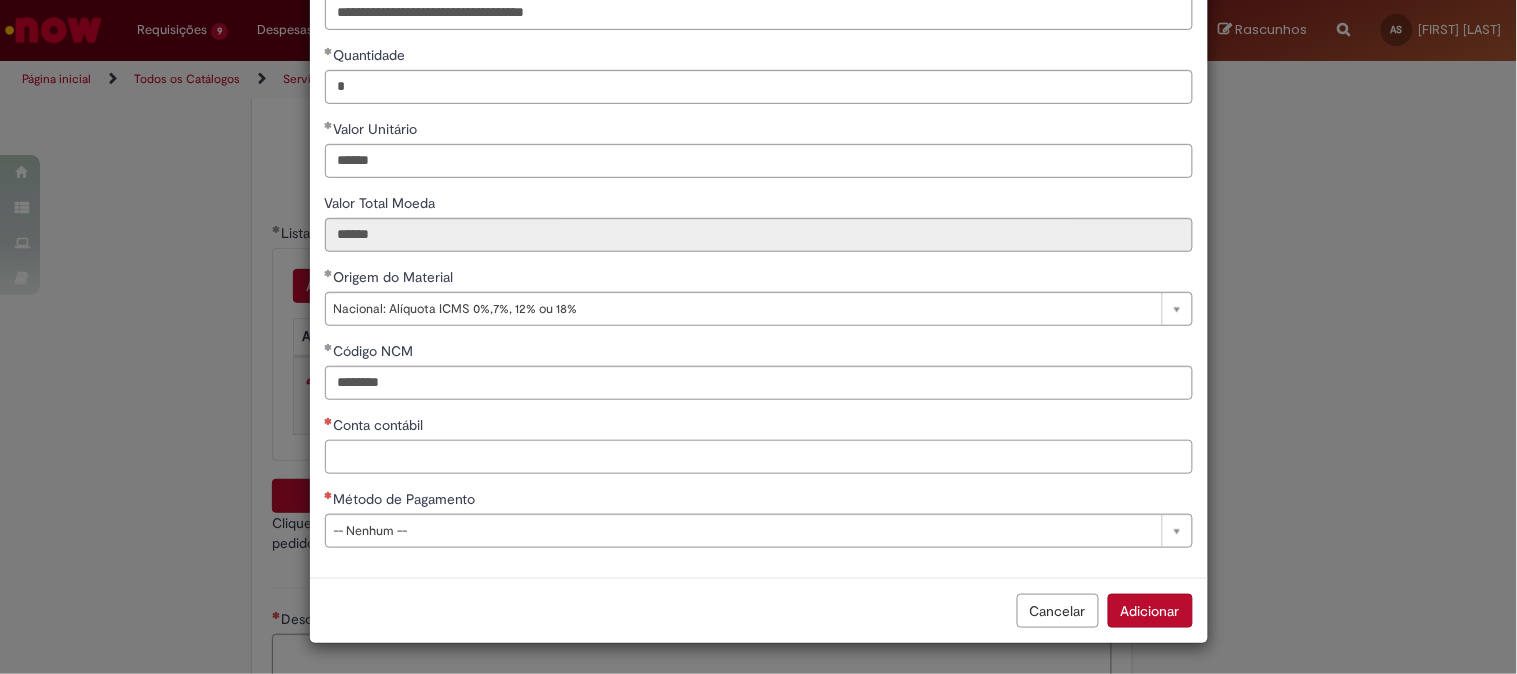 paste on "********" 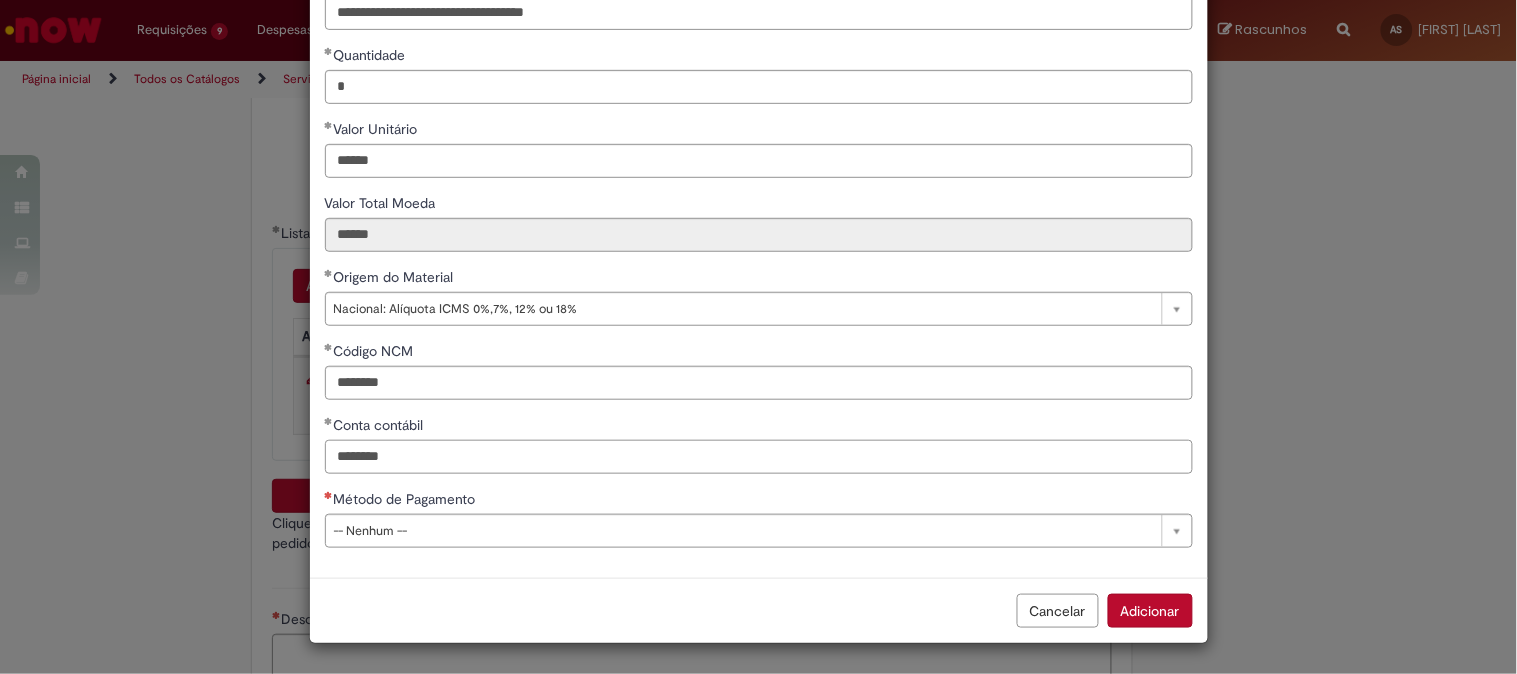 type on "********" 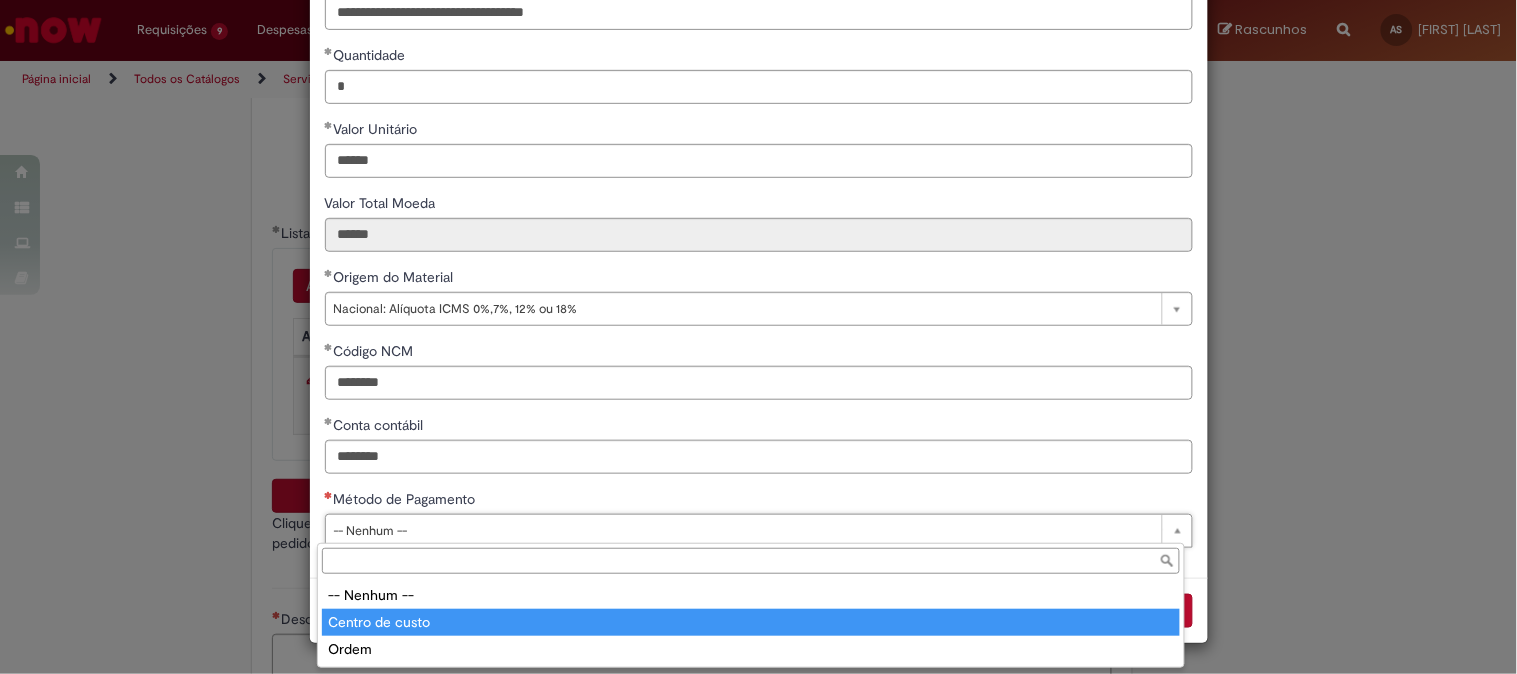 type on "**********" 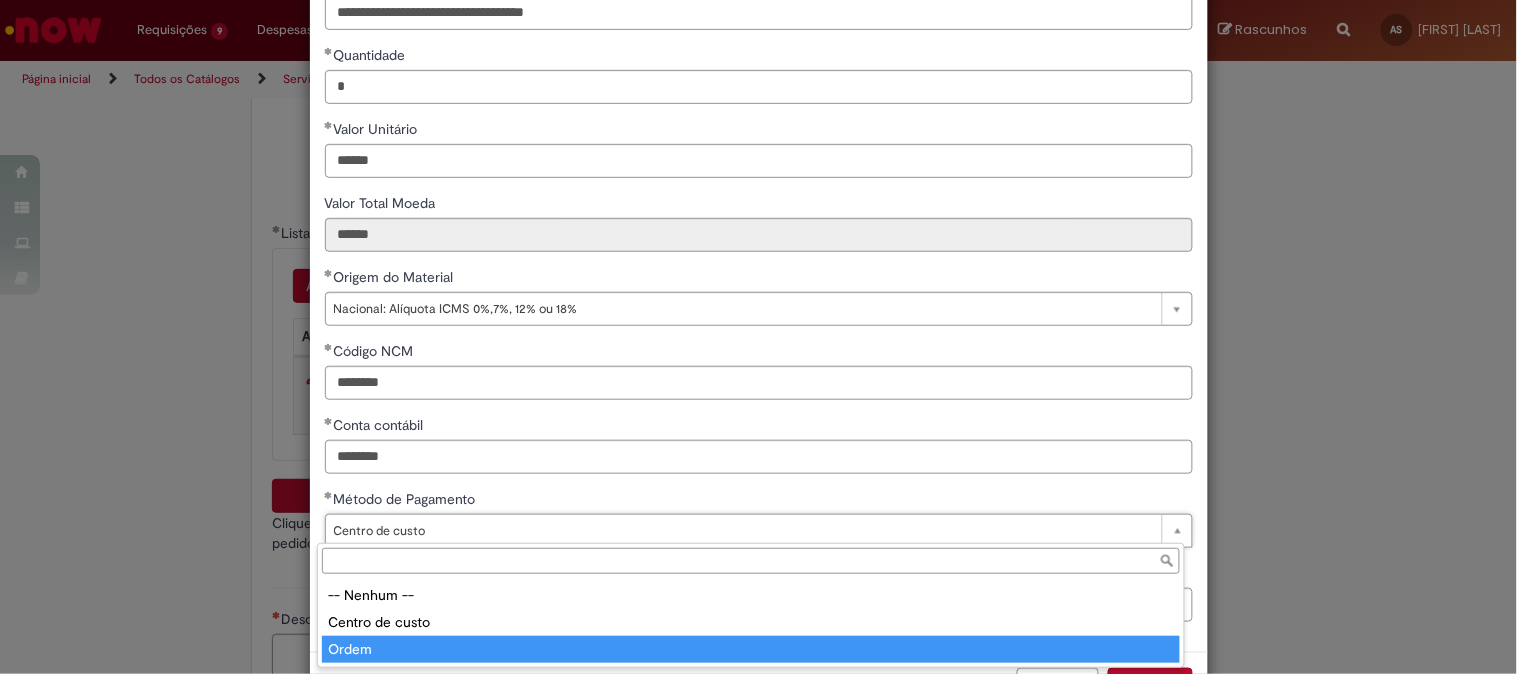 type on "*****" 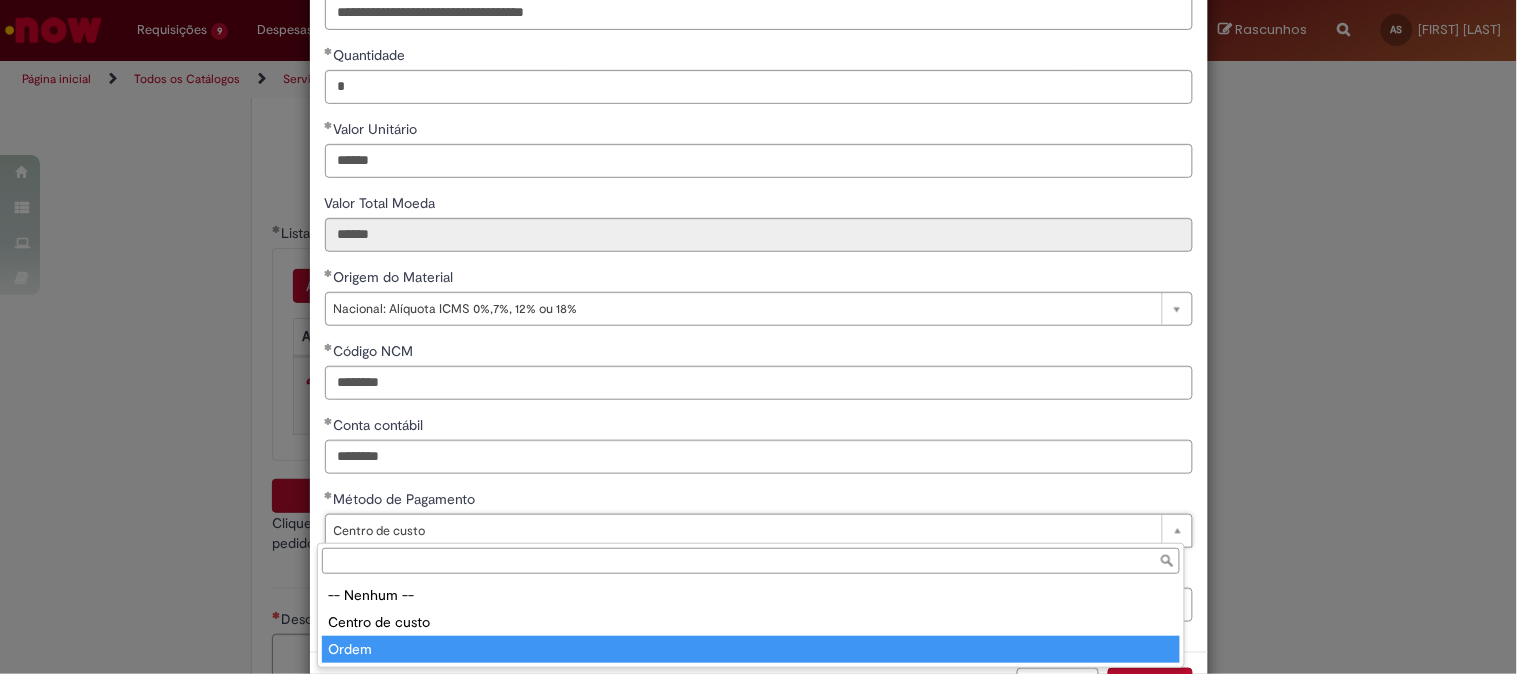 scroll, scrollTop: 0, scrollLeft: 42, axis: horizontal 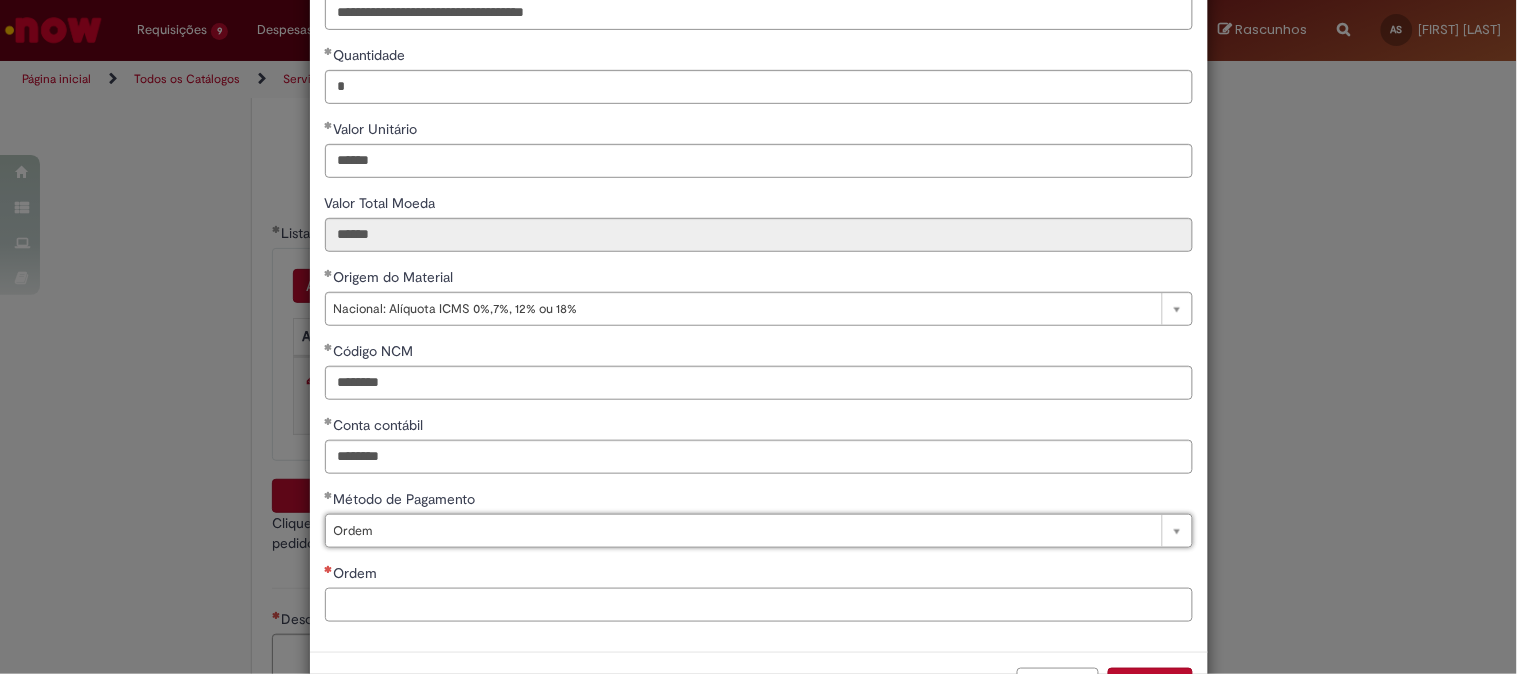 click on "Ordem" at bounding box center [759, 605] 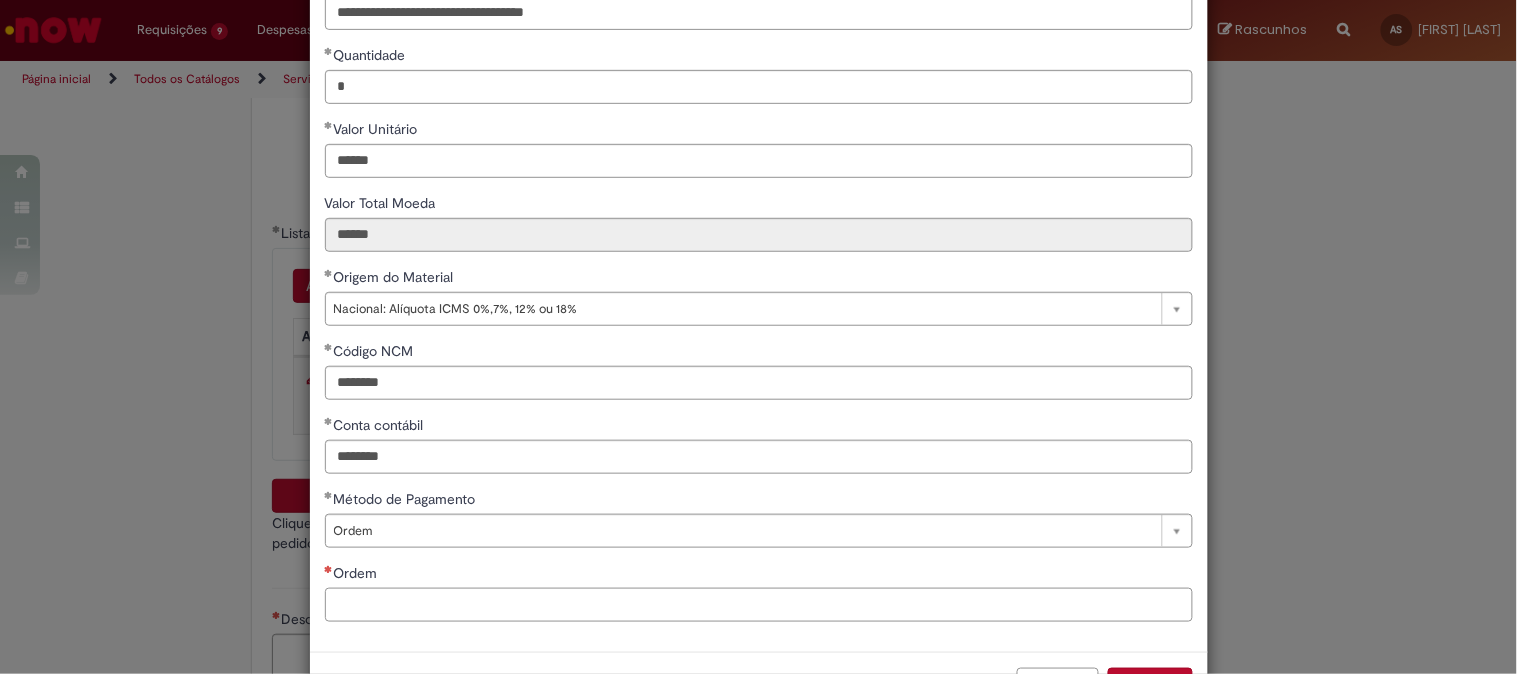 paste on "**********" 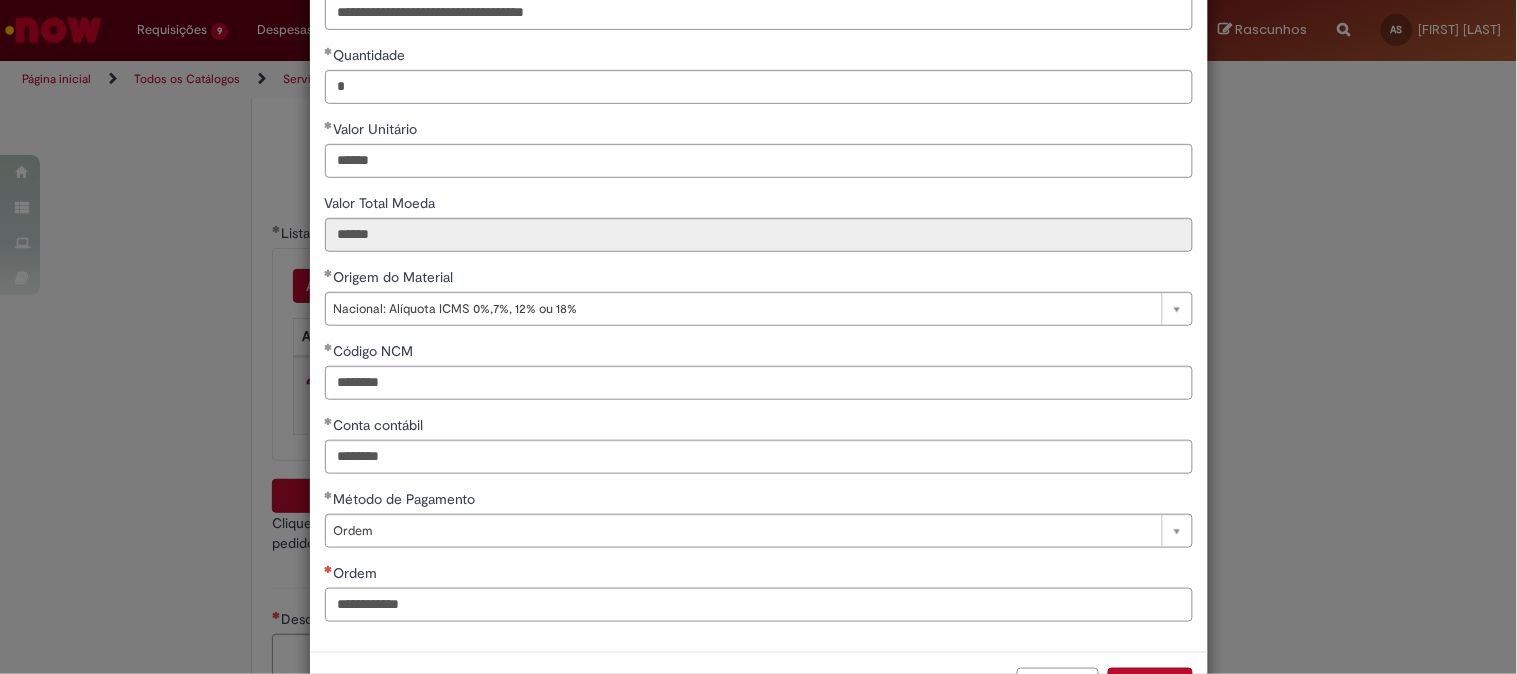 type on "**********" 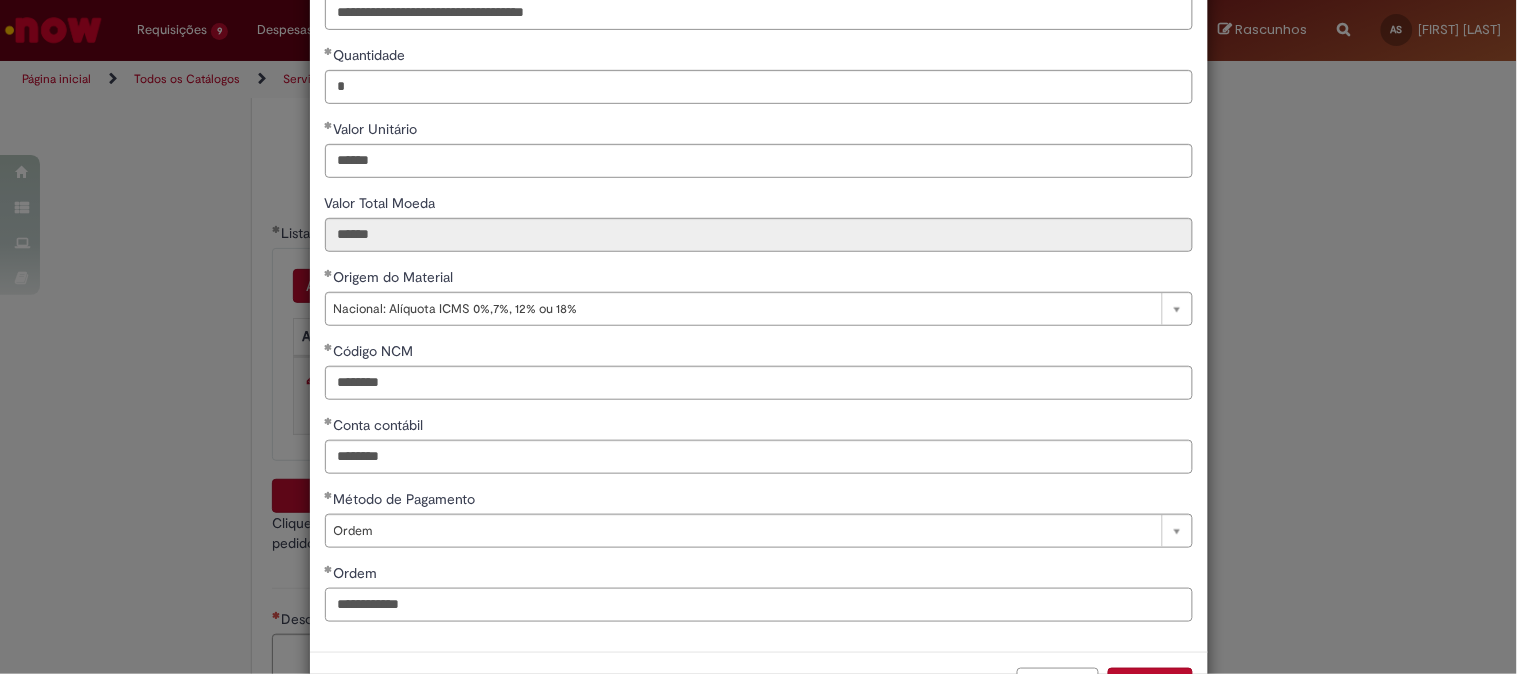 scroll, scrollTop: 280, scrollLeft: 0, axis: vertical 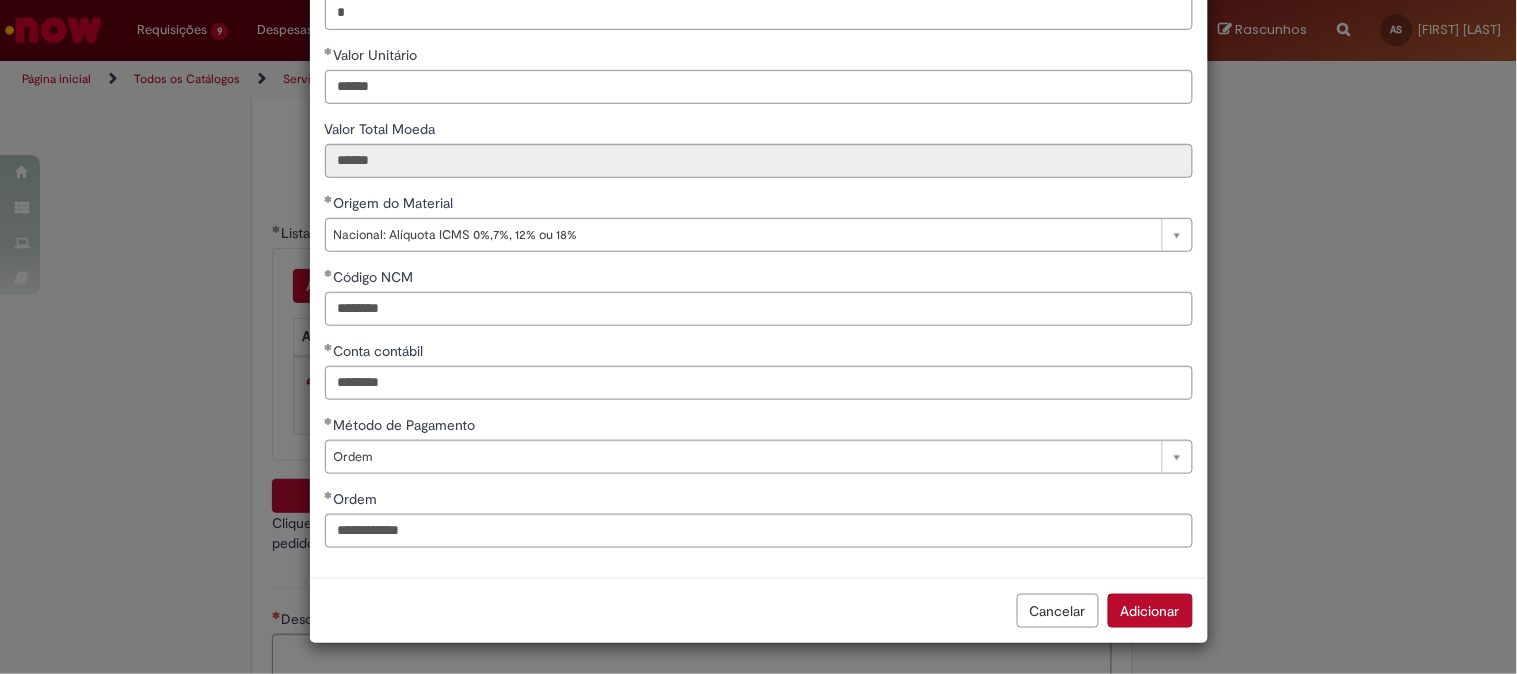 click on "Adicionar" at bounding box center [1150, 611] 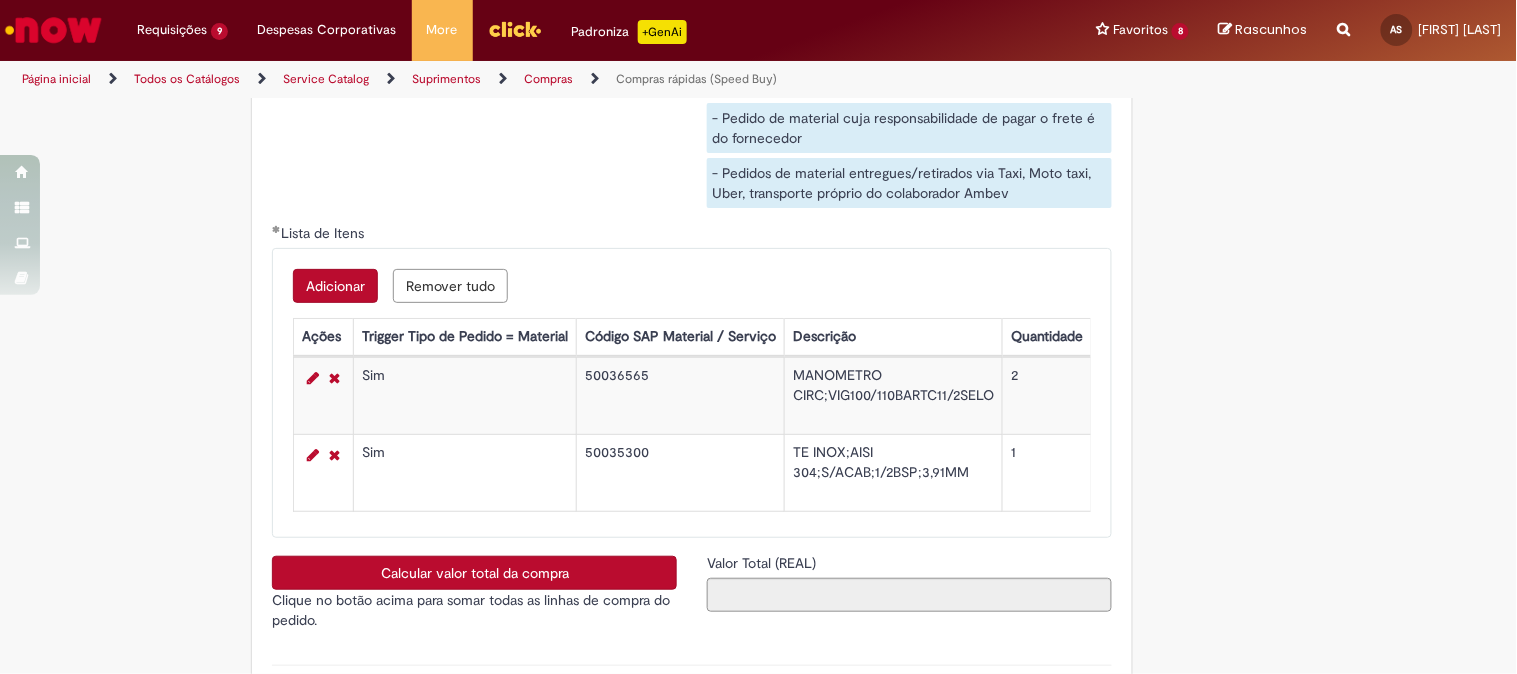 click on "Adicionar" at bounding box center [335, 286] 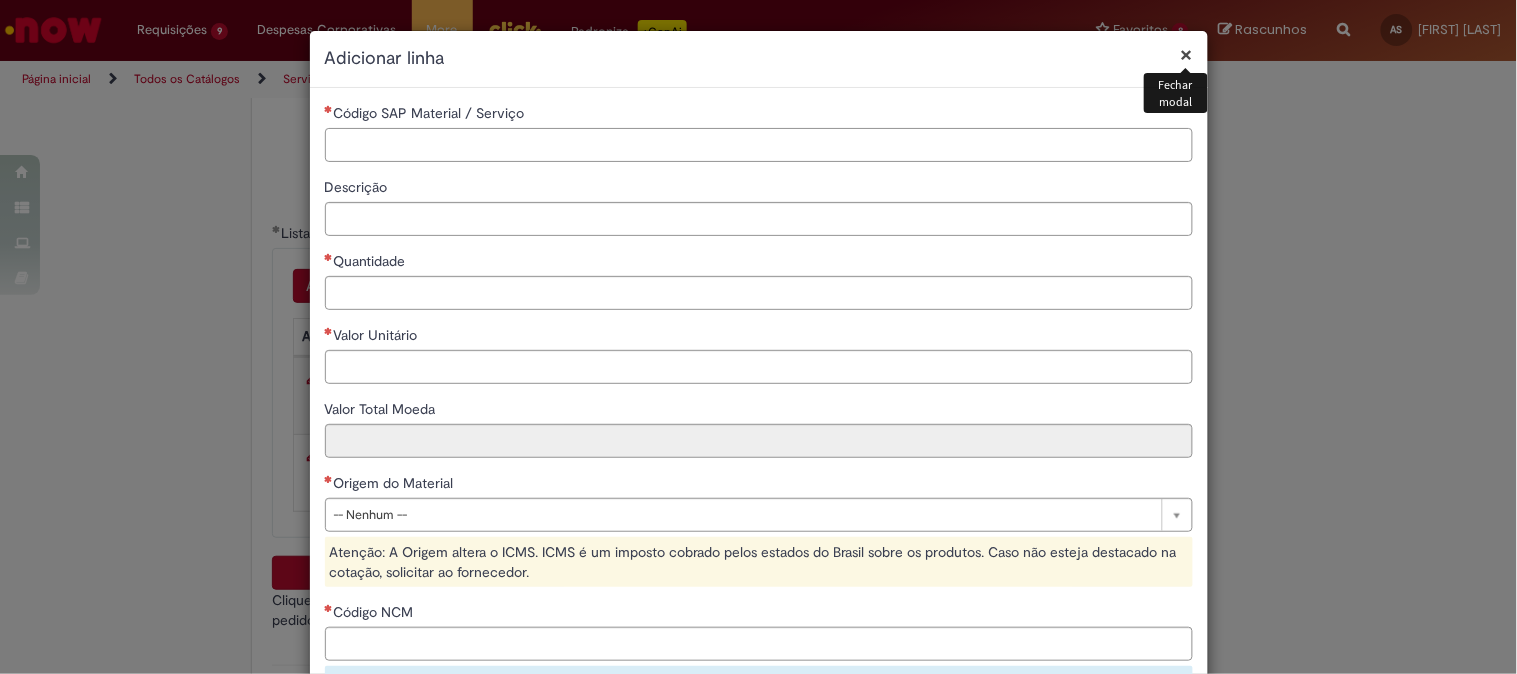 click on "Código SAP Material / Serviço" at bounding box center [759, 145] 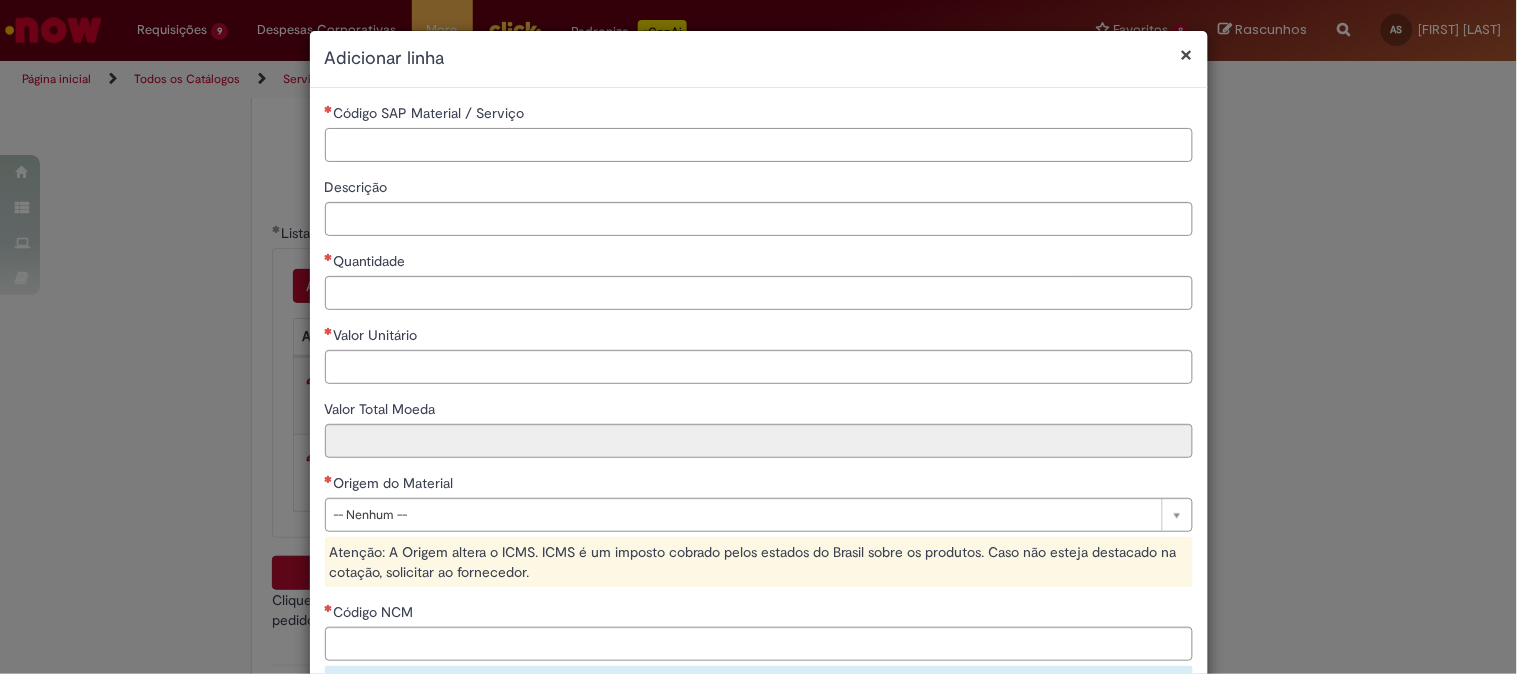 paste on "********" 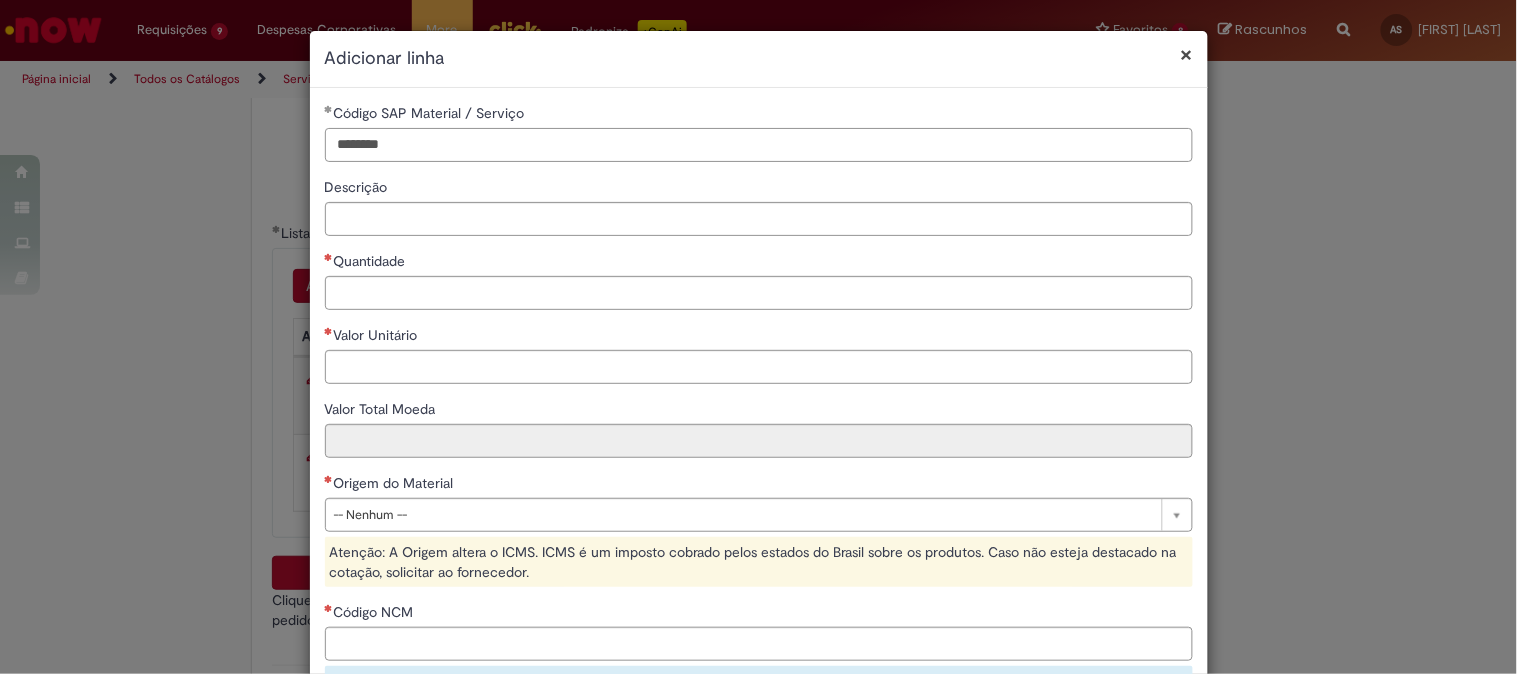 type on "********" 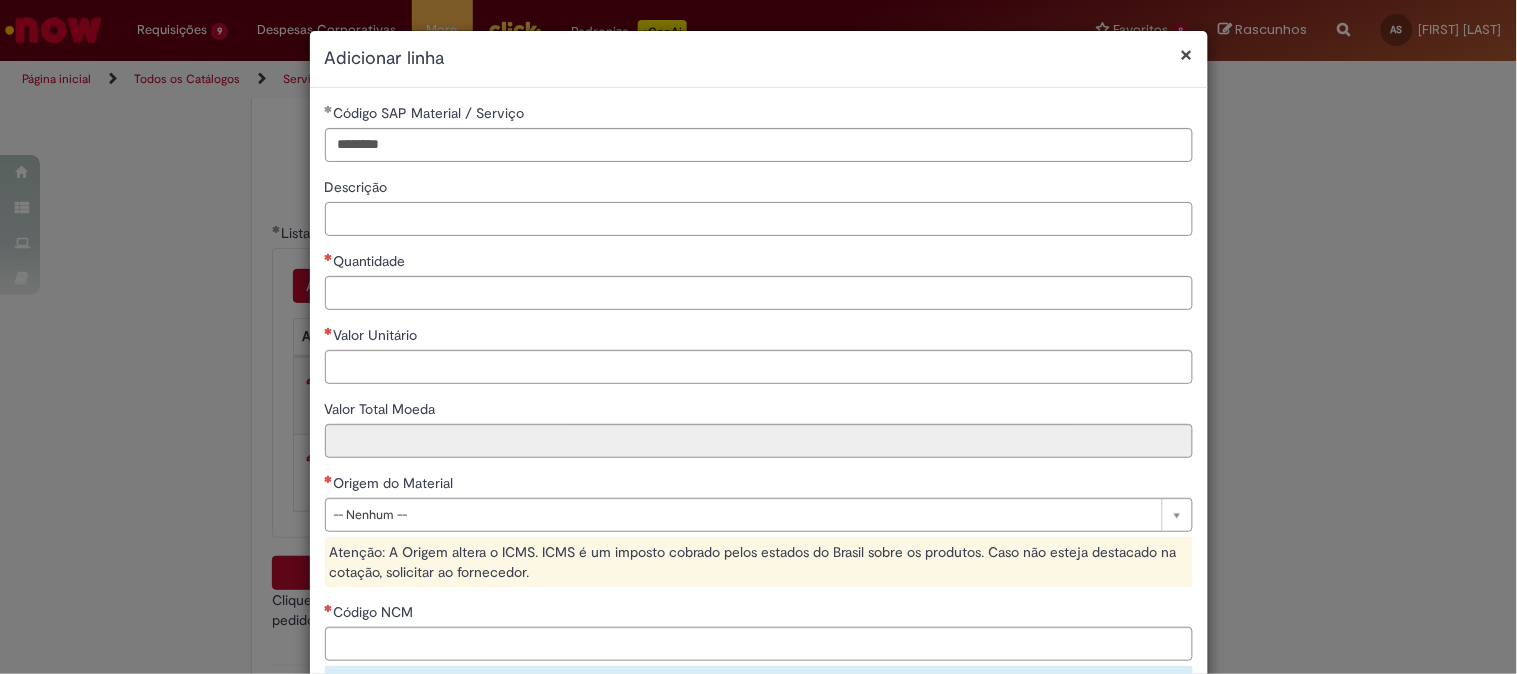 click on "Descrição" at bounding box center (759, 219) 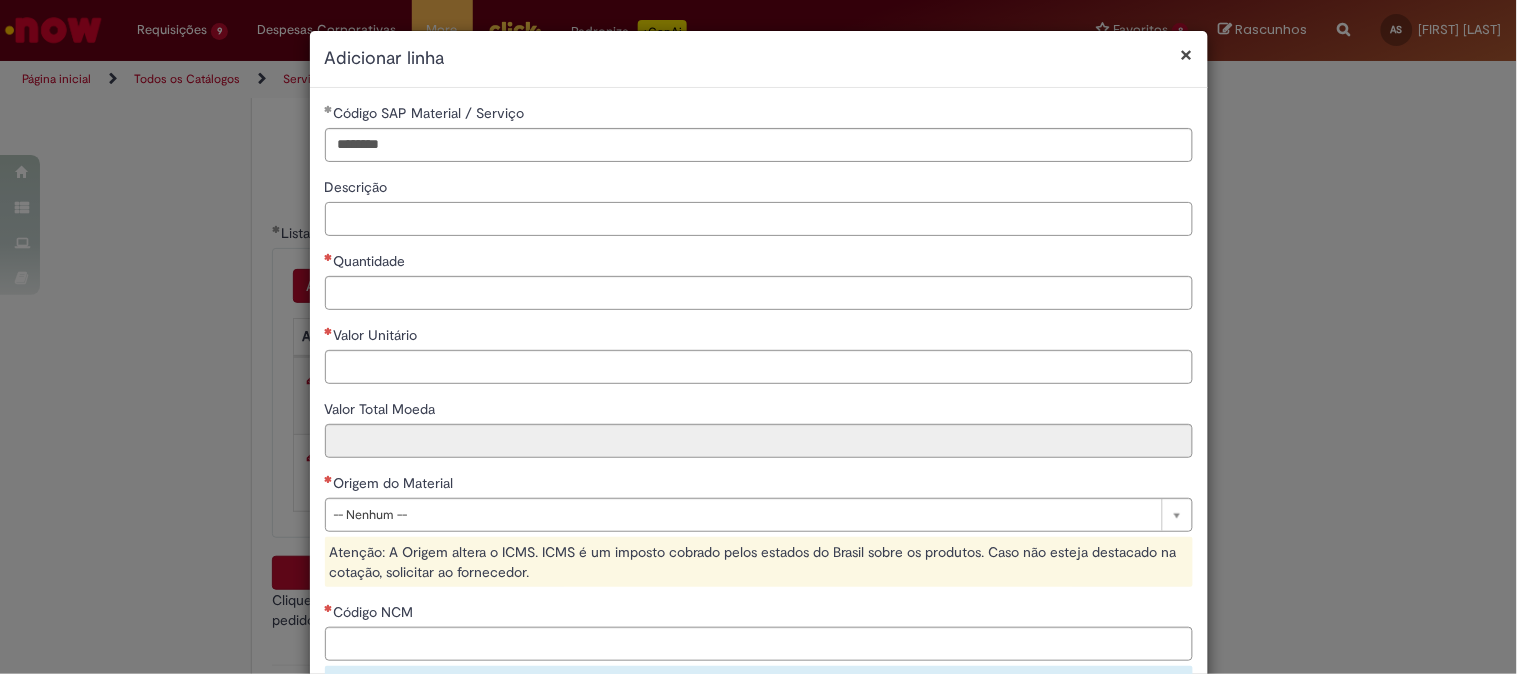 paste on "**********" 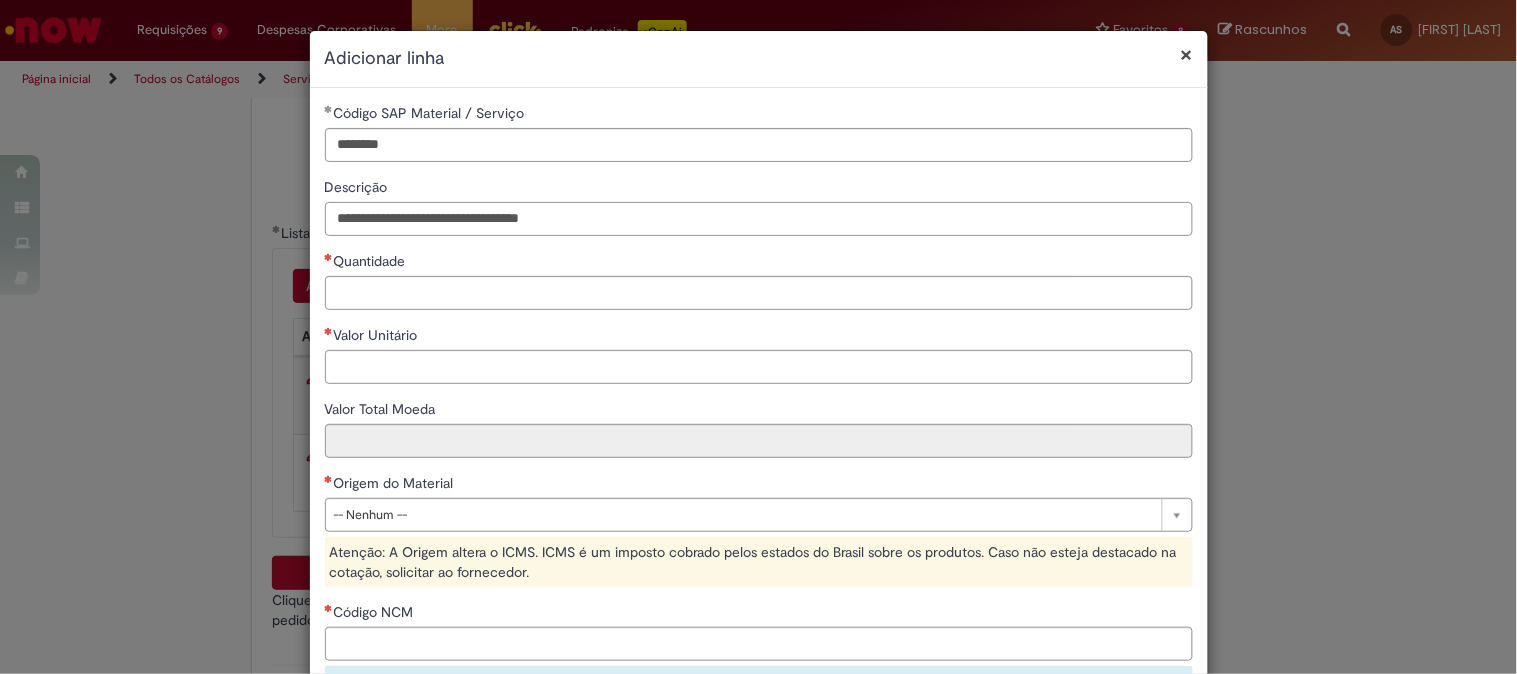 type on "**********" 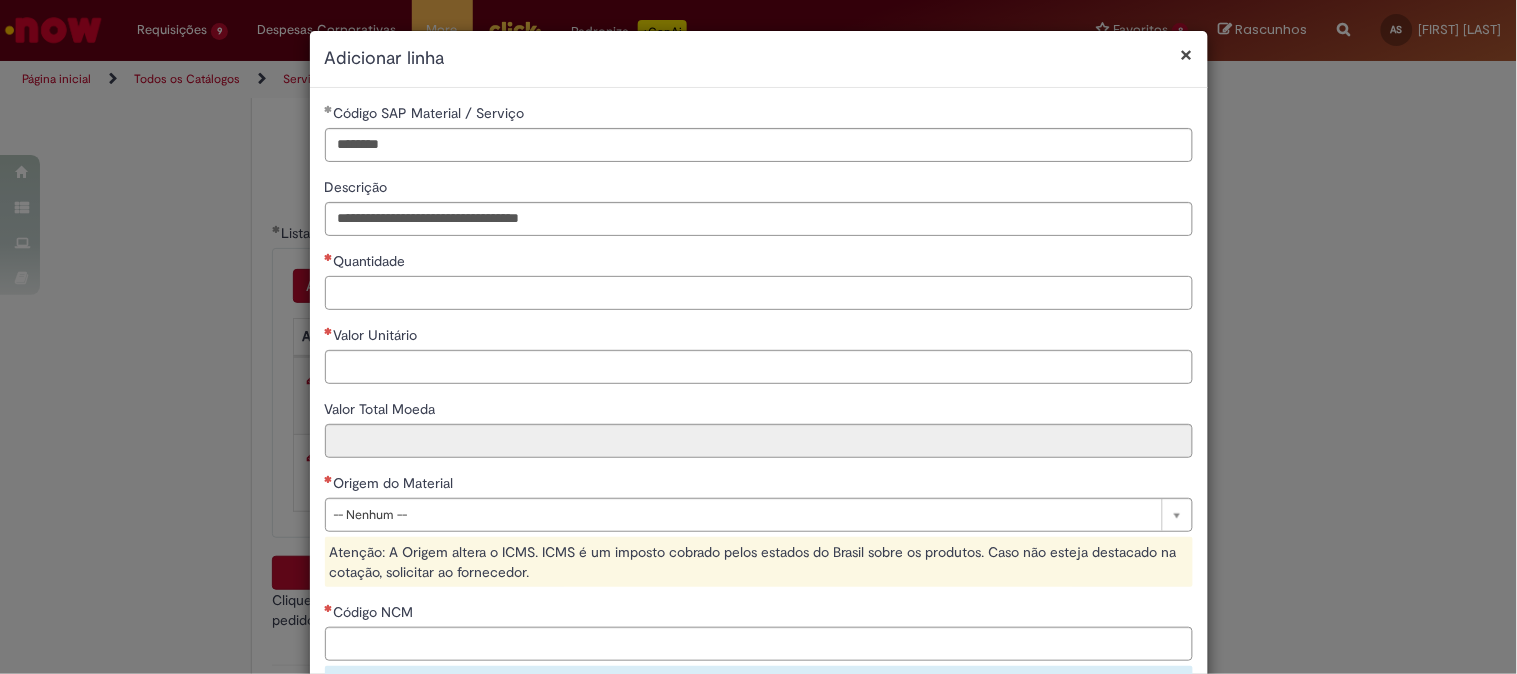 click on "Quantidade" at bounding box center [759, 293] 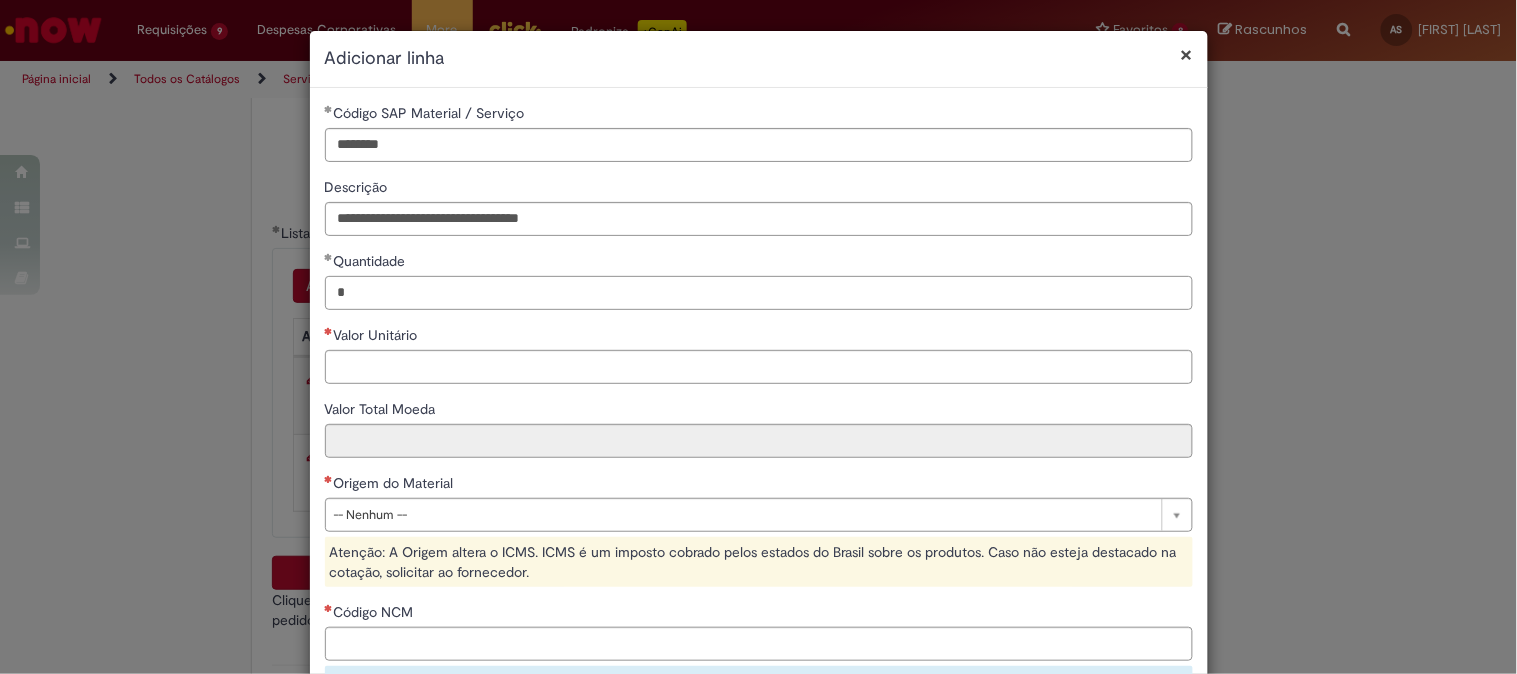 type on "*" 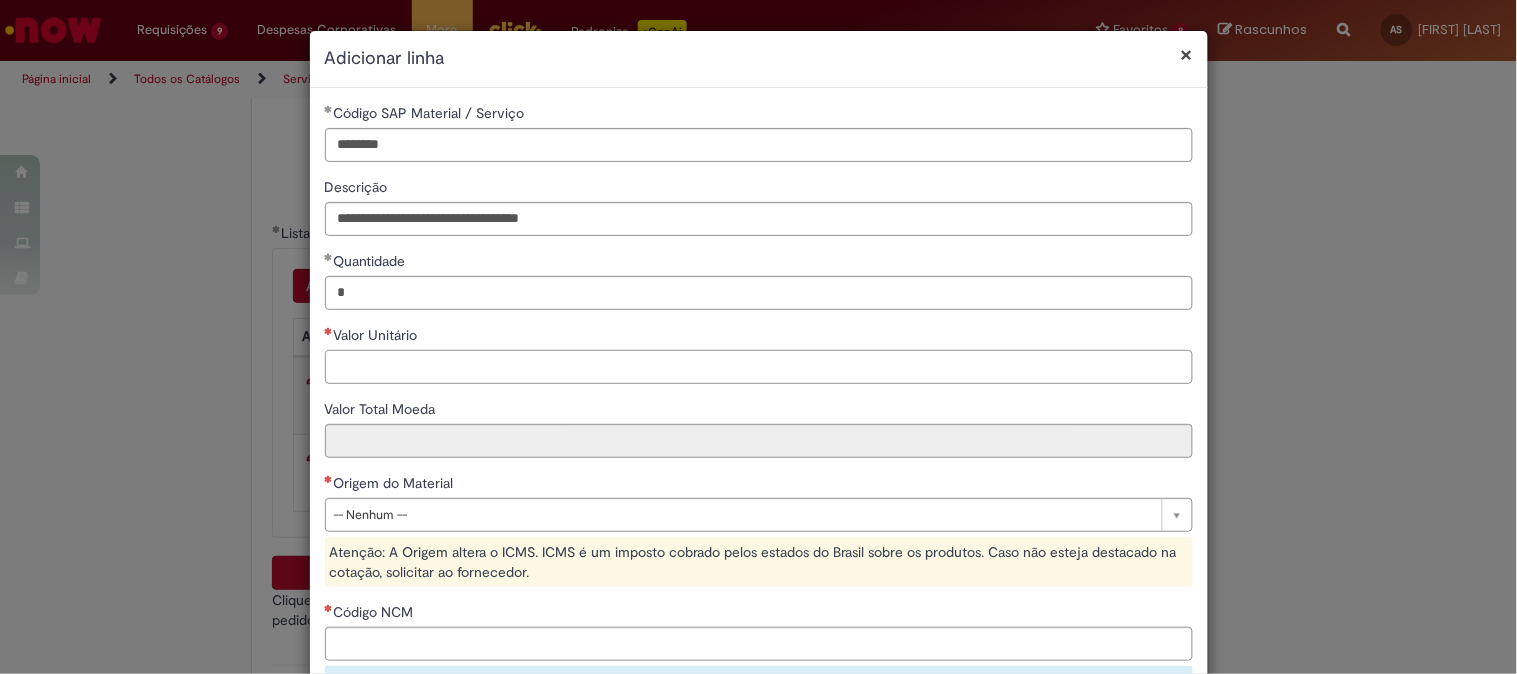 click on "Valor Unitário" at bounding box center (759, 367) 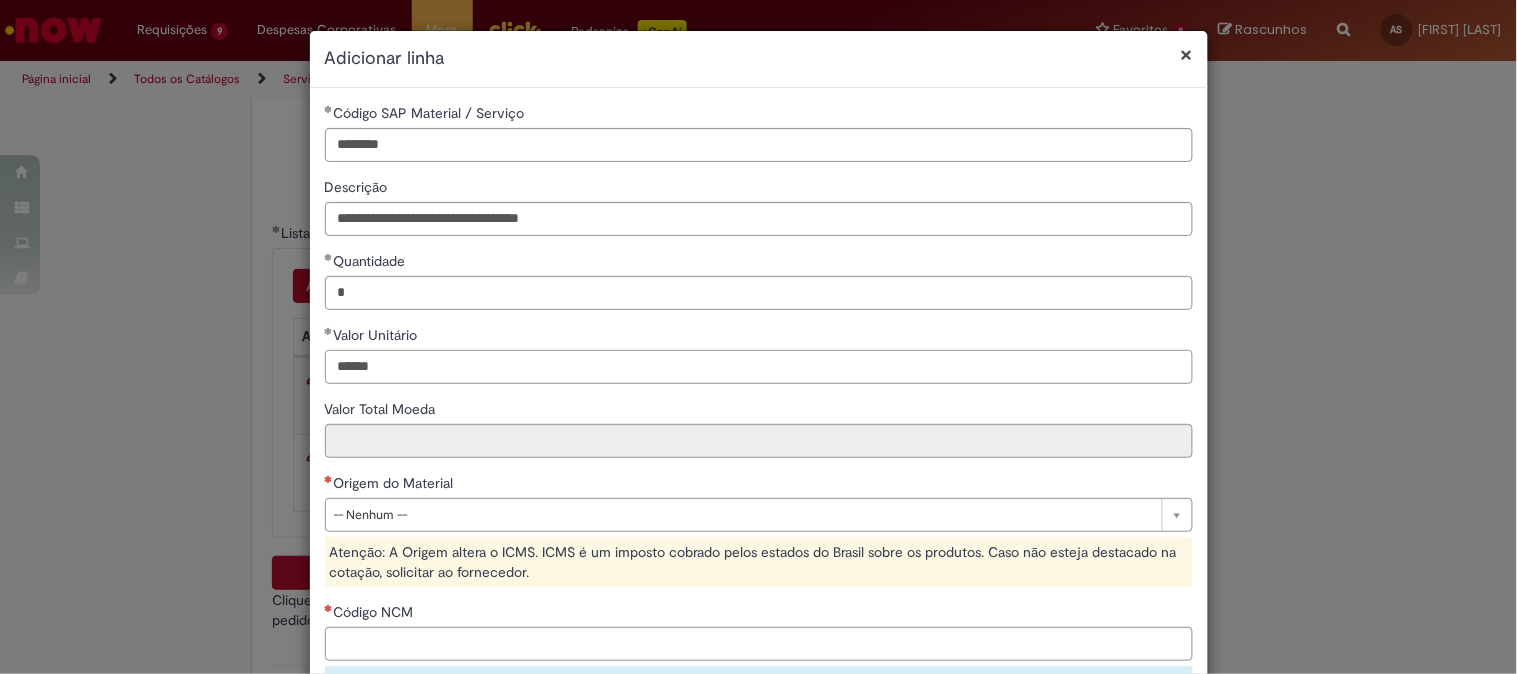 type on "******" 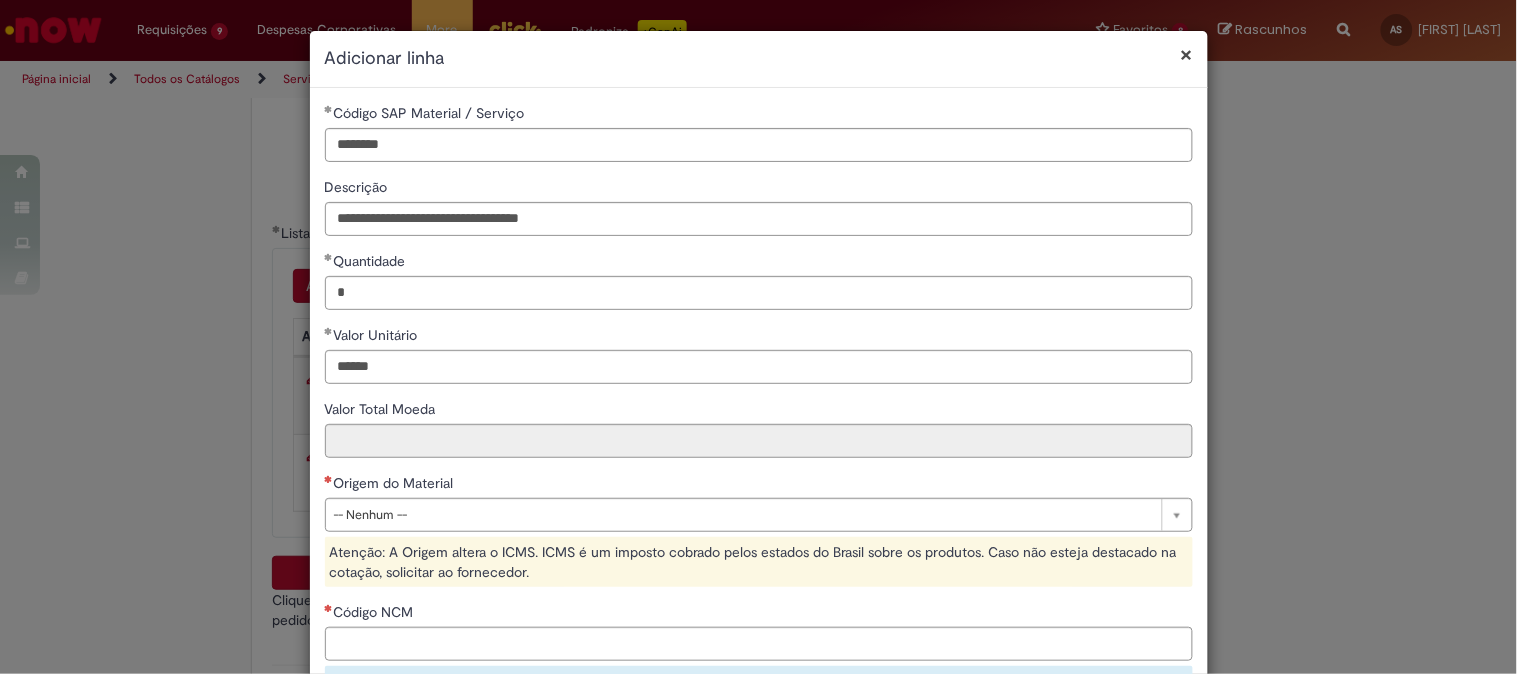 type on "******" 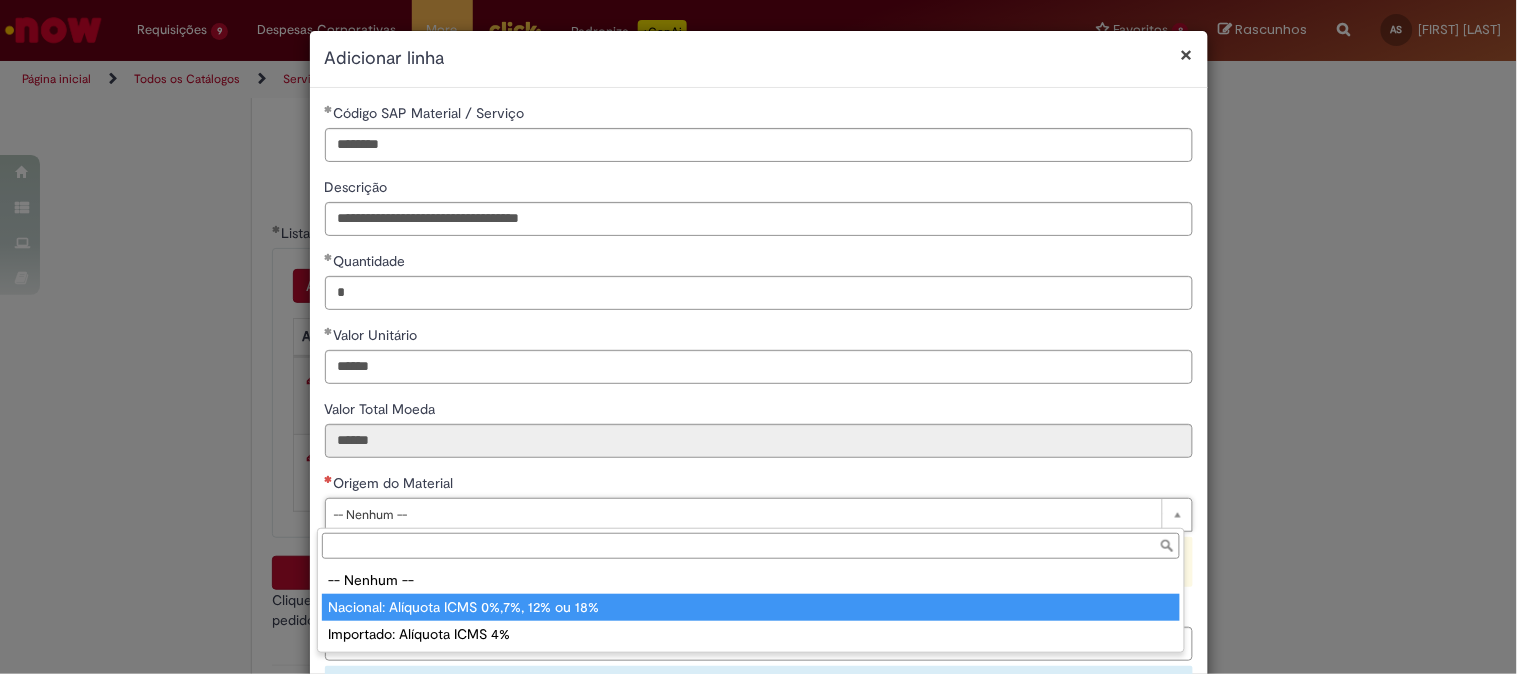 type on "**********" 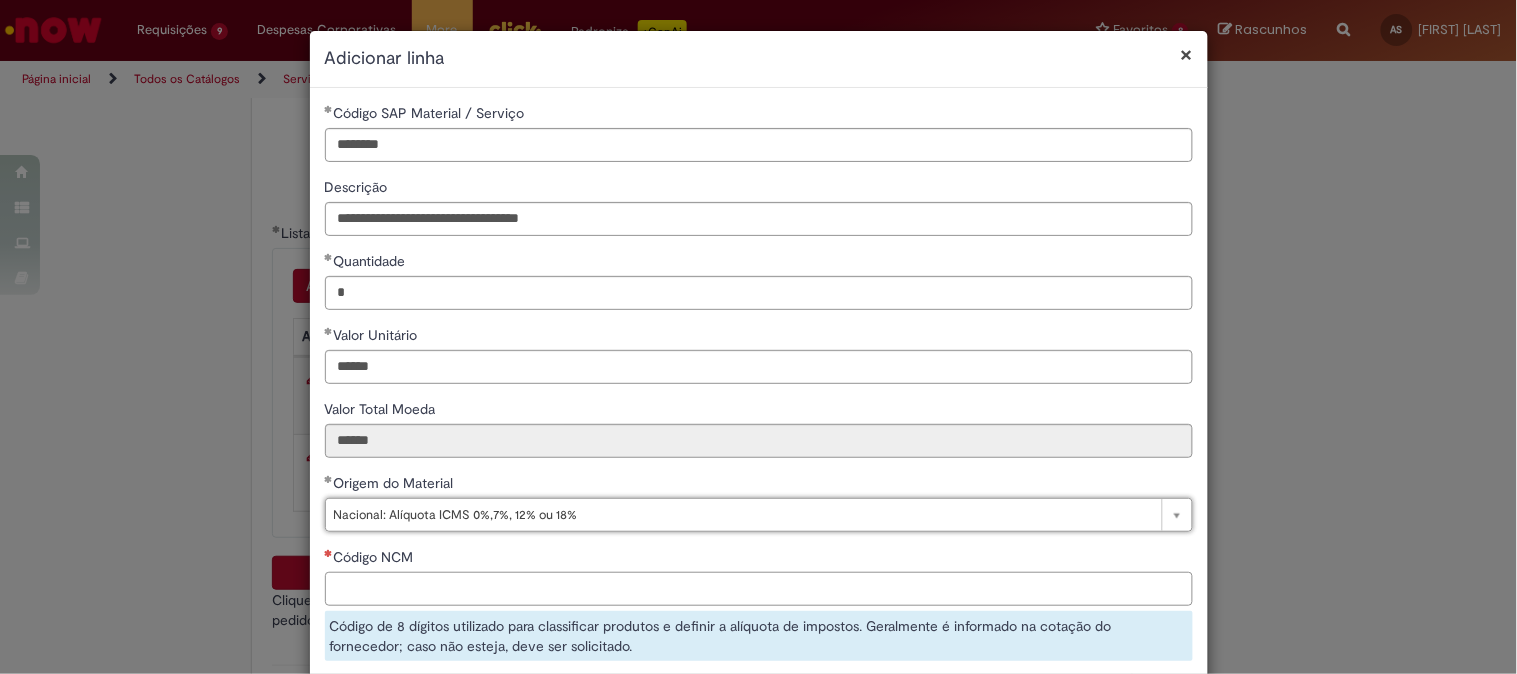 click on "Código NCM" at bounding box center (759, 589) 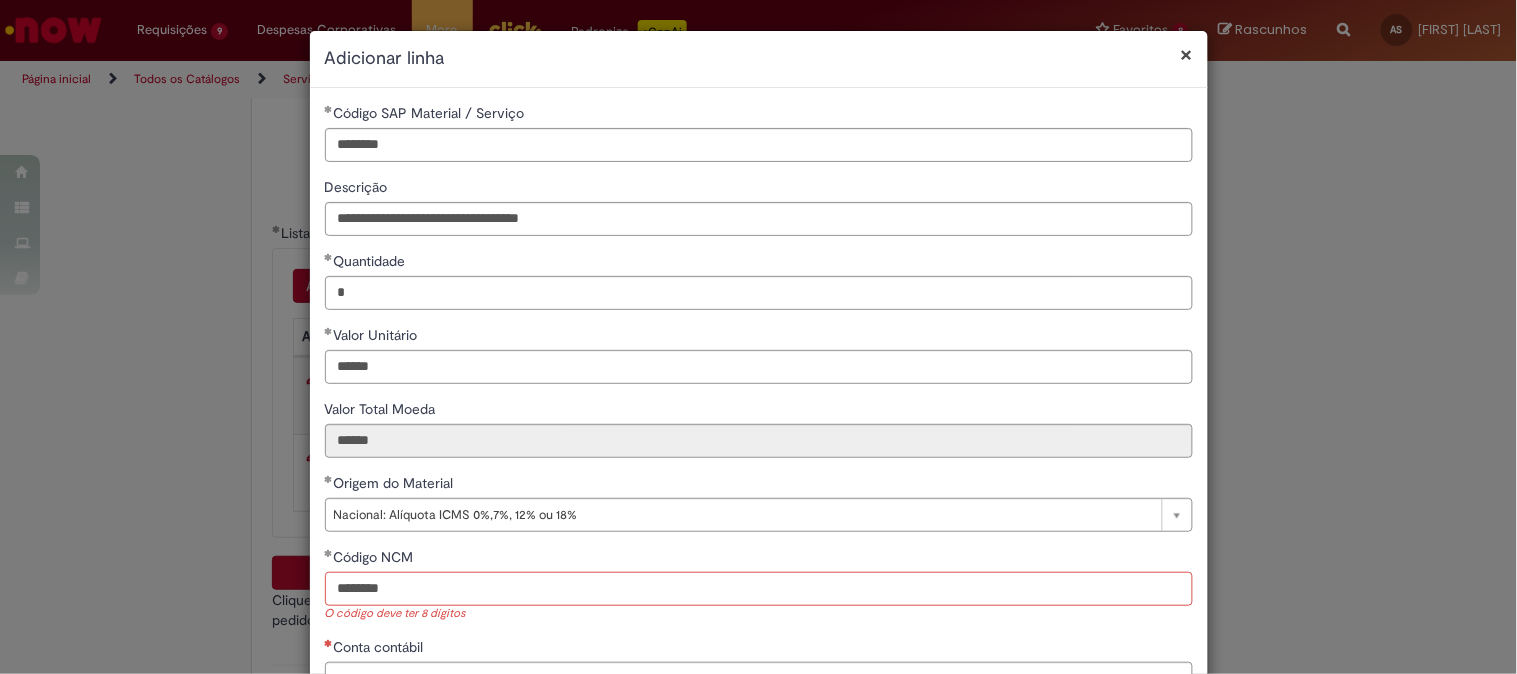 scroll, scrollTop: 222, scrollLeft: 0, axis: vertical 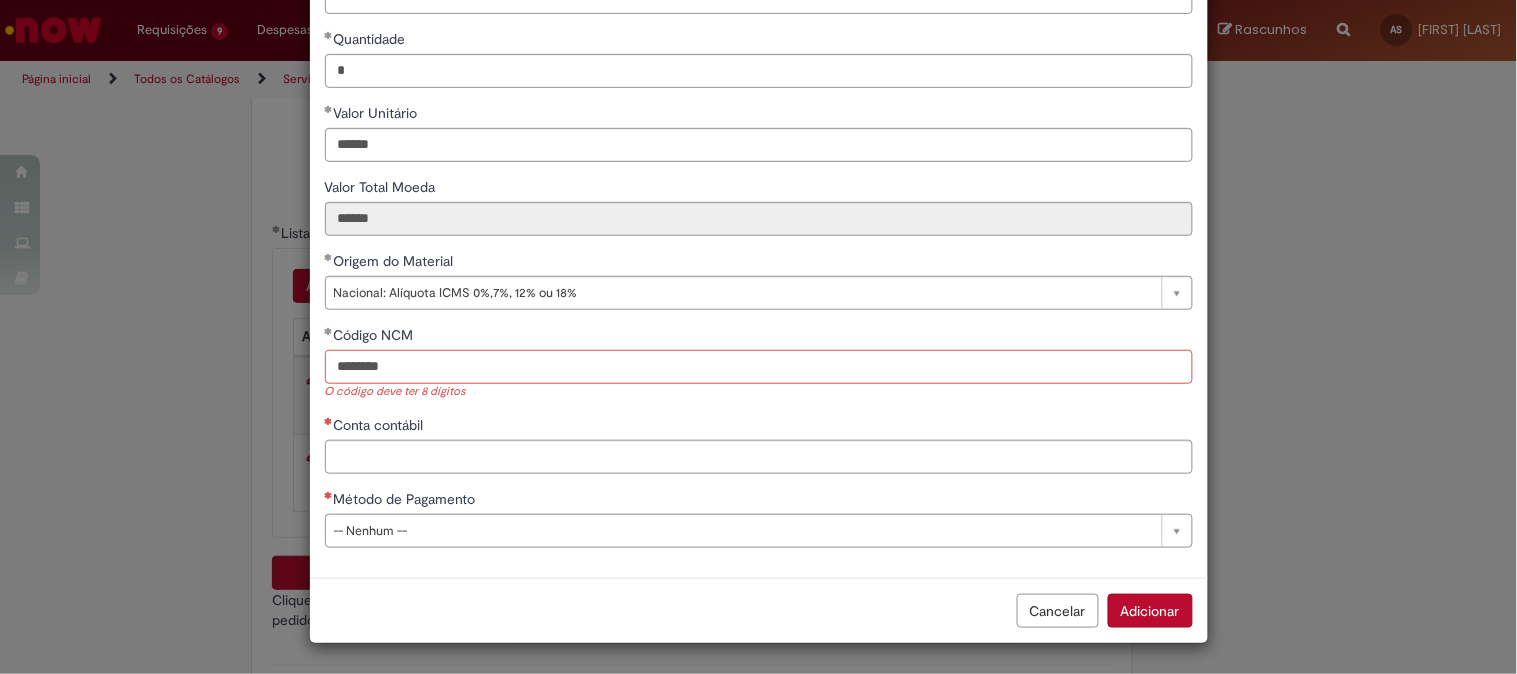 type on "********" 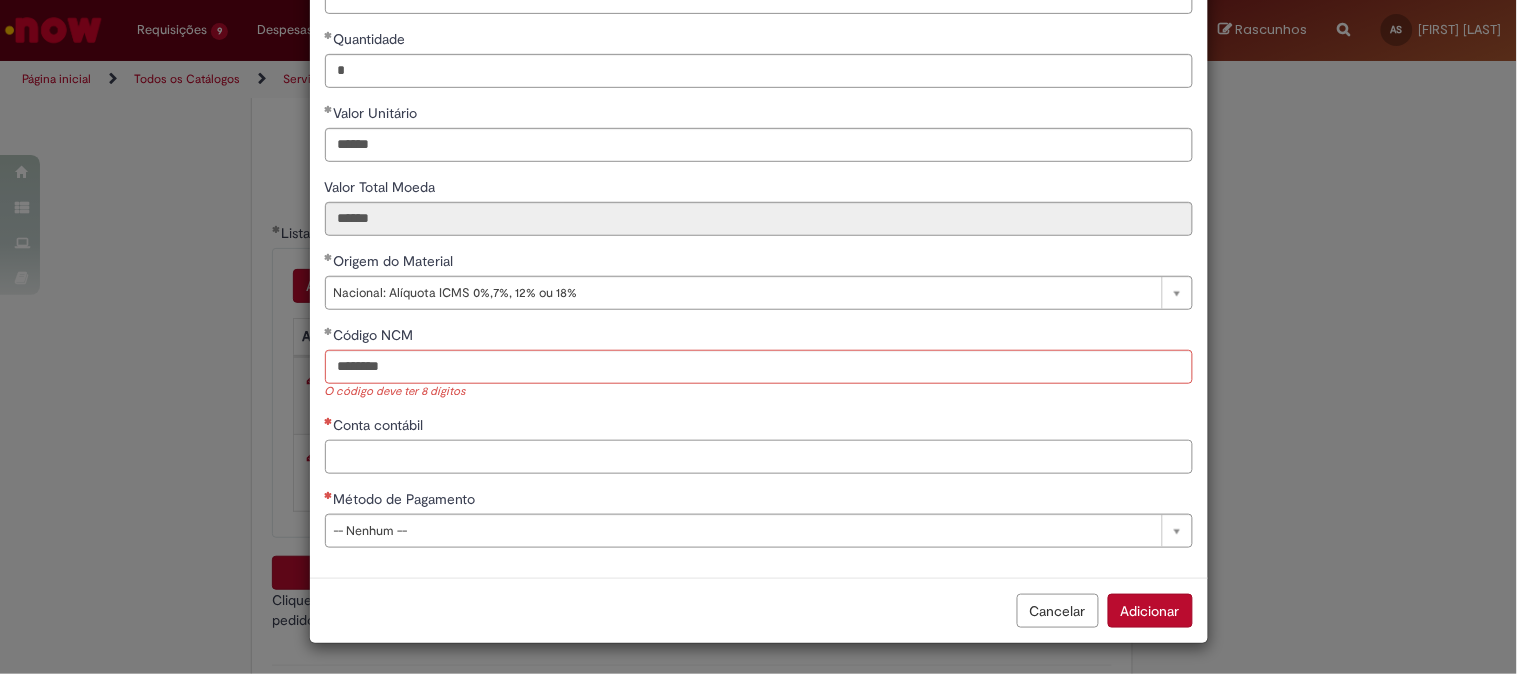 click on "Conta contábil" at bounding box center (759, 457) 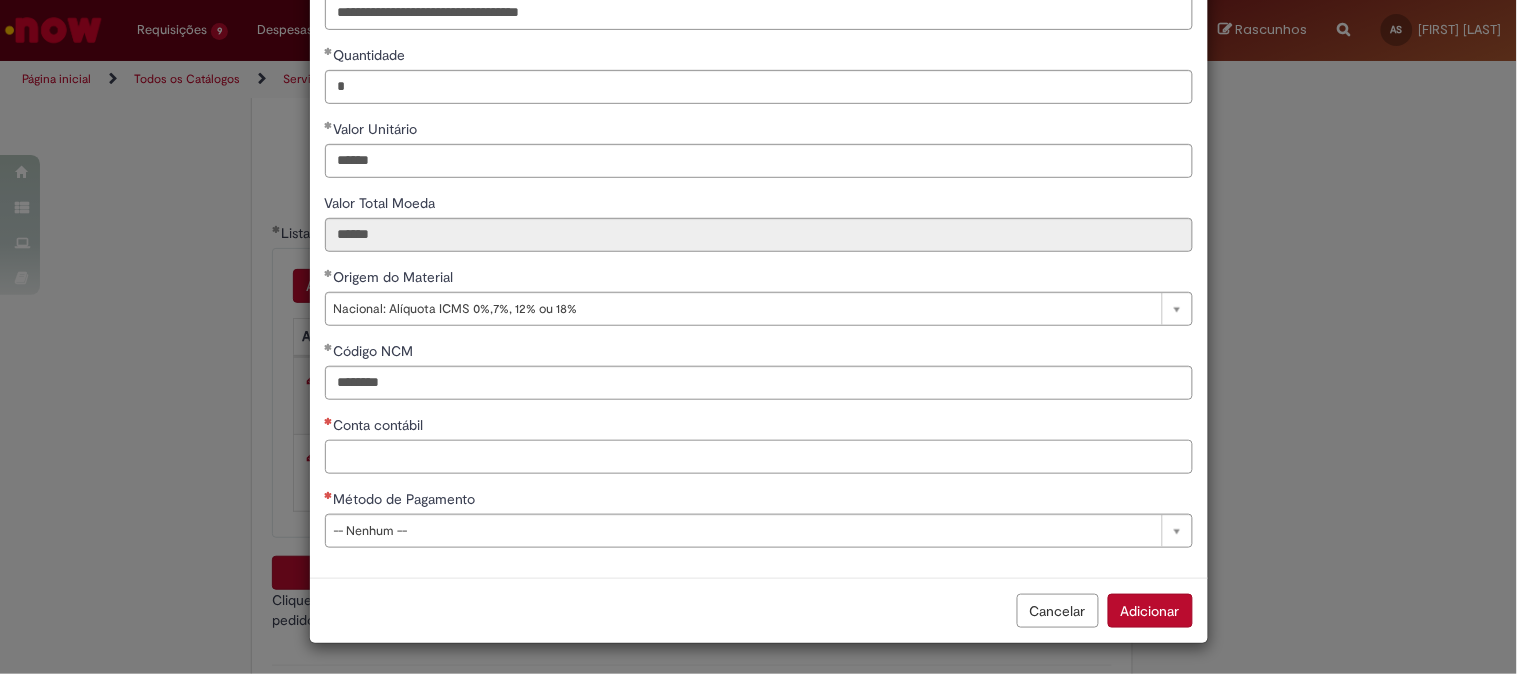 paste on "********" 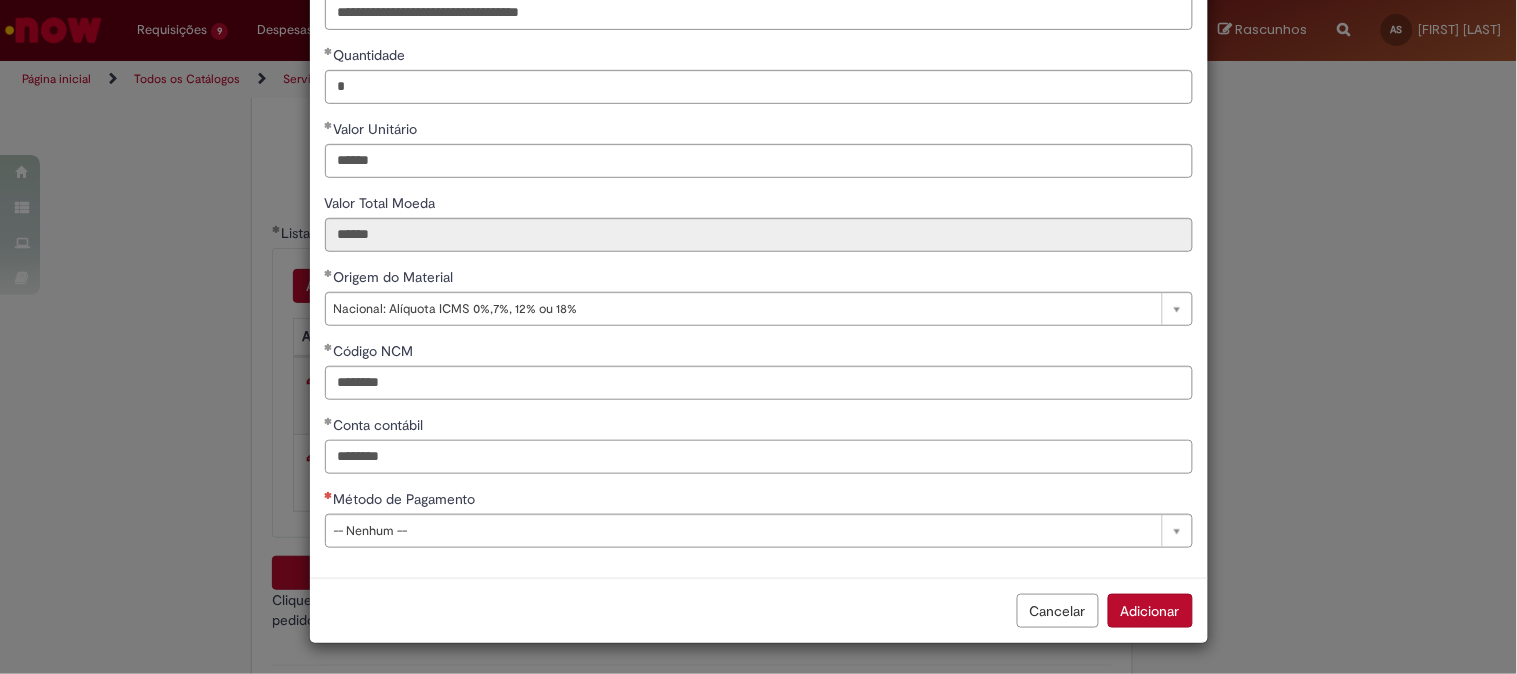 type on "********" 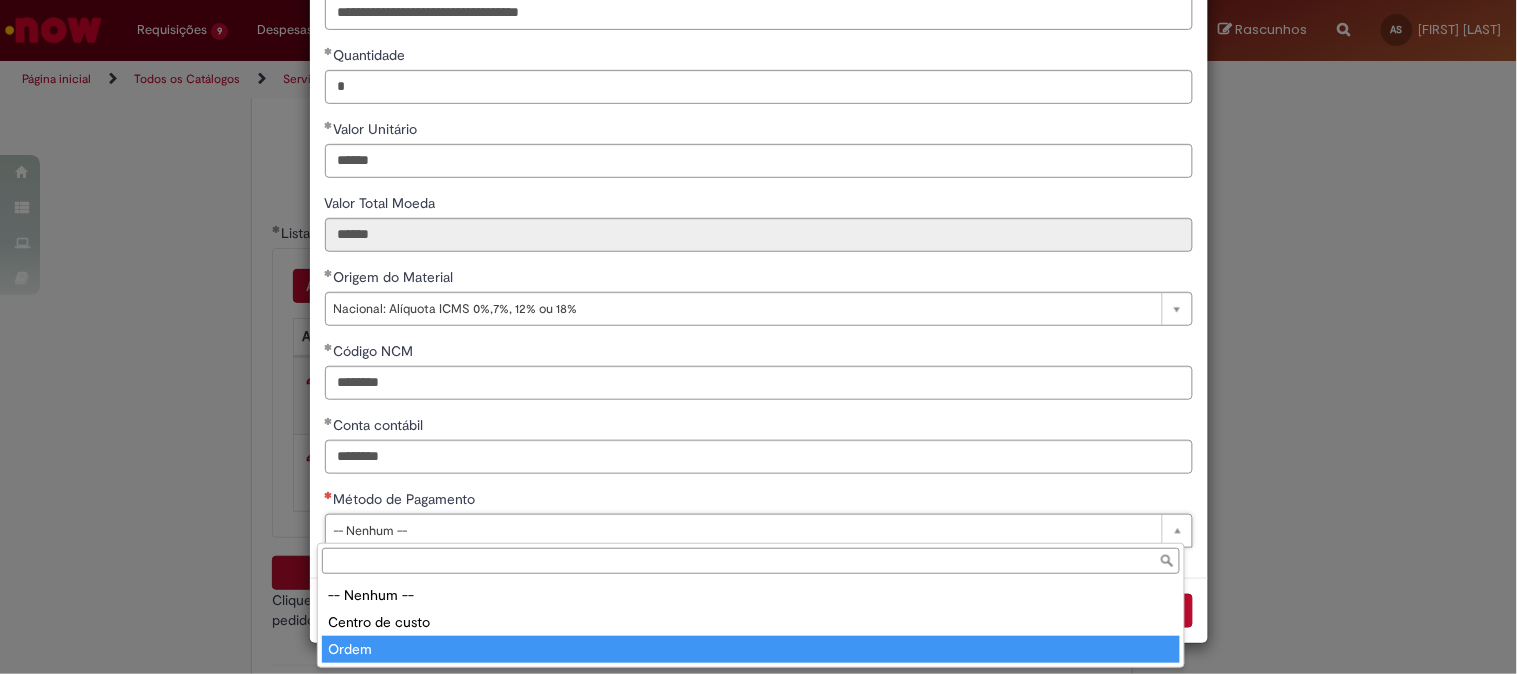 type on "*****" 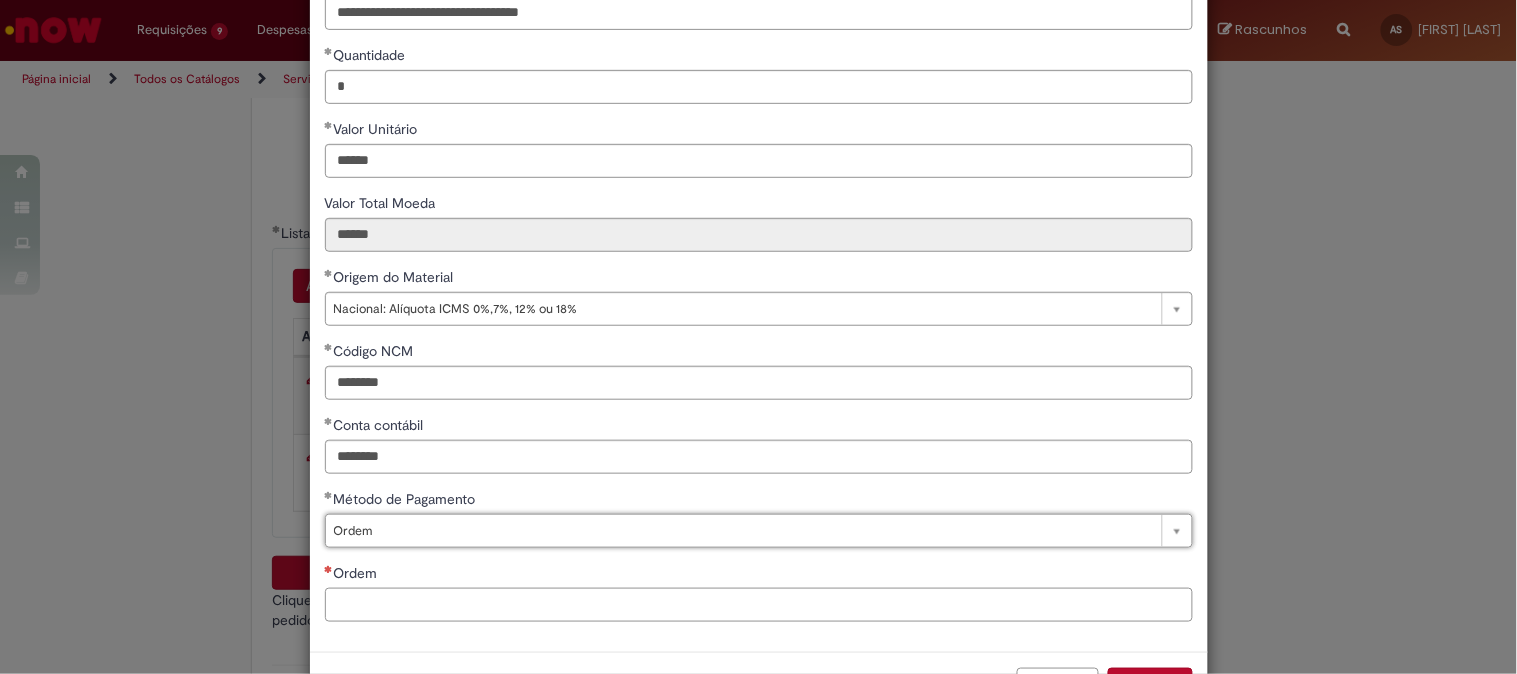 drag, startPoint x: 378, startPoint y: 615, endPoint x: 376, endPoint y: 603, distance: 12.165525 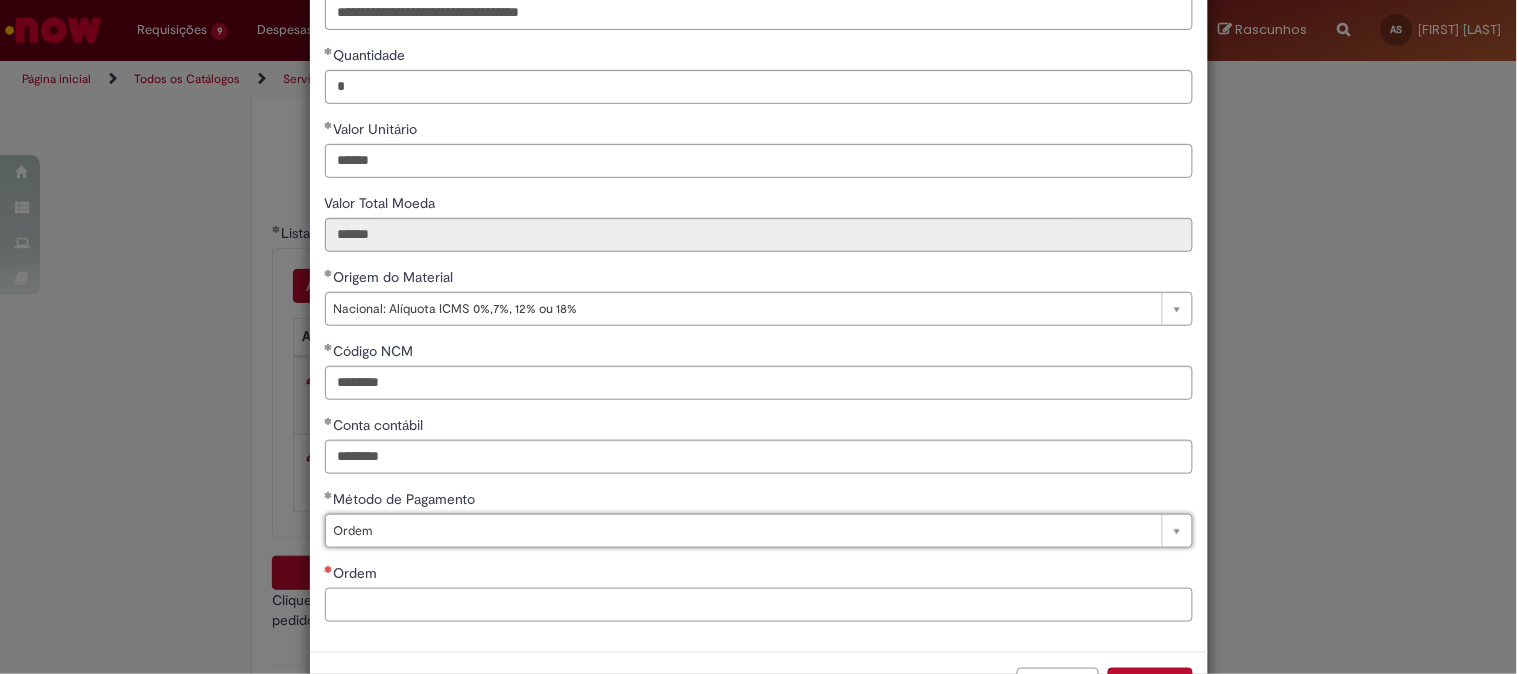 click on "Ordem" at bounding box center (759, 605) 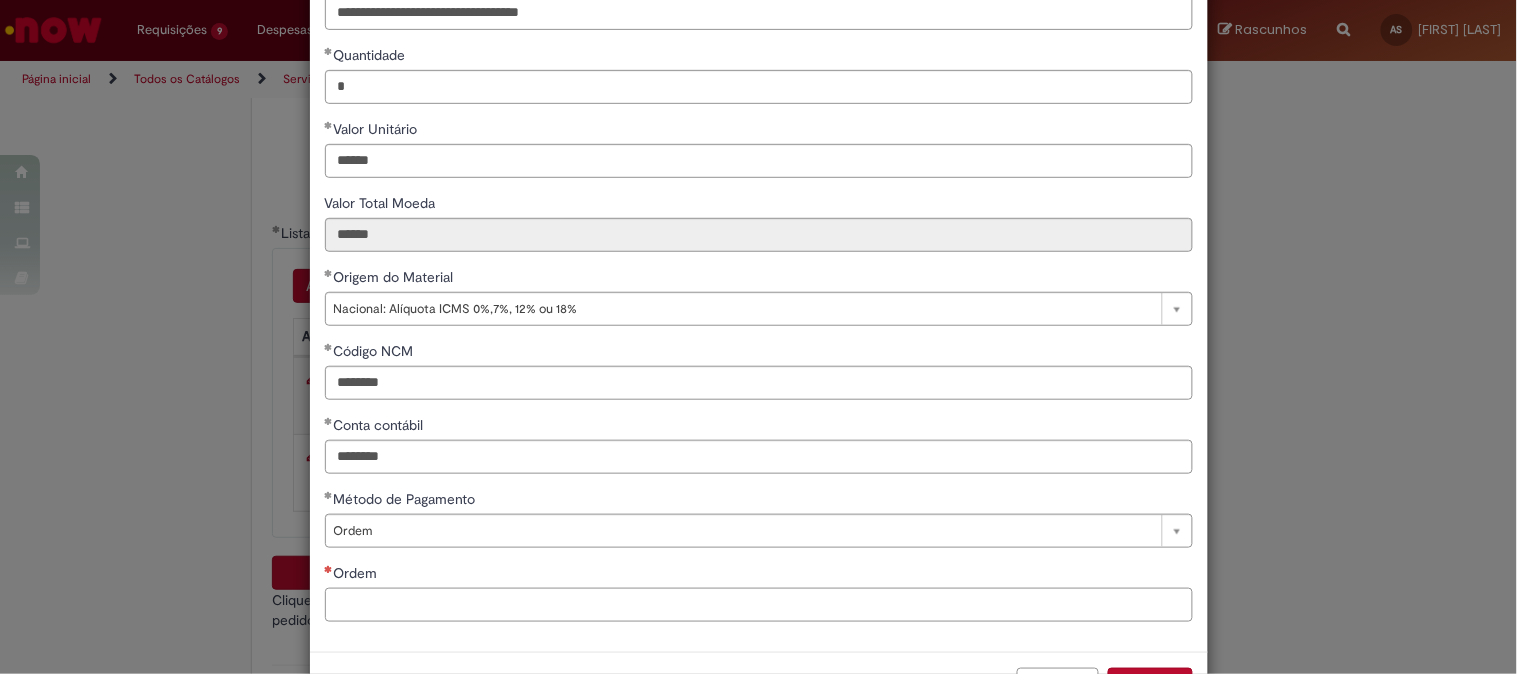 paste on "**********" 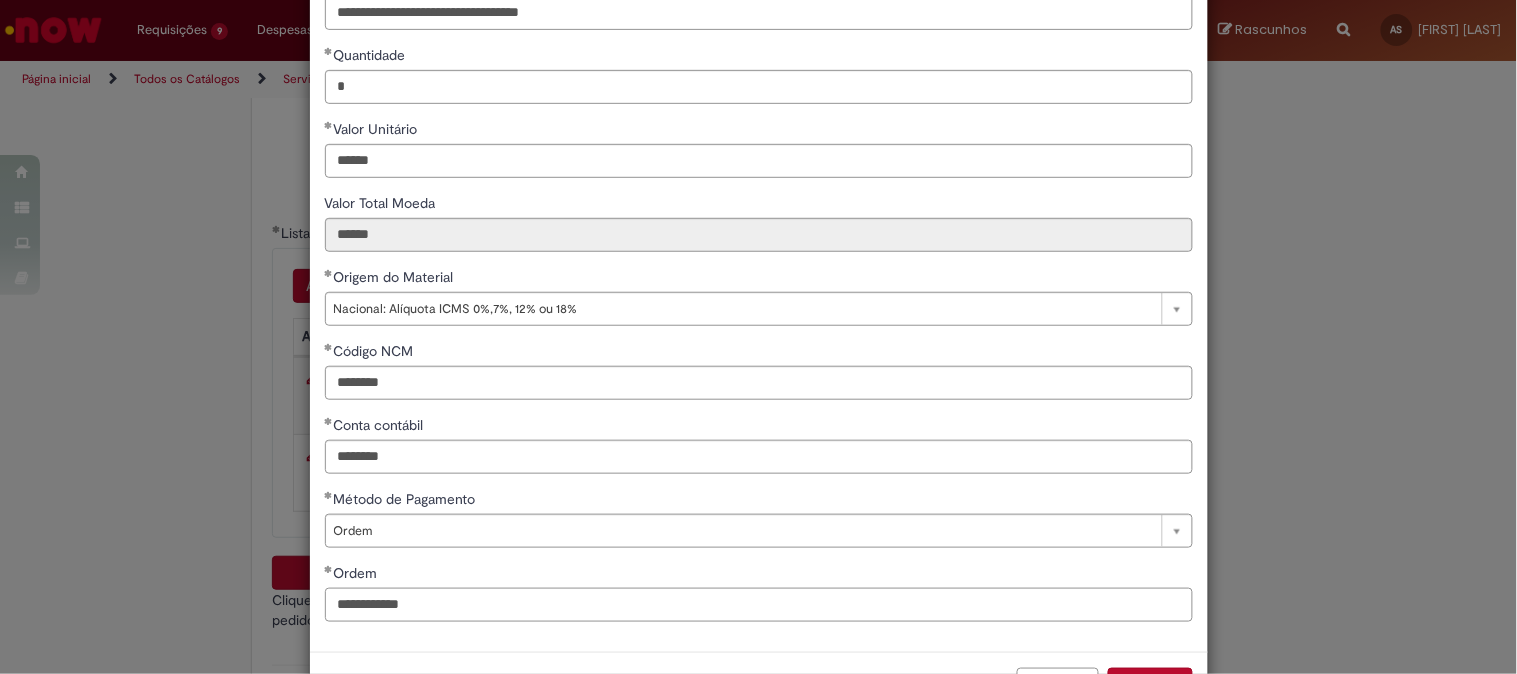 type on "**********" 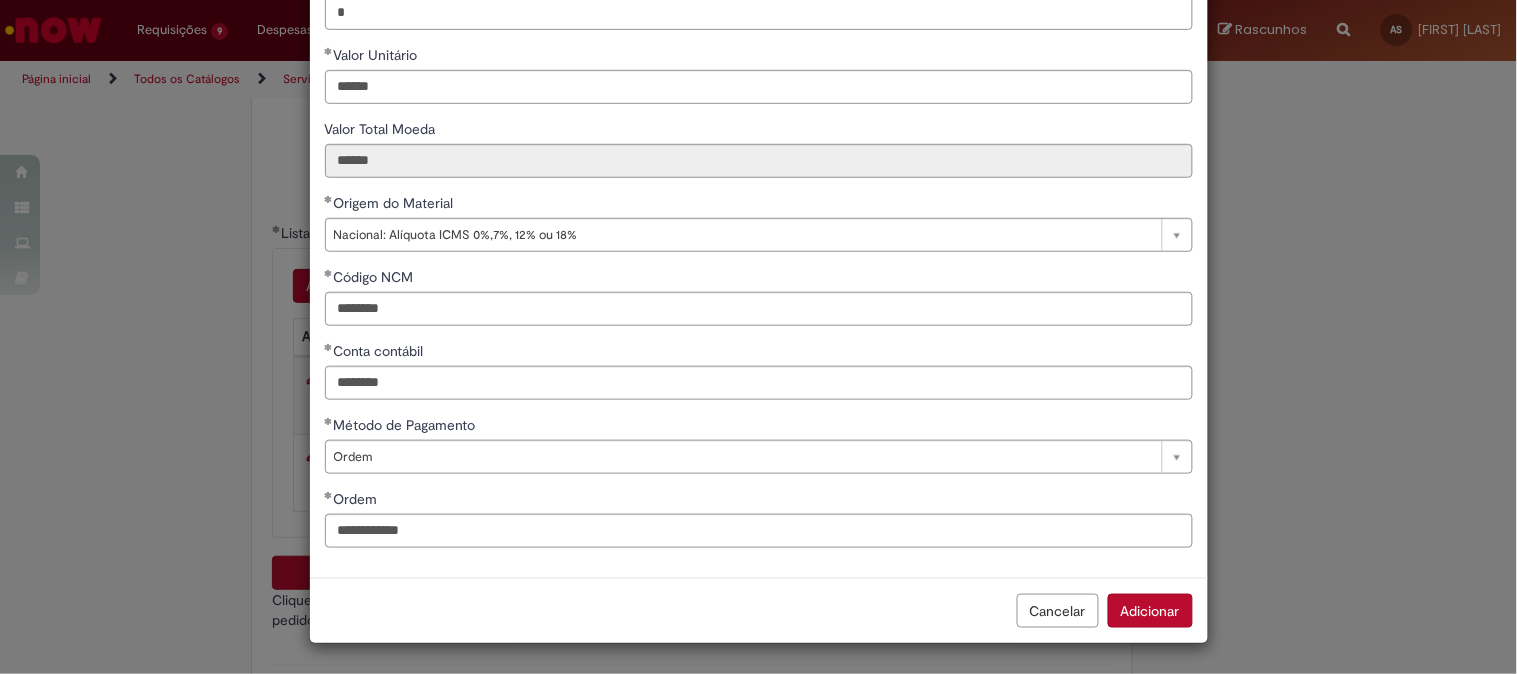 click on "Adicionar" at bounding box center [1150, 611] 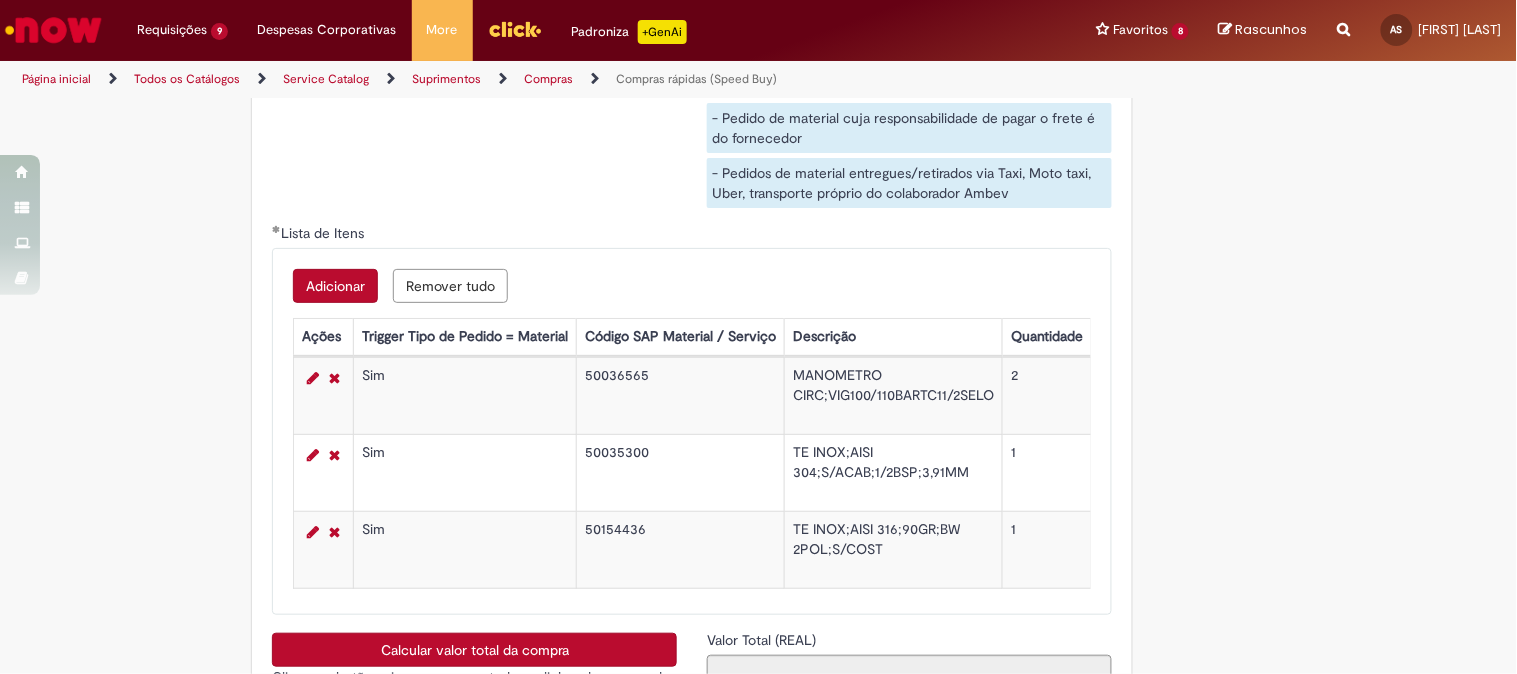 scroll, scrollTop: 3444, scrollLeft: 0, axis: vertical 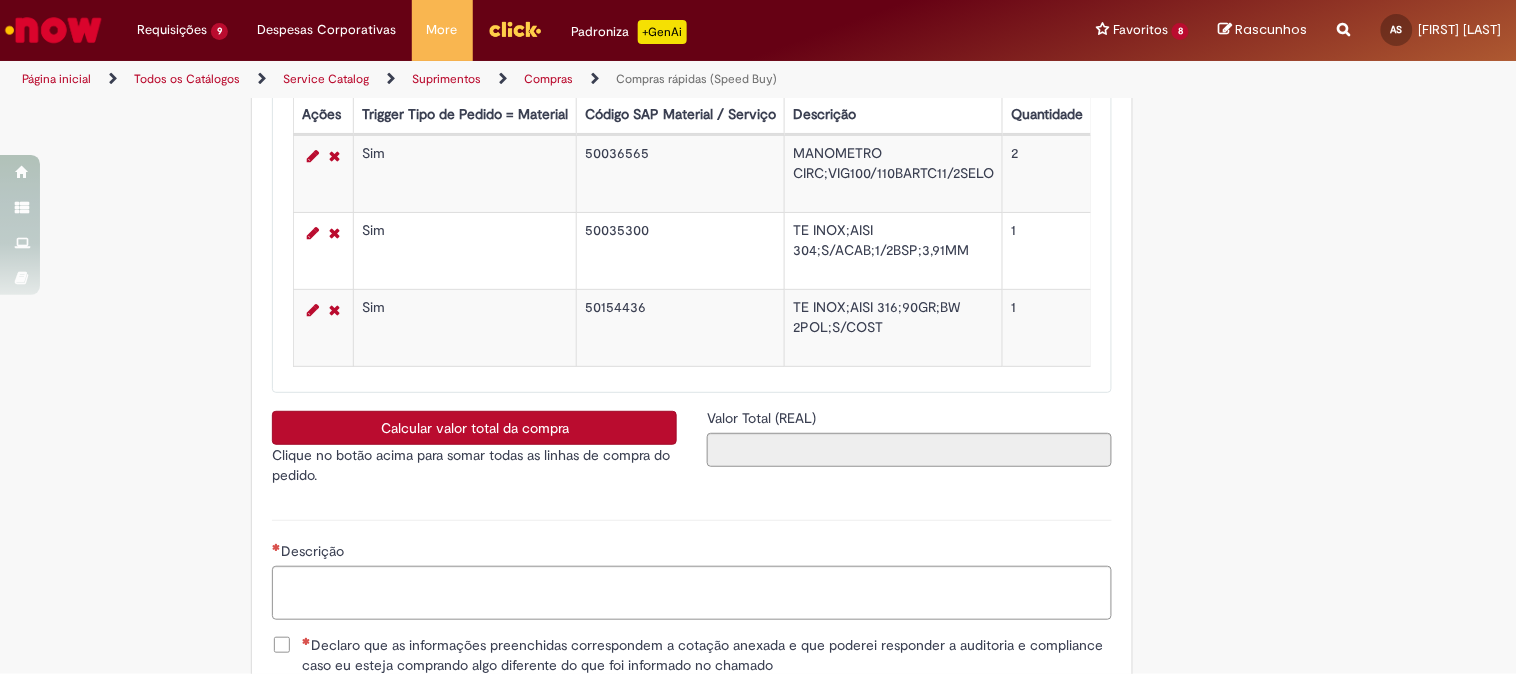 click on "Calcular valor total da compra" at bounding box center (474, 428) 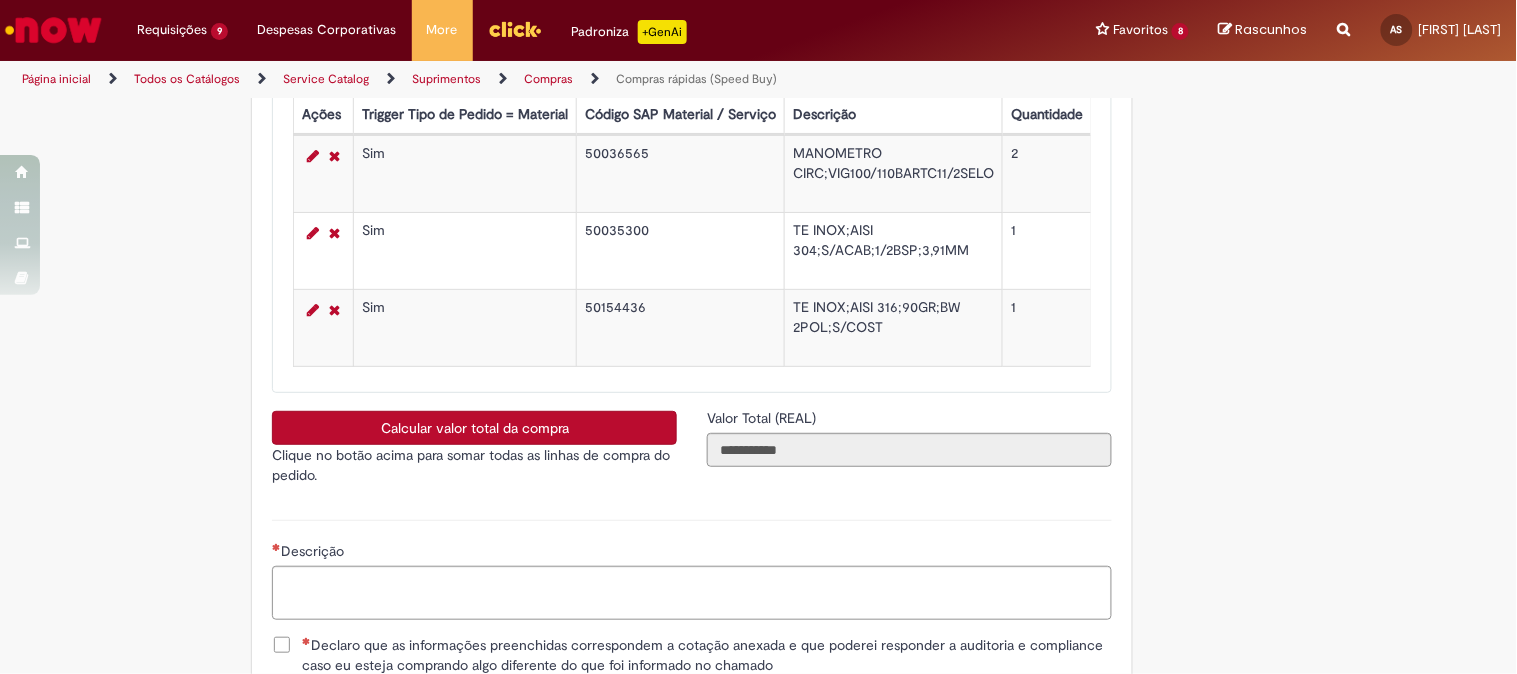 scroll, scrollTop: 3555, scrollLeft: 0, axis: vertical 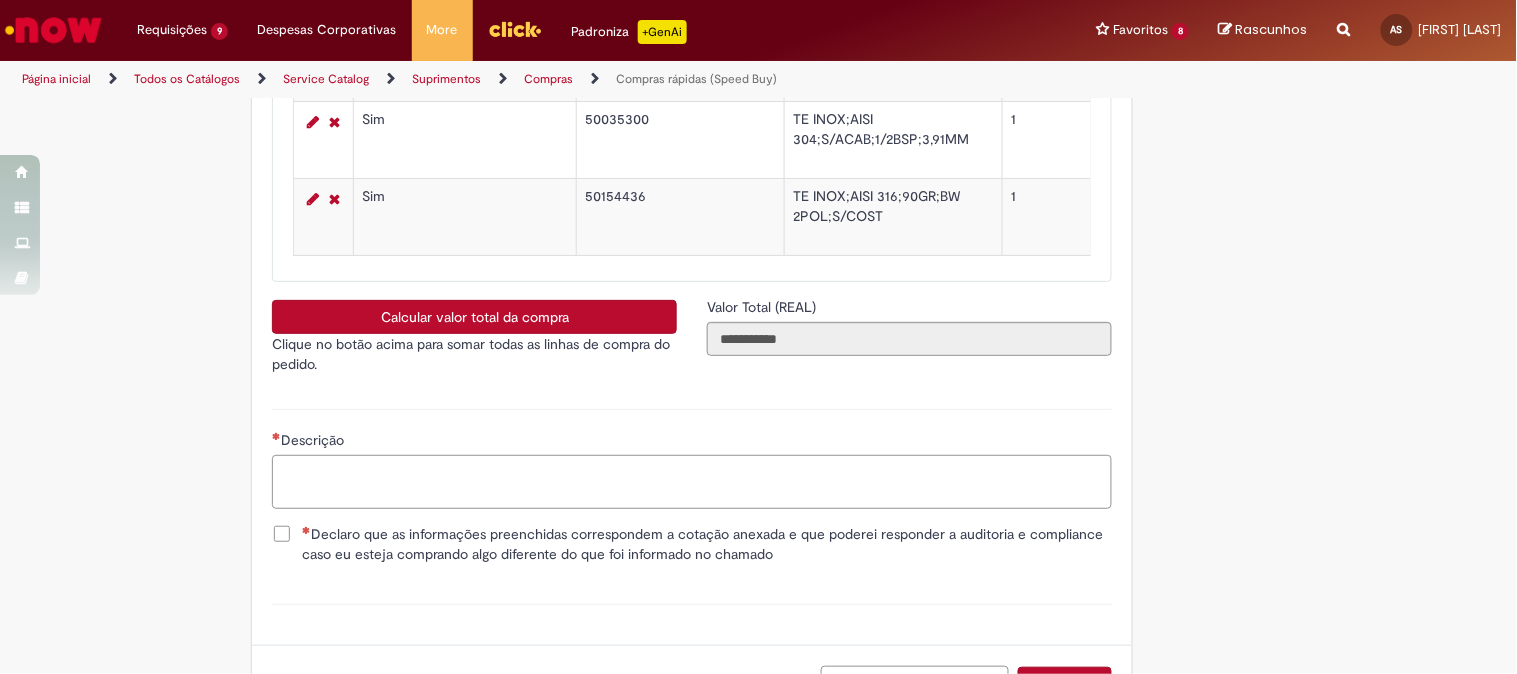 click on "Descrição" at bounding box center (692, 482) 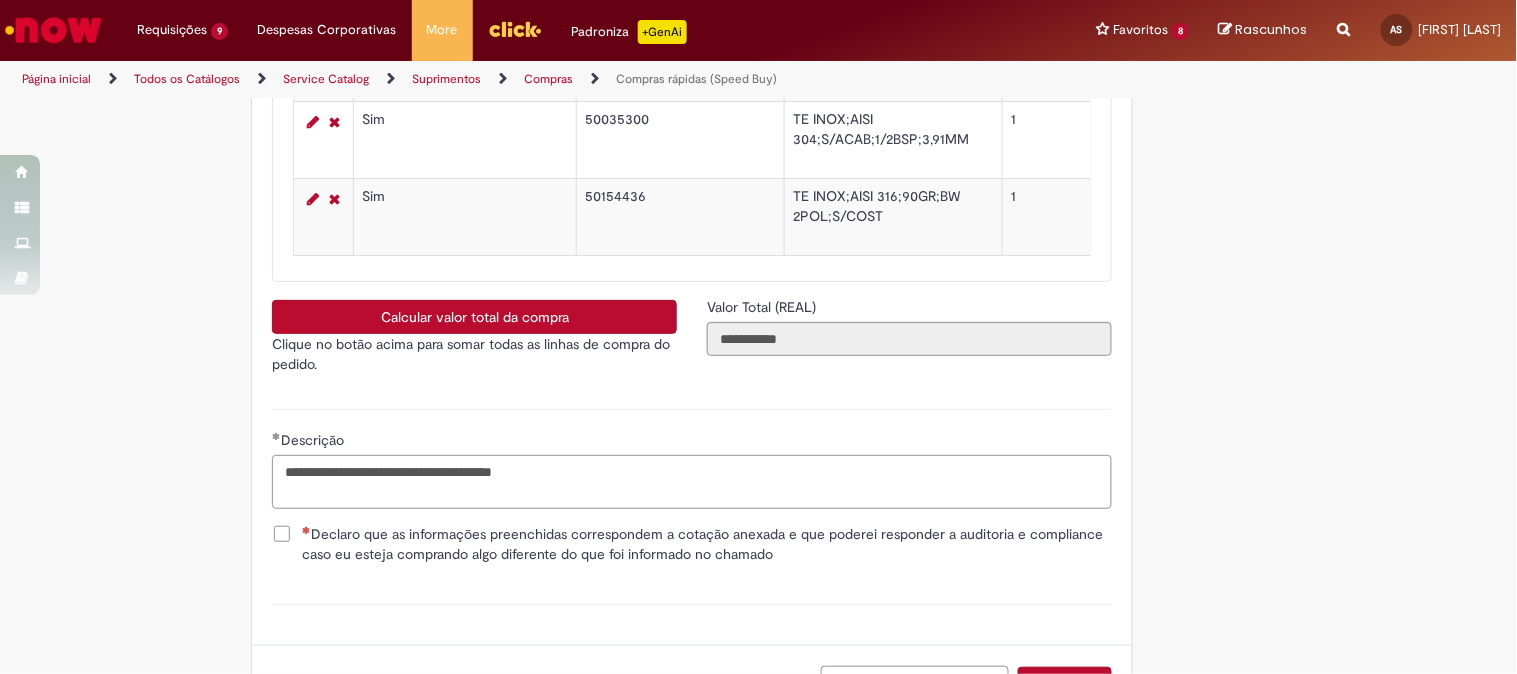 type on "**********" 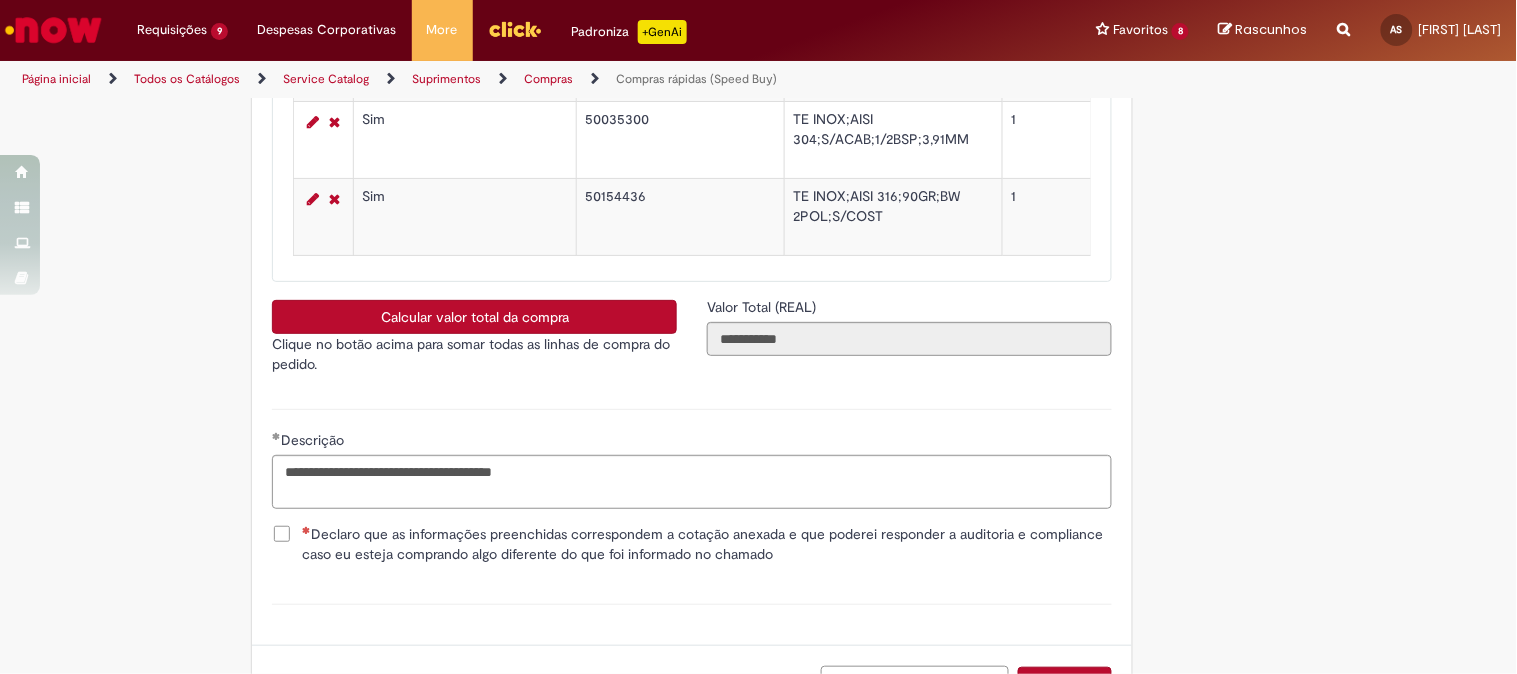 click on "Declaro que as informações preenchidas correspondem a cotação anexada e que poderei responder a auditoria e compliance caso eu esteja comprando algo diferente do que foi informado no chamado" at bounding box center (707, 544) 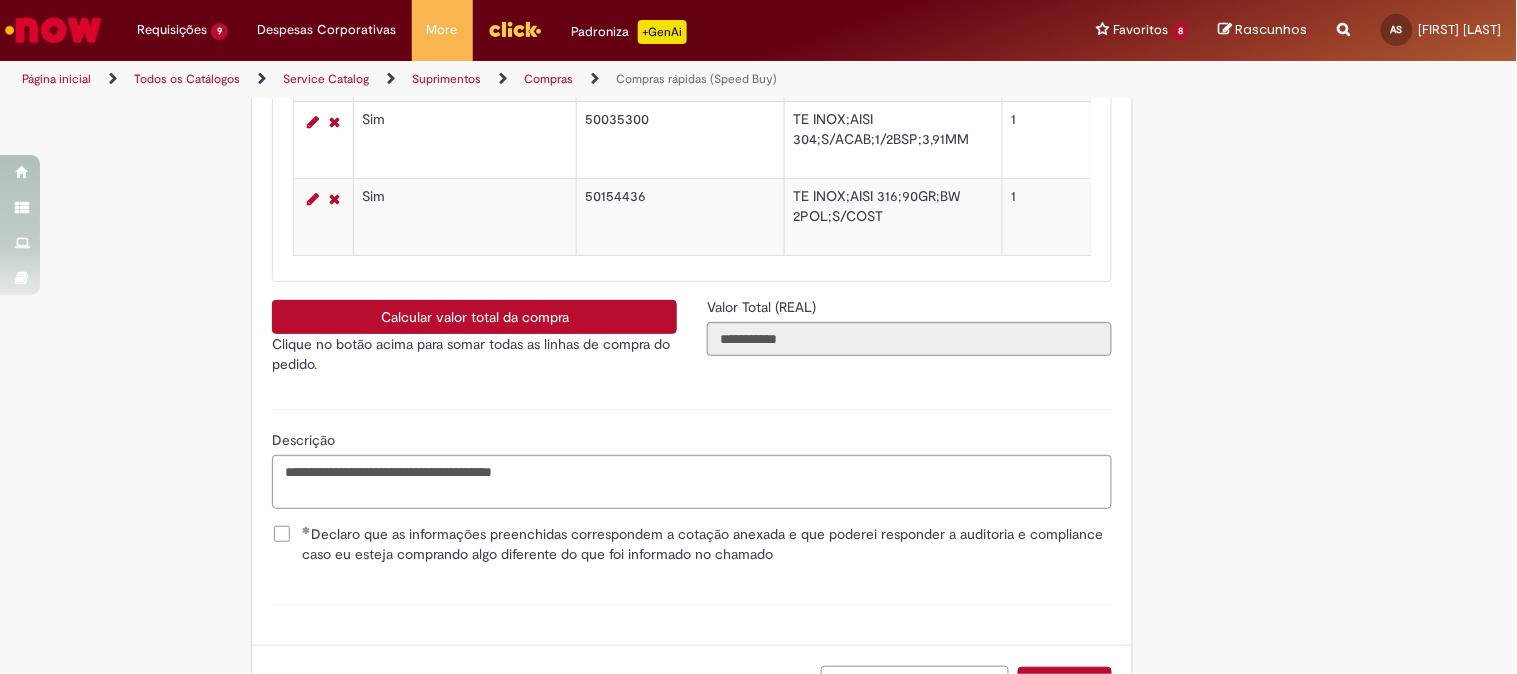 scroll, scrollTop: 3761, scrollLeft: 0, axis: vertical 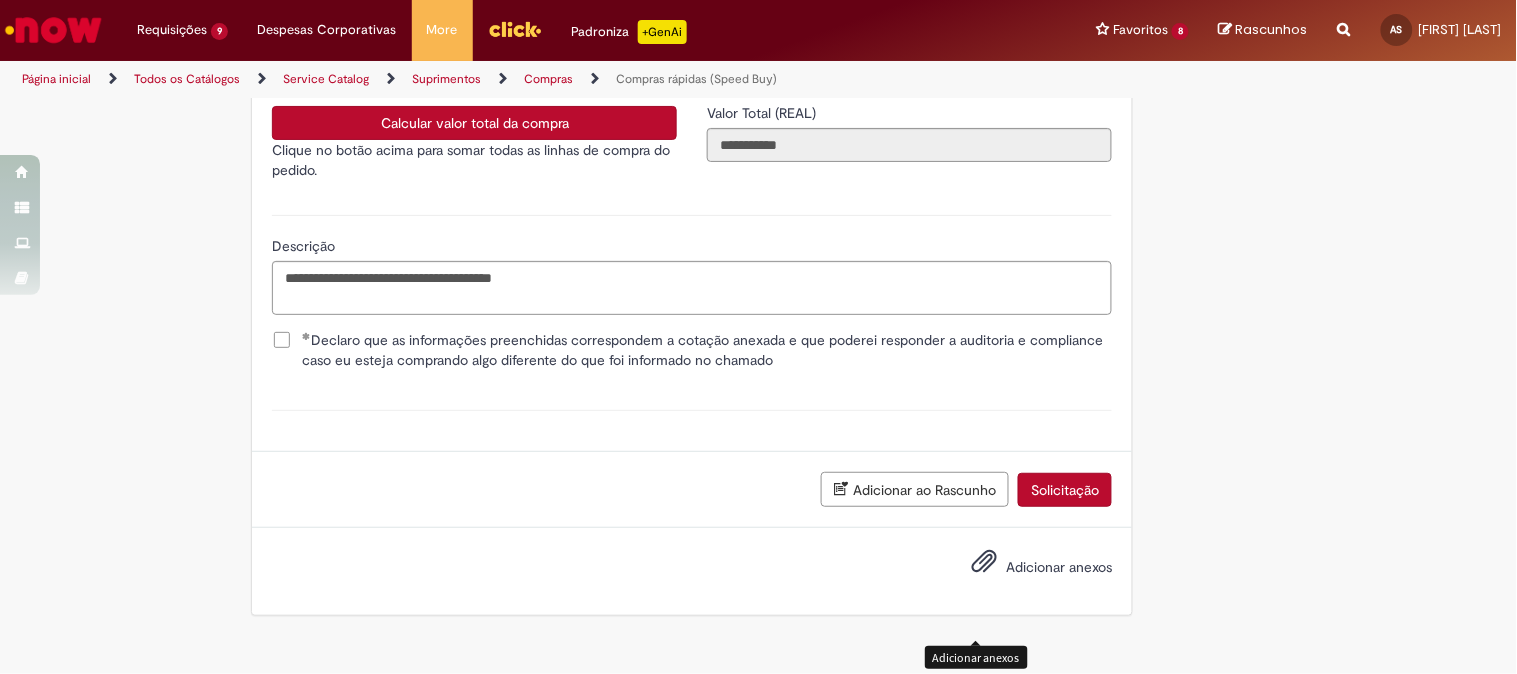 click at bounding box center (984, 562) 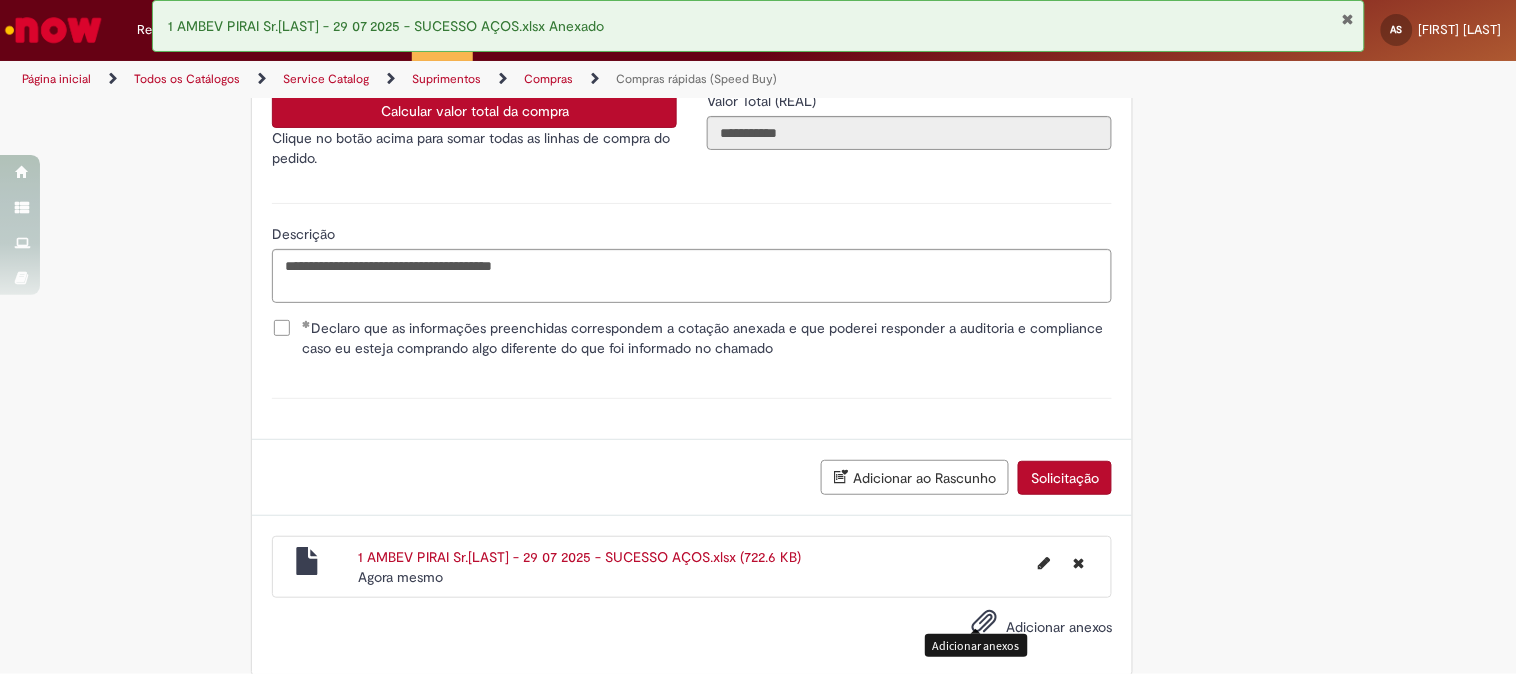 click on "Solicitação" at bounding box center (1065, 478) 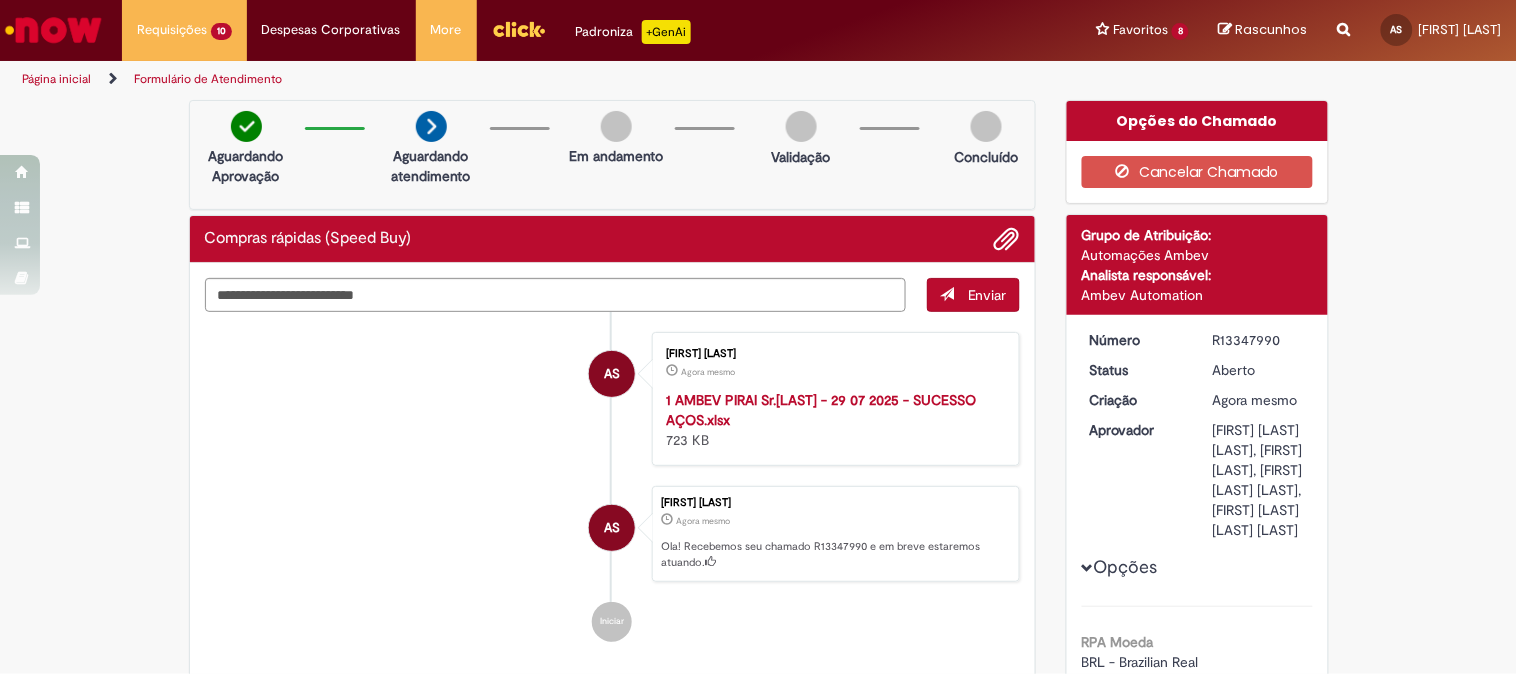 scroll, scrollTop: 111, scrollLeft: 0, axis: vertical 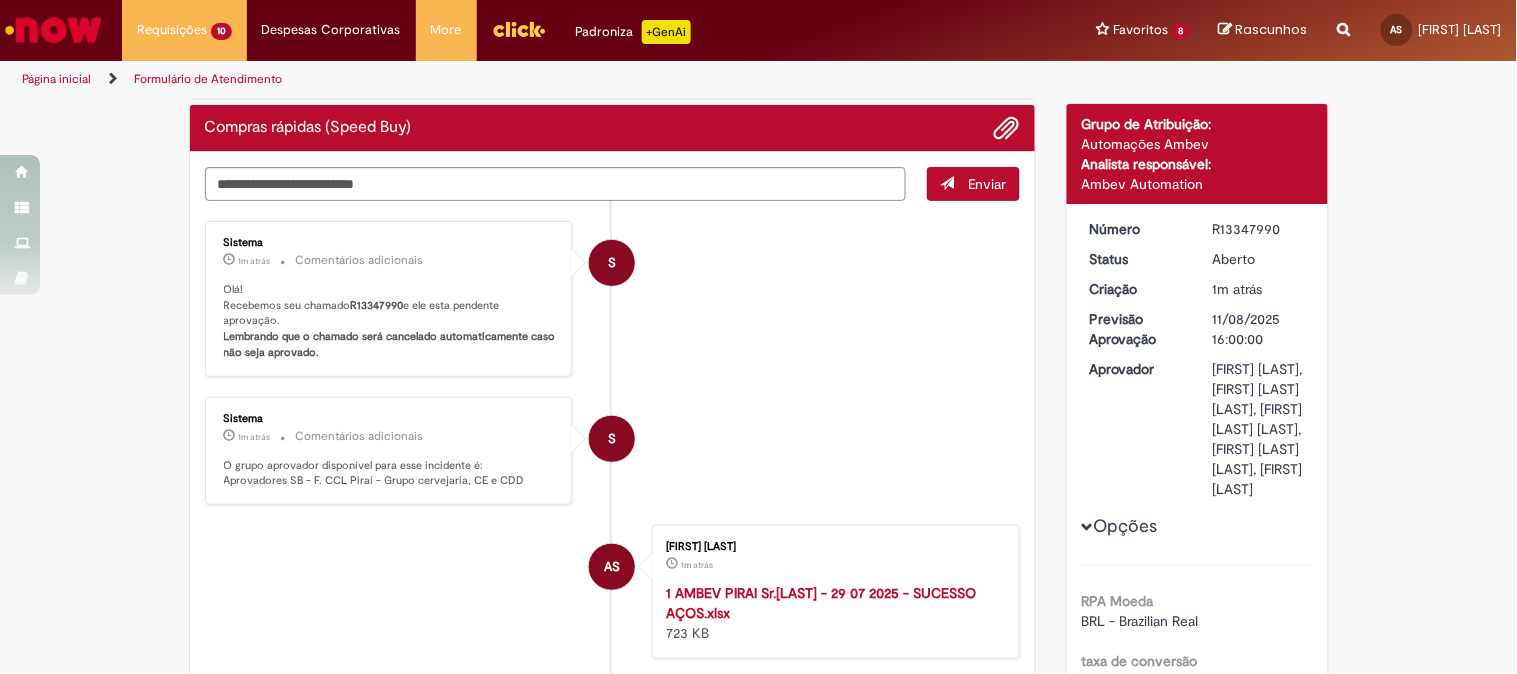 drag, startPoint x: 1204, startPoint y: 222, endPoint x: 1267, endPoint y: 221, distance: 63.007935 